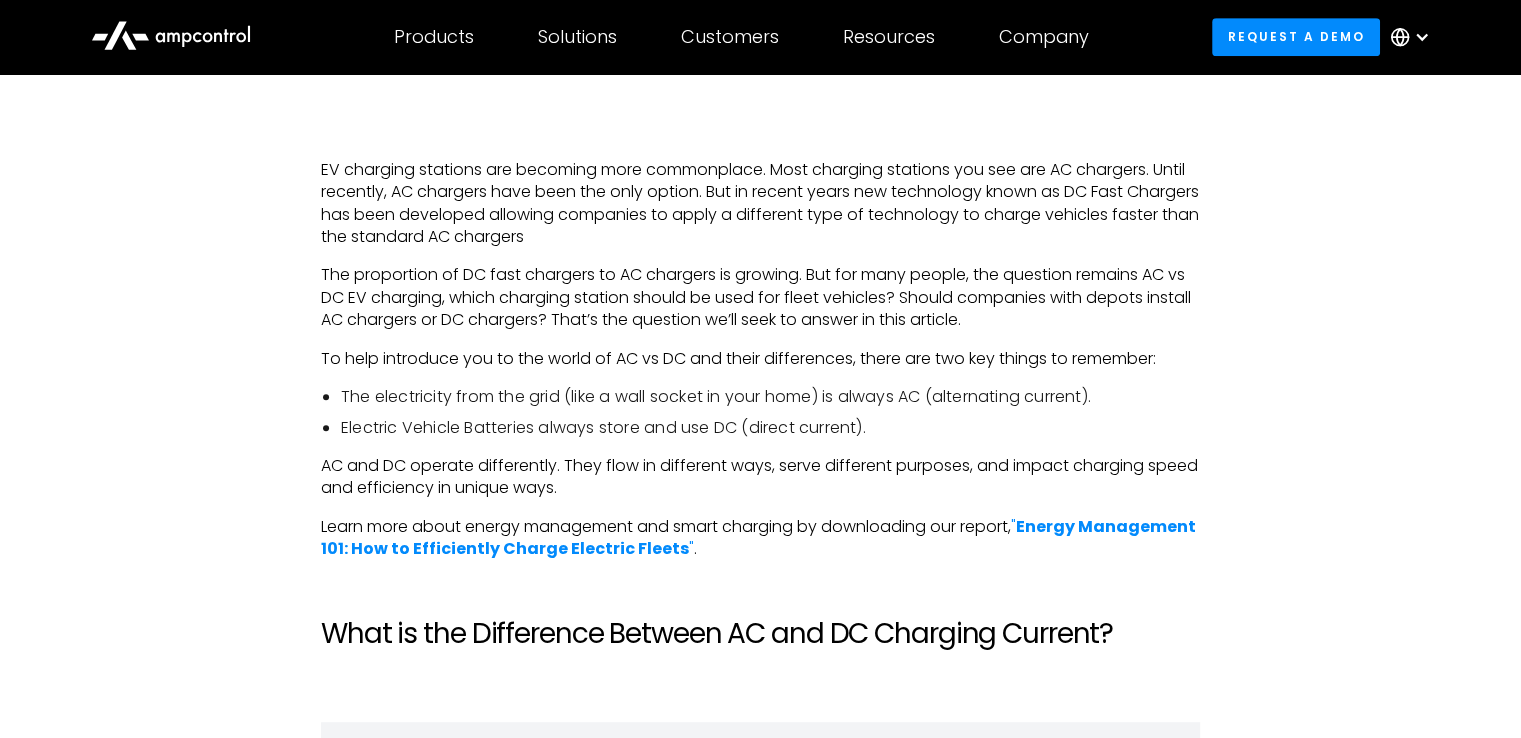 scroll, scrollTop: 1176, scrollLeft: 0, axis: vertical 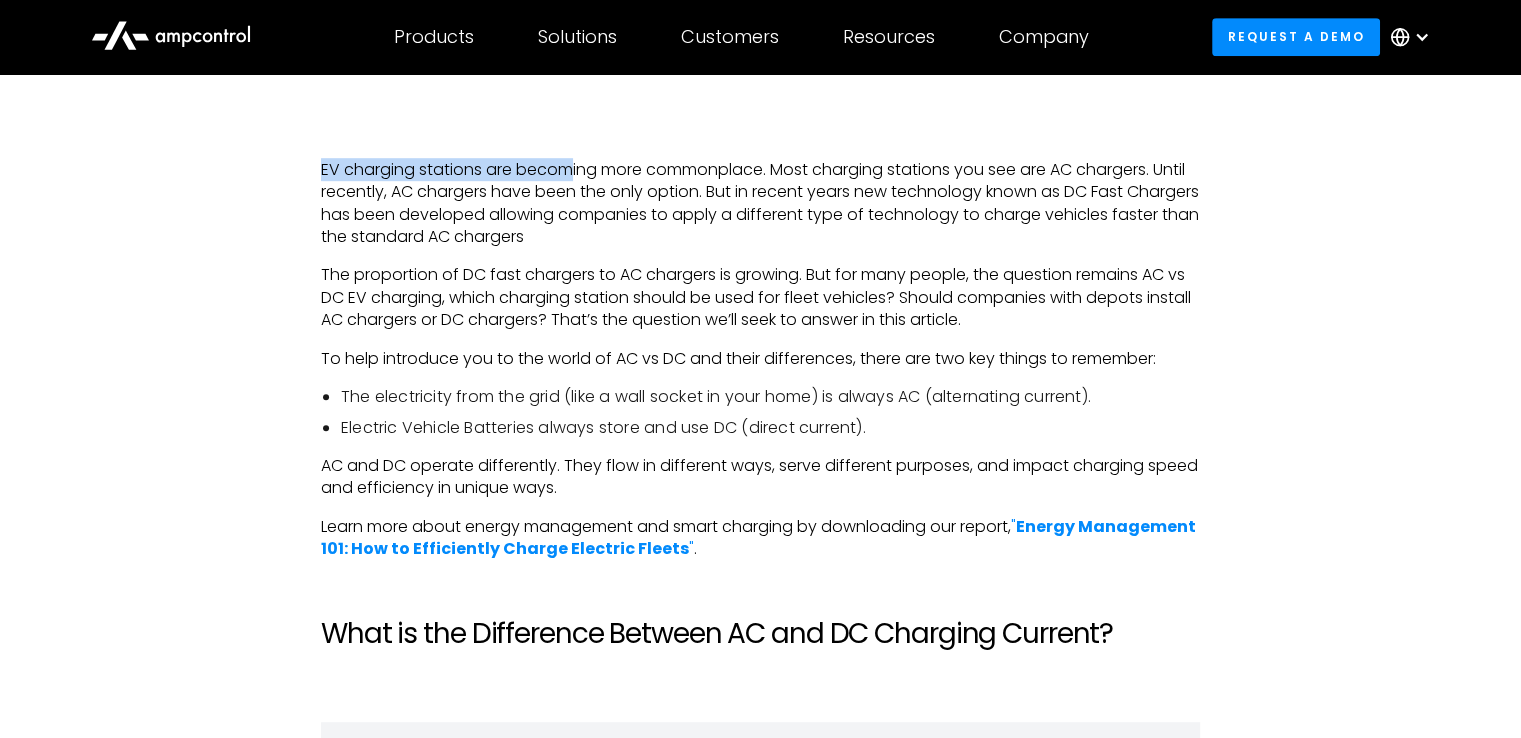 drag, startPoint x: 324, startPoint y: 172, endPoint x: 571, endPoint y: 169, distance: 247.01822 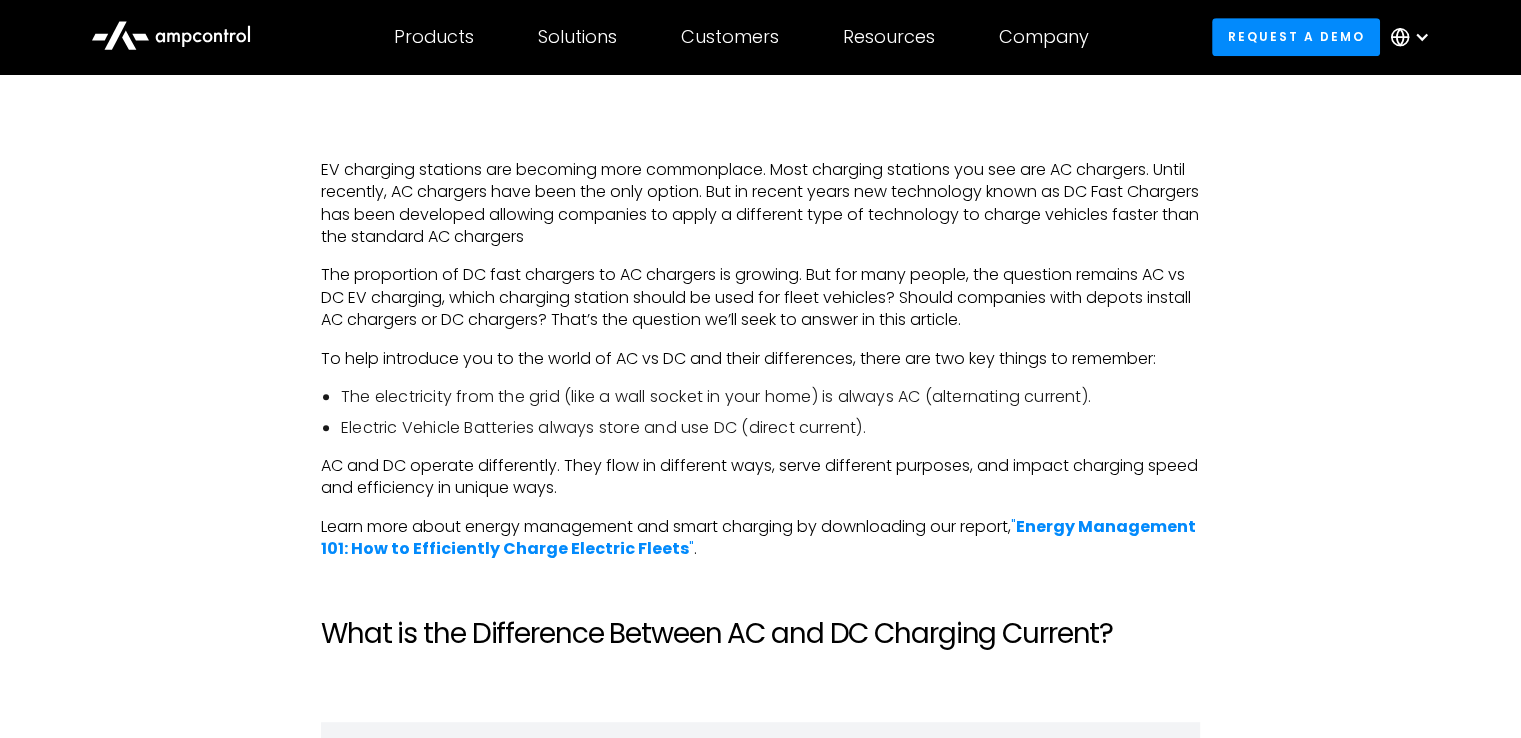 click on "EV charging stations are becoming more commonplace. Most charging stations you see are AC chargers. Until recently, AC chargers have been the only option. But in recent years new technology known as DC Fast Chargers has been developed allowing companies to apply a different type of technology to charge vehicles faster than the standard AC chargers" at bounding box center [760, 204] 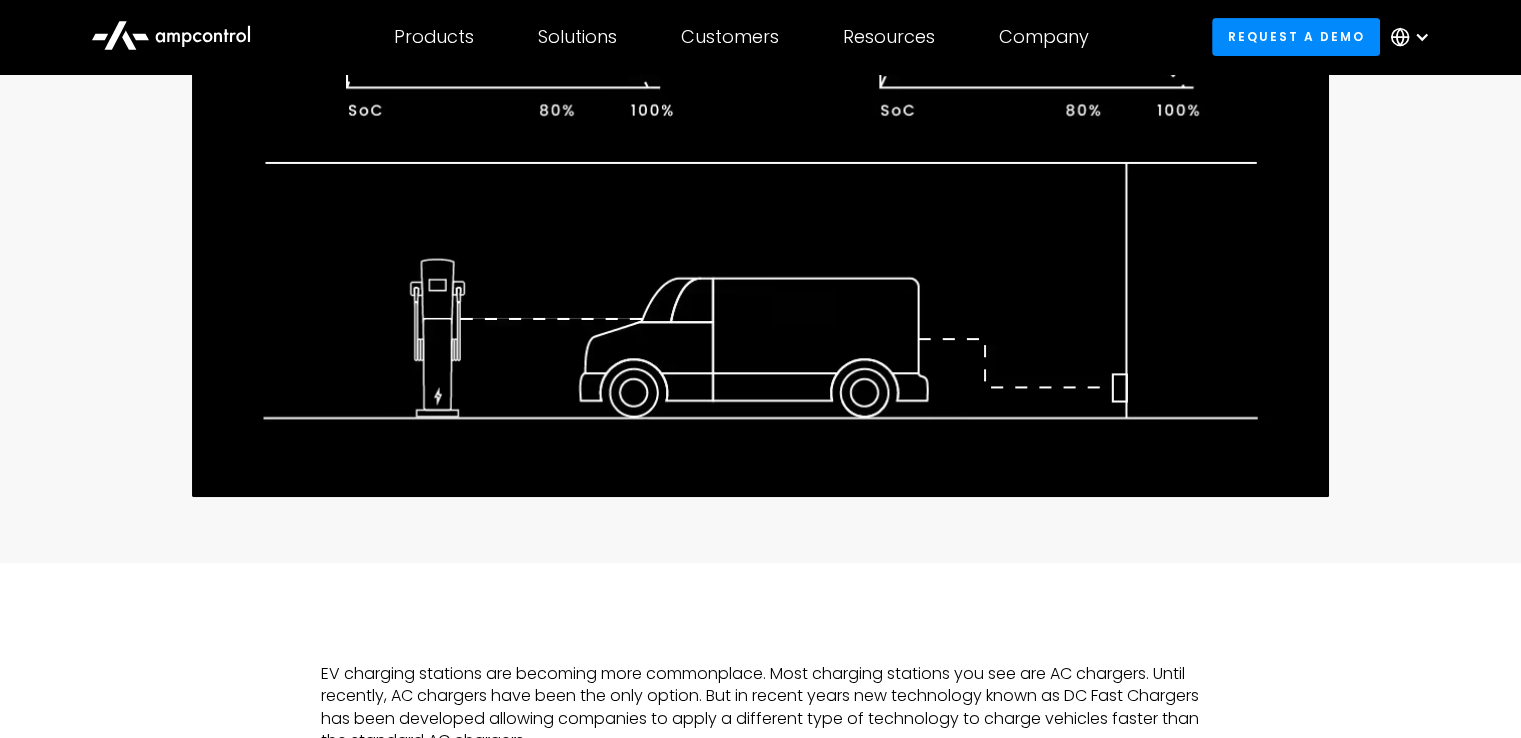 scroll, scrollTop: 392, scrollLeft: 0, axis: vertical 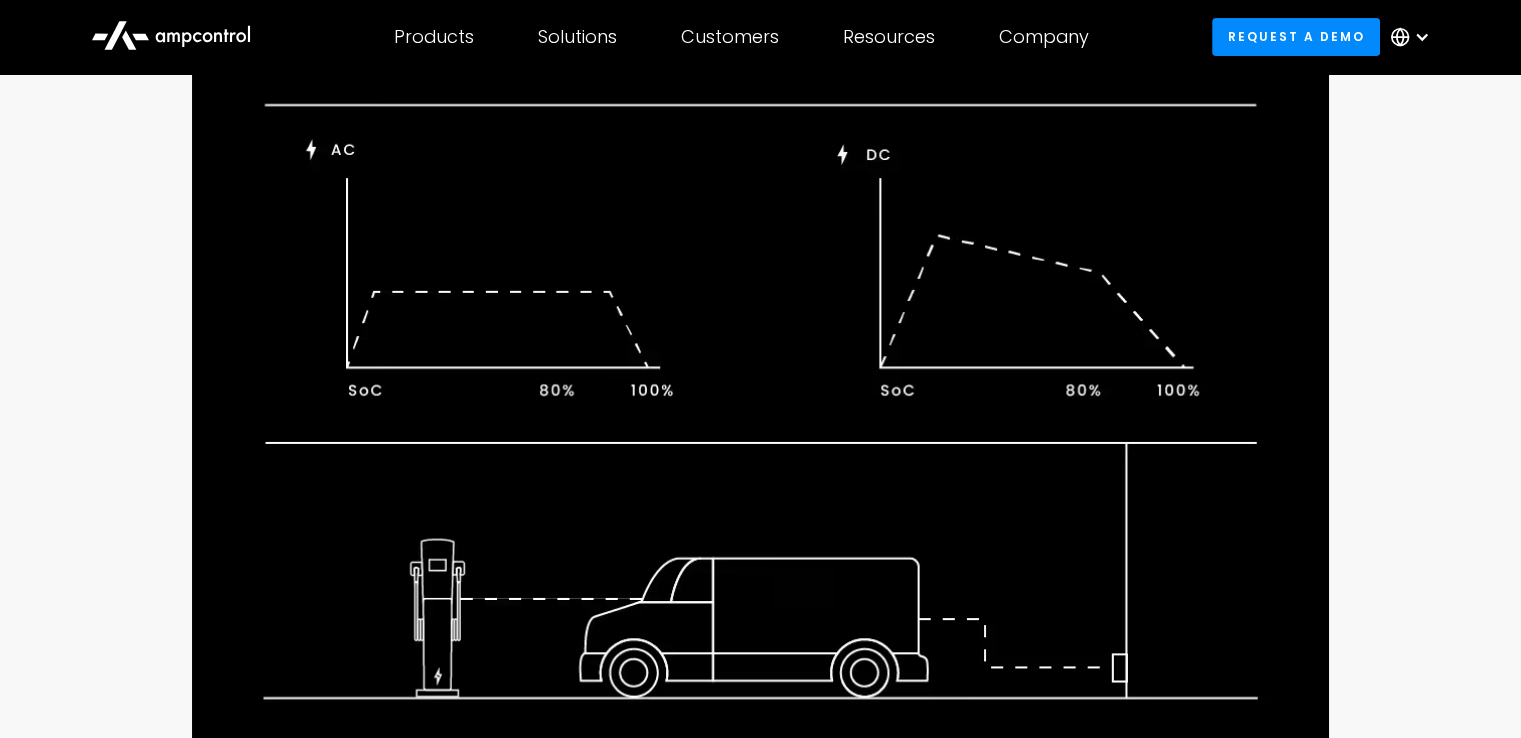 click at bounding box center [760, 401] 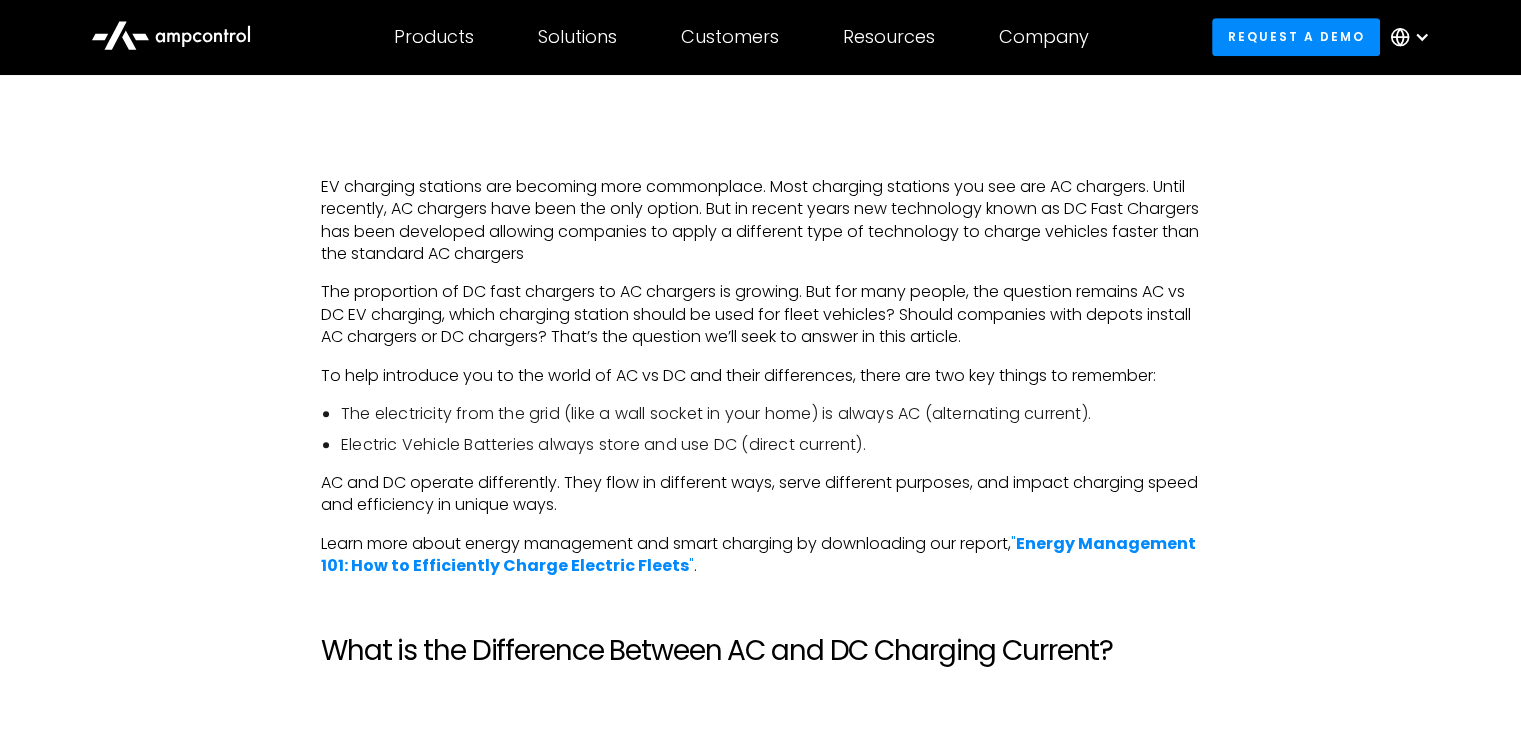 scroll, scrollTop: 1160, scrollLeft: 0, axis: vertical 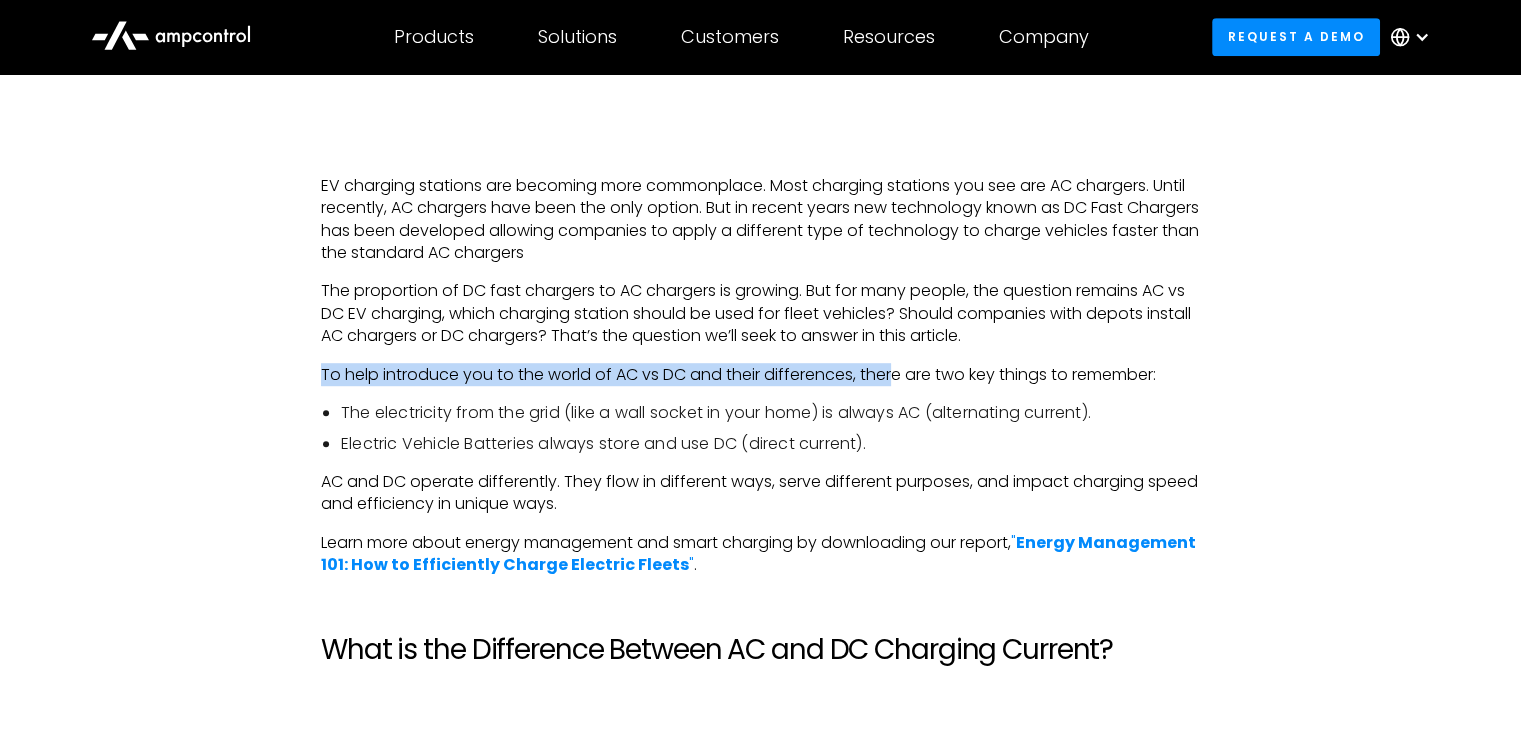 drag, startPoint x: 321, startPoint y: 382, endPoint x: 912, endPoint y: 384, distance: 591.00336 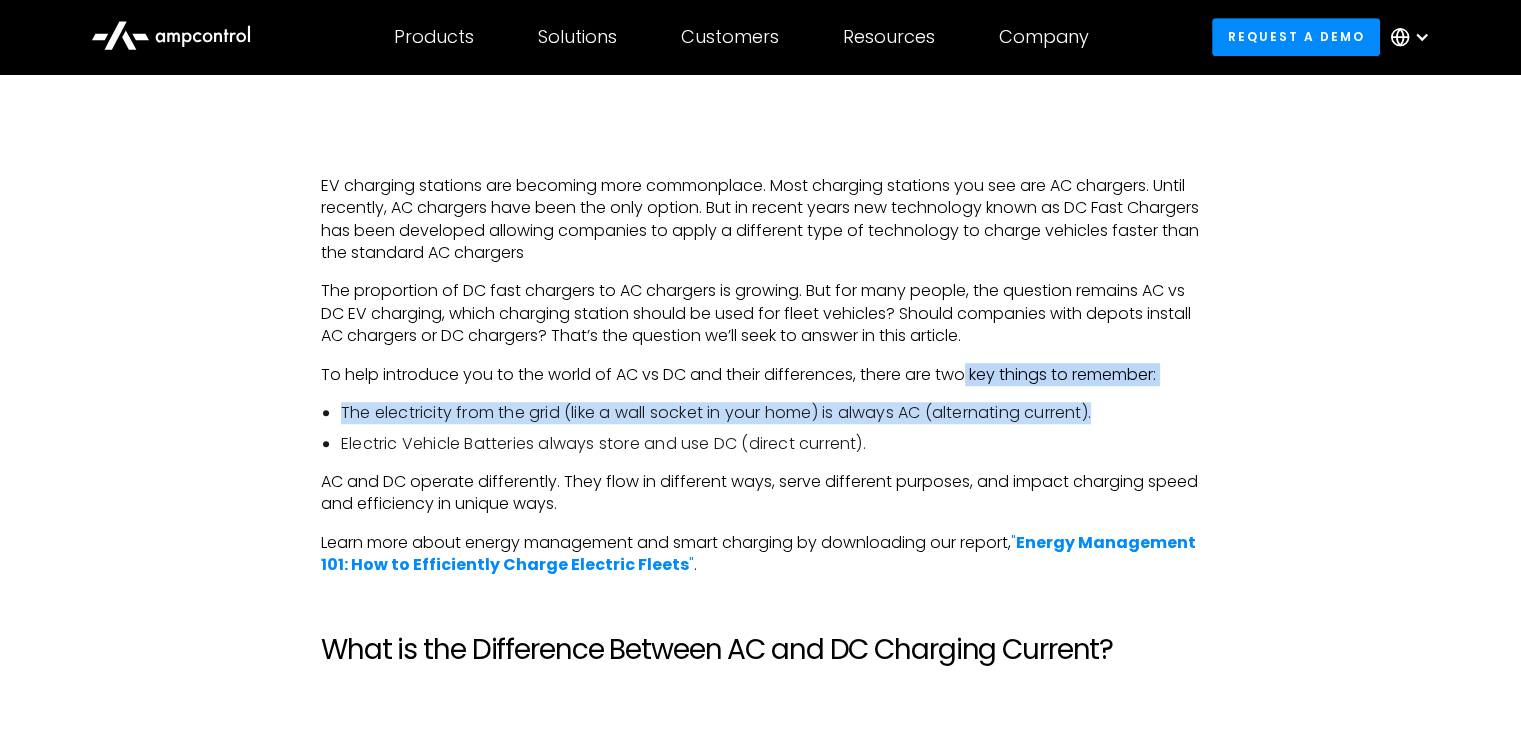 drag, startPoint x: 960, startPoint y: 379, endPoint x: 1212, endPoint y: 404, distance: 253.23705 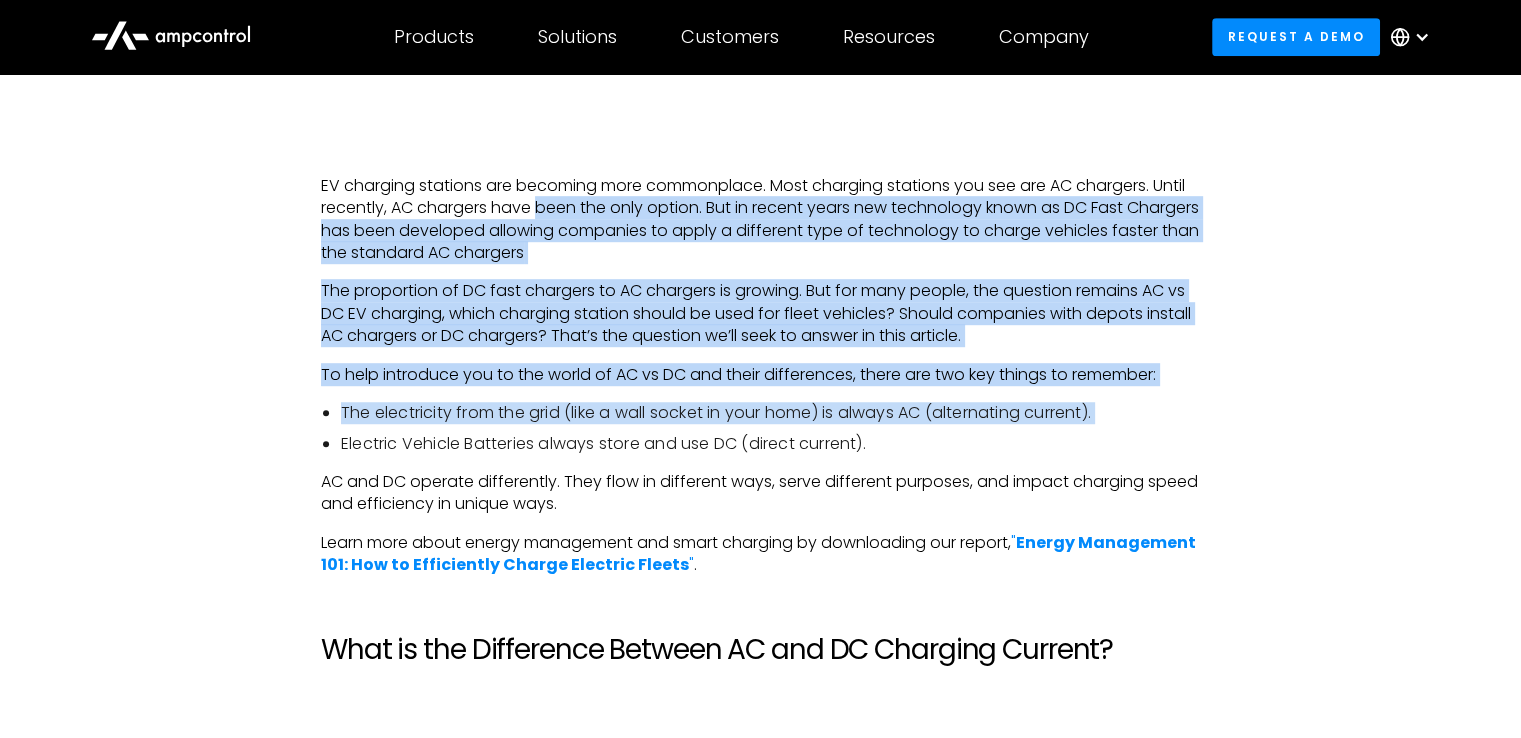 drag, startPoint x: 1212, startPoint y: 404, endPoint x: 564, endPoint y: 168, distance: 689.6376 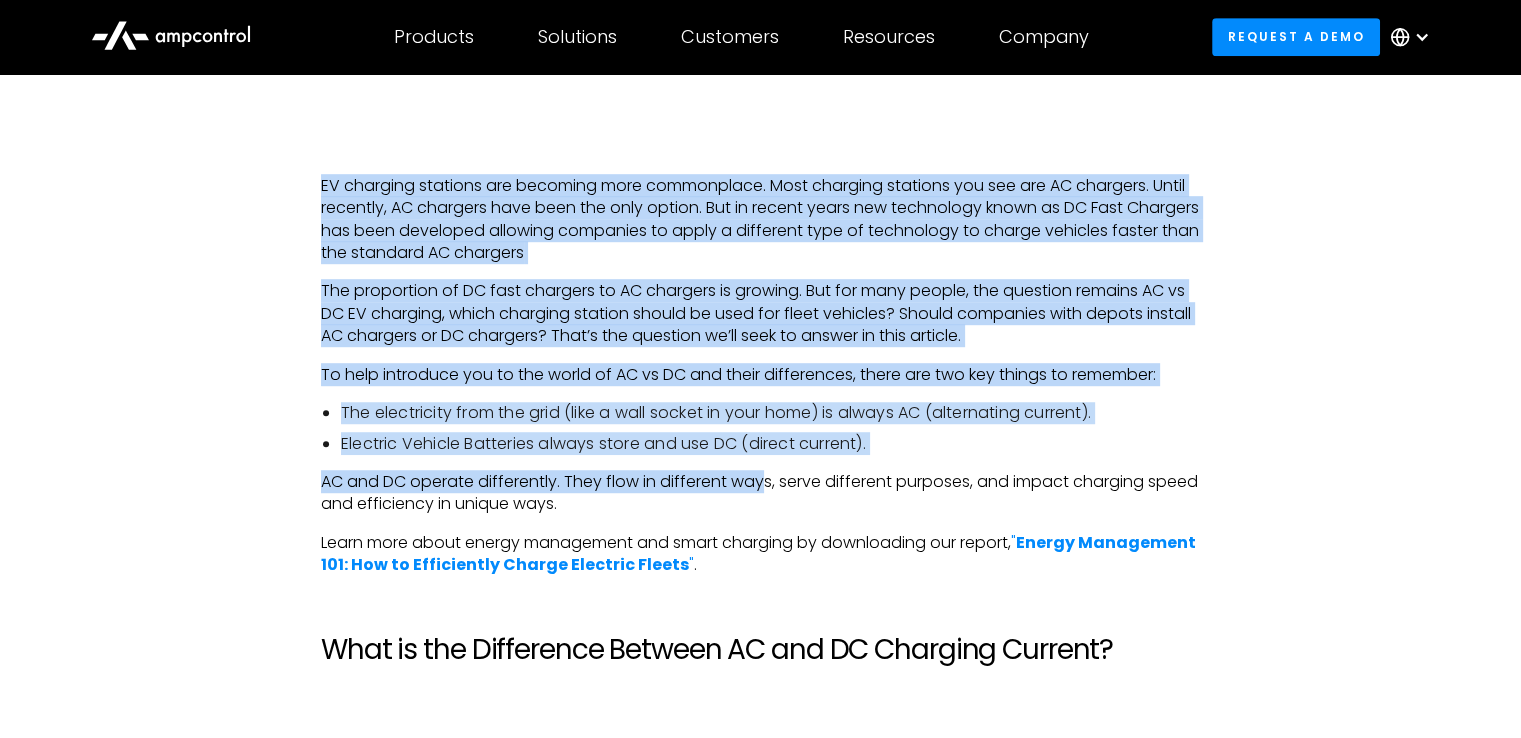 drag, startPoint x: 312, startPoint y: 175, endPoint x: 780, endPoint y: 500, distance: 569.7798 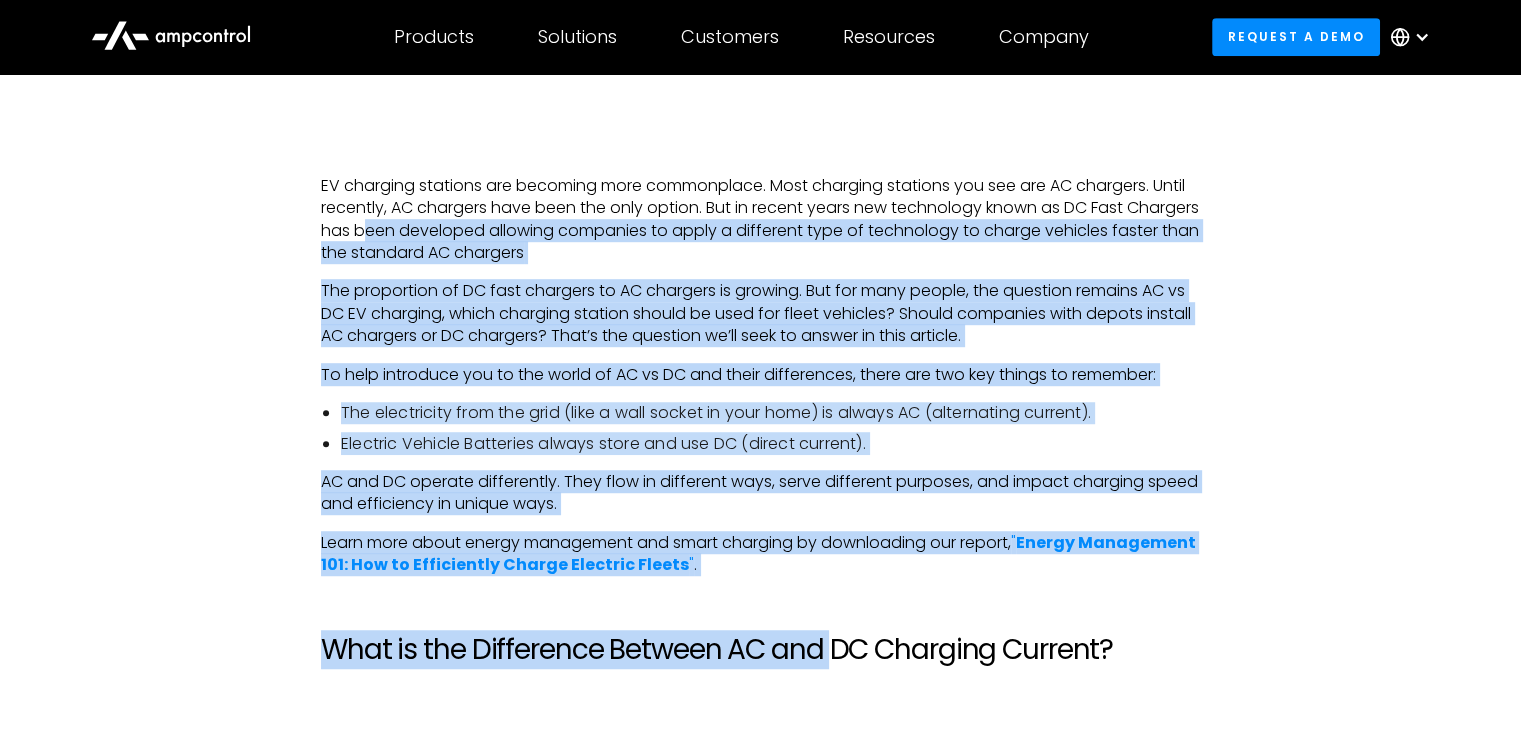 drag, startPoint x: 833, startPoint y: 610, endPoint x: 440, endPoint y: 224, distance: 550.8584 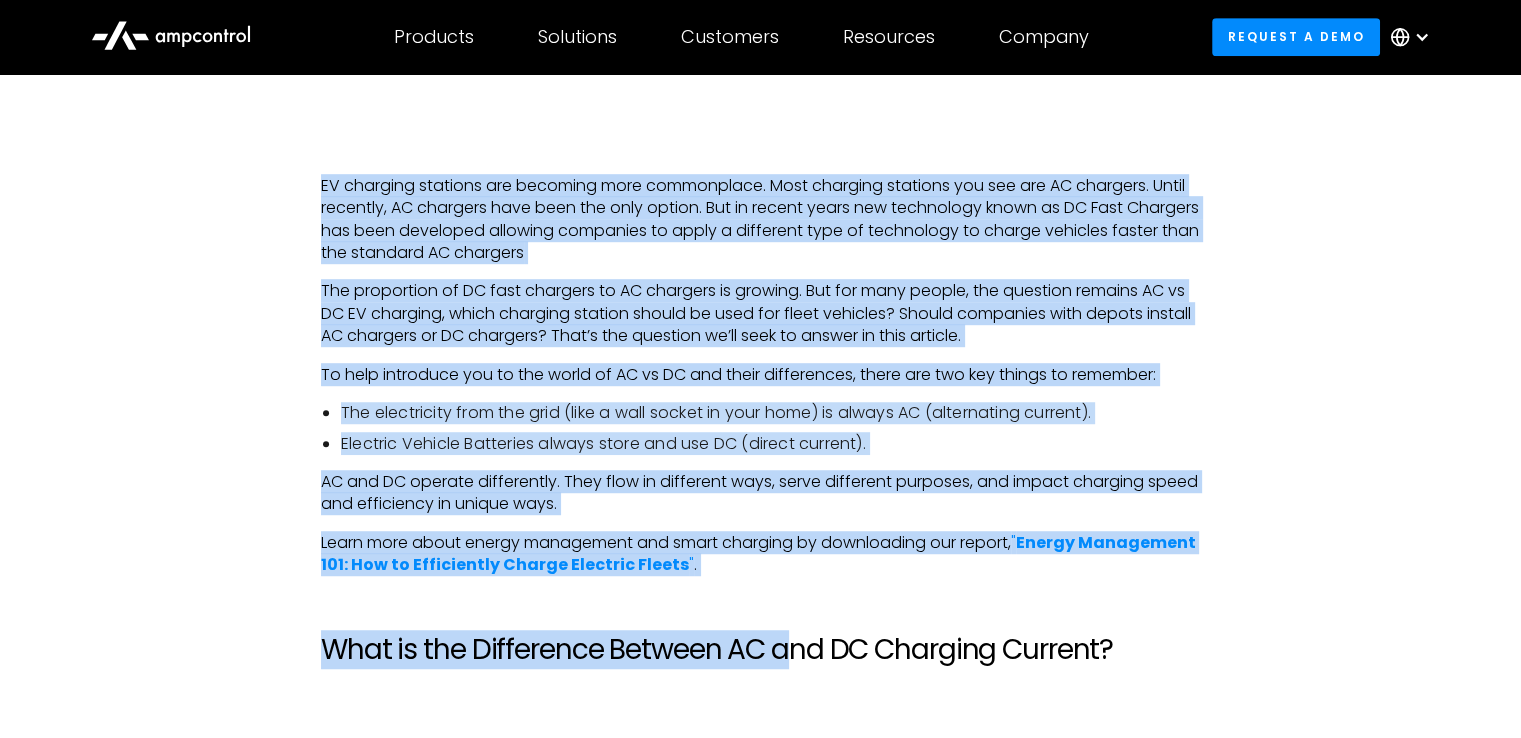 drag, startPoint x: 303, startPoint y: 183, endPoint x: 819, endPoint y: 624, distance: 678.7761 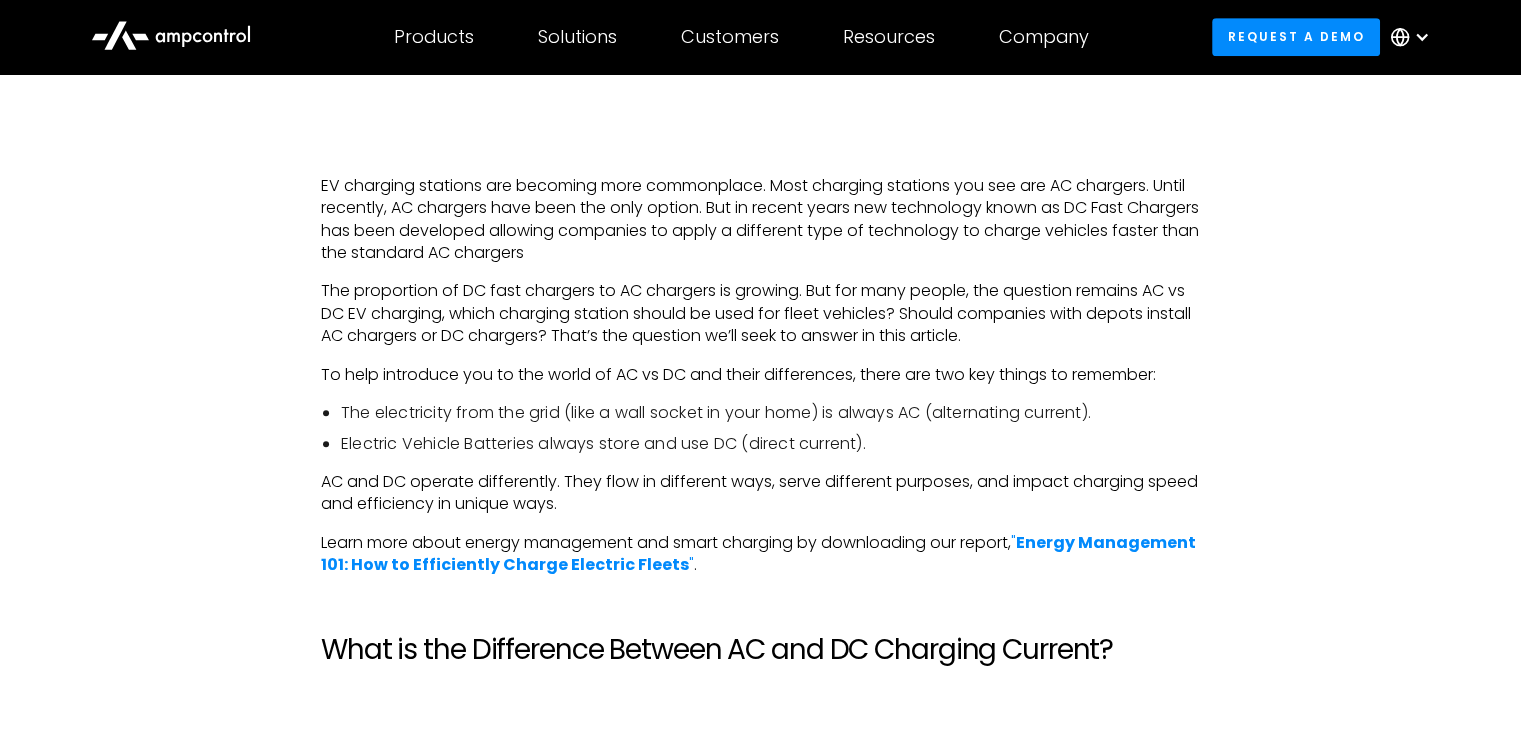 click on "EV charging stations are becoming more commonplace. Most charging stations you see are AC chargers. Until recently, AC chargers have been the only option. But in recent years new technology known as DC Fast Chargers has been developed allowing companies to apply a different type of technology to charge vehicles faster than the standard AC chargers The proportion of DC fast chargers to AC chargers is growing. But for many people, the question remains AC vs DC EV charging, which charging station should be used for fleet vehicles? Should companies with depots install AC chargers or DC chargers? That’s the question we’ll seek to answer in this article. To help introduce you to the world of AC vs DC and their differences, there are two key things to remember: The electricity from the grid (like a wall socket in your home) is always AC (alternating current). Electric Vehicle Batteries always store and use DC (direct current). Learn more about energy management and smart charging by downloading our report," at bounding box center (760, 3479) 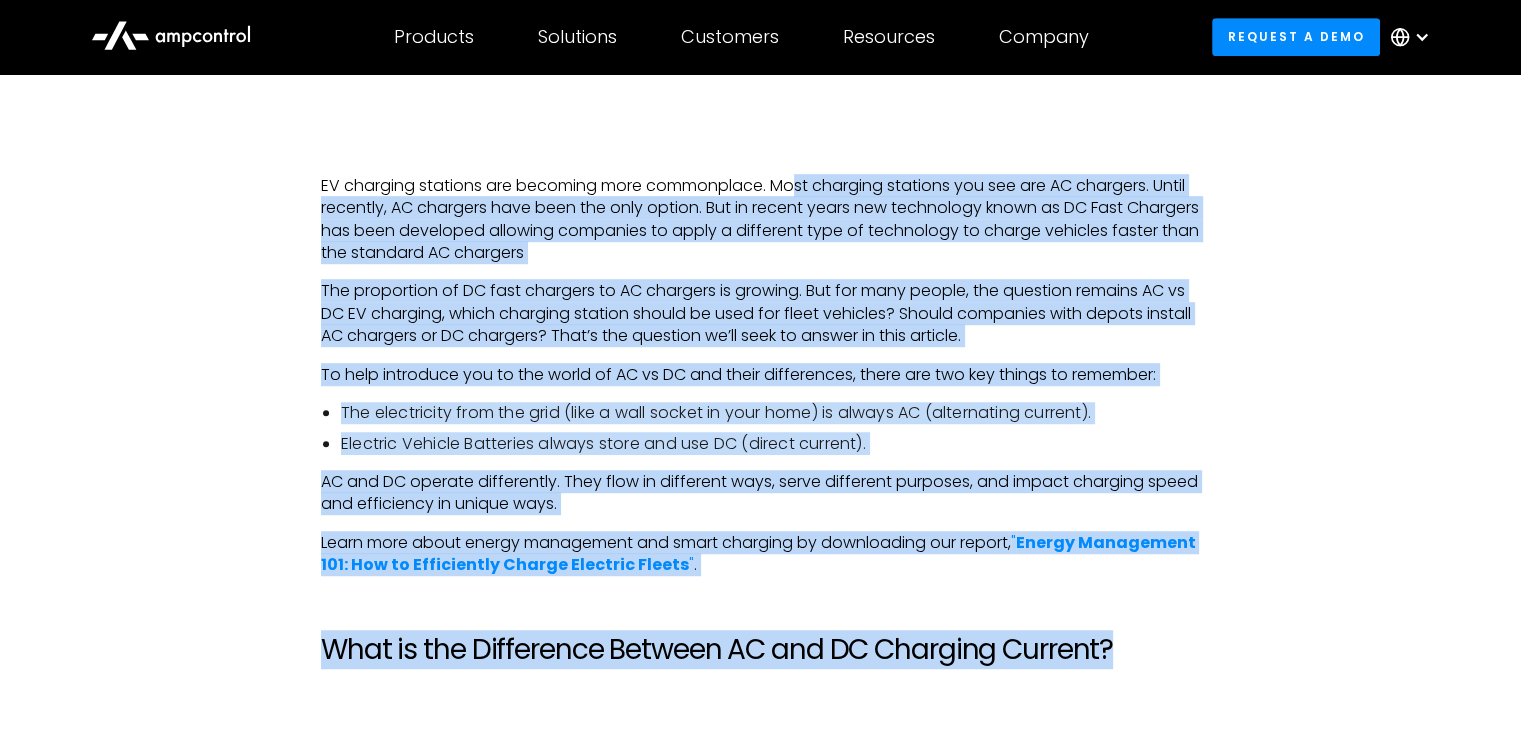 drag, startPoint x: 1156, startPoint y: 662, endPoint x: 801, endPoint y: 165, distance: 610.7651 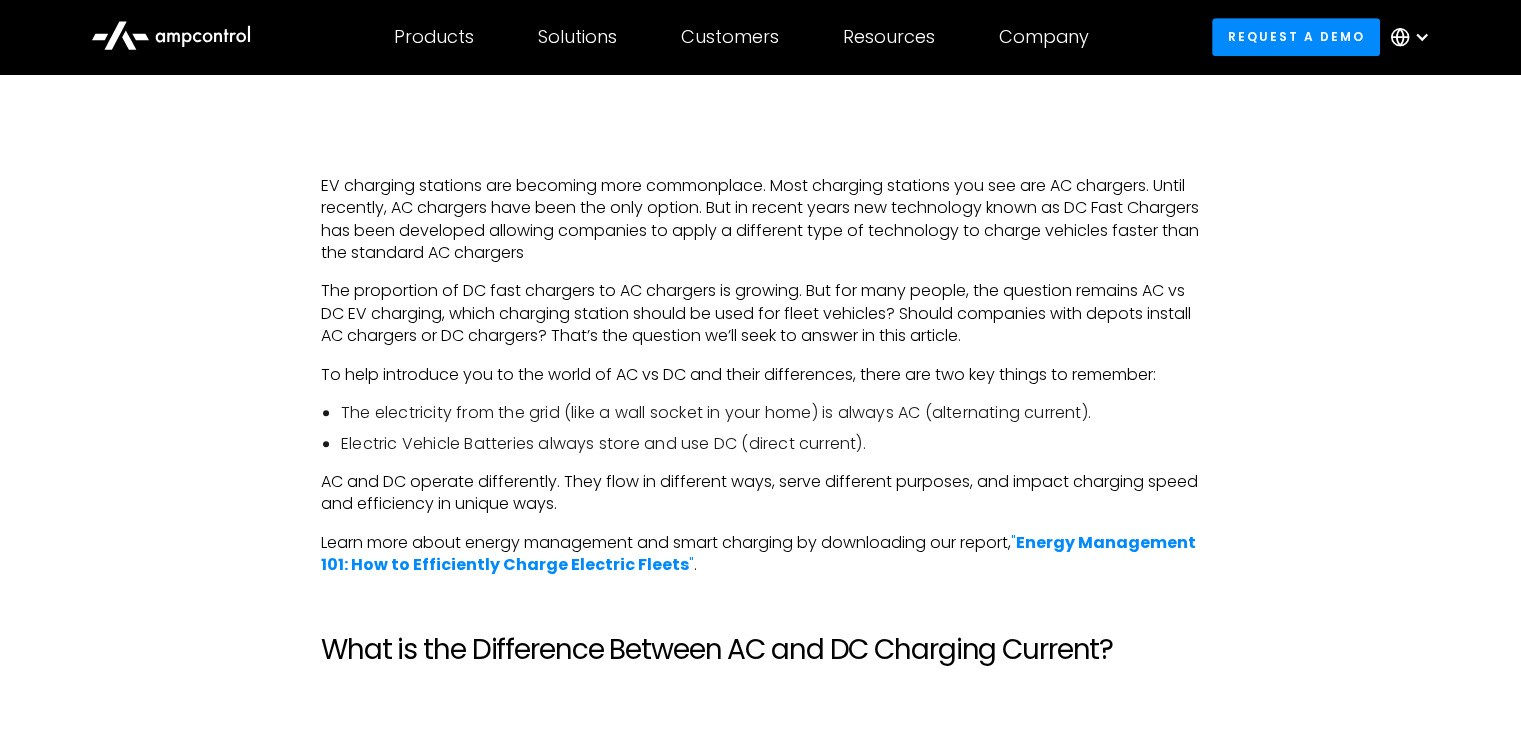 click on "EV charging stations are becoming more commonplace. Most charging stations you see are AC chargers. Until recently, AC chargers have been the only option. But in recent years new technology known as DC Fast Chargers has been developed allowing companies to apply a different type of technology to charge vehicles faster than the standard AC chargers The proportion of DC fast chargers to AC chargers is growing. But for many people, the question remains AC vs DC EV charging, which charging station should be used for fleet vehicles? Should companies with depots install AC chargers or DC chargers? That’s the question we’ll seek to answer in this article. To help introduce you to the world of AC vs DC and their differences, there are two key things to remember: The electricity from the grid (like a wall socket in your home) is always AC (alternating current). Electric Vehicle Batteries always store and use DC (direct current). Learn more about energy management and smart charging by downloading our report," at bounding box center [760, 3483] 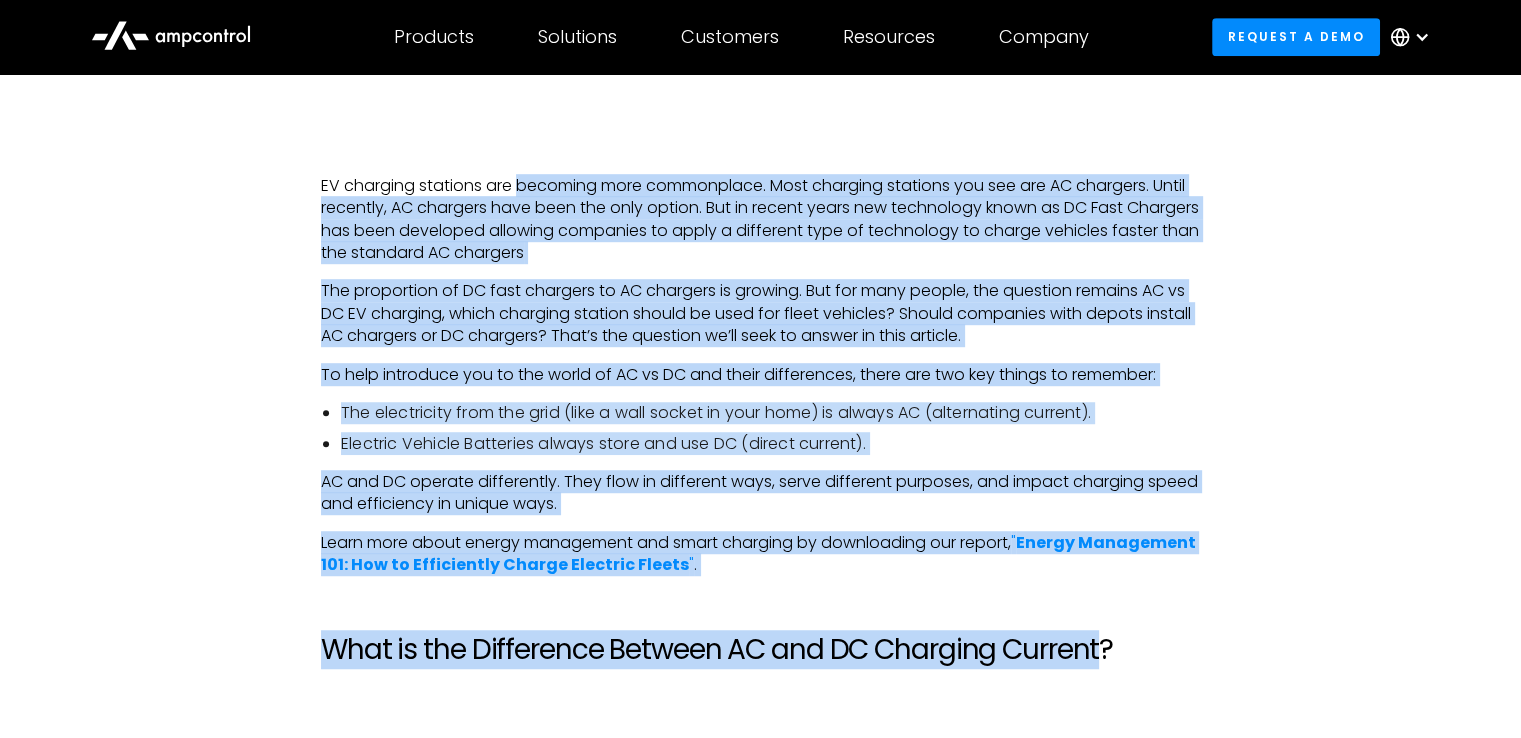 drag, startPoint x: 575, startPoint y: 166, endPoint x: 1087, endPoint y: 583, distance: 660.32794 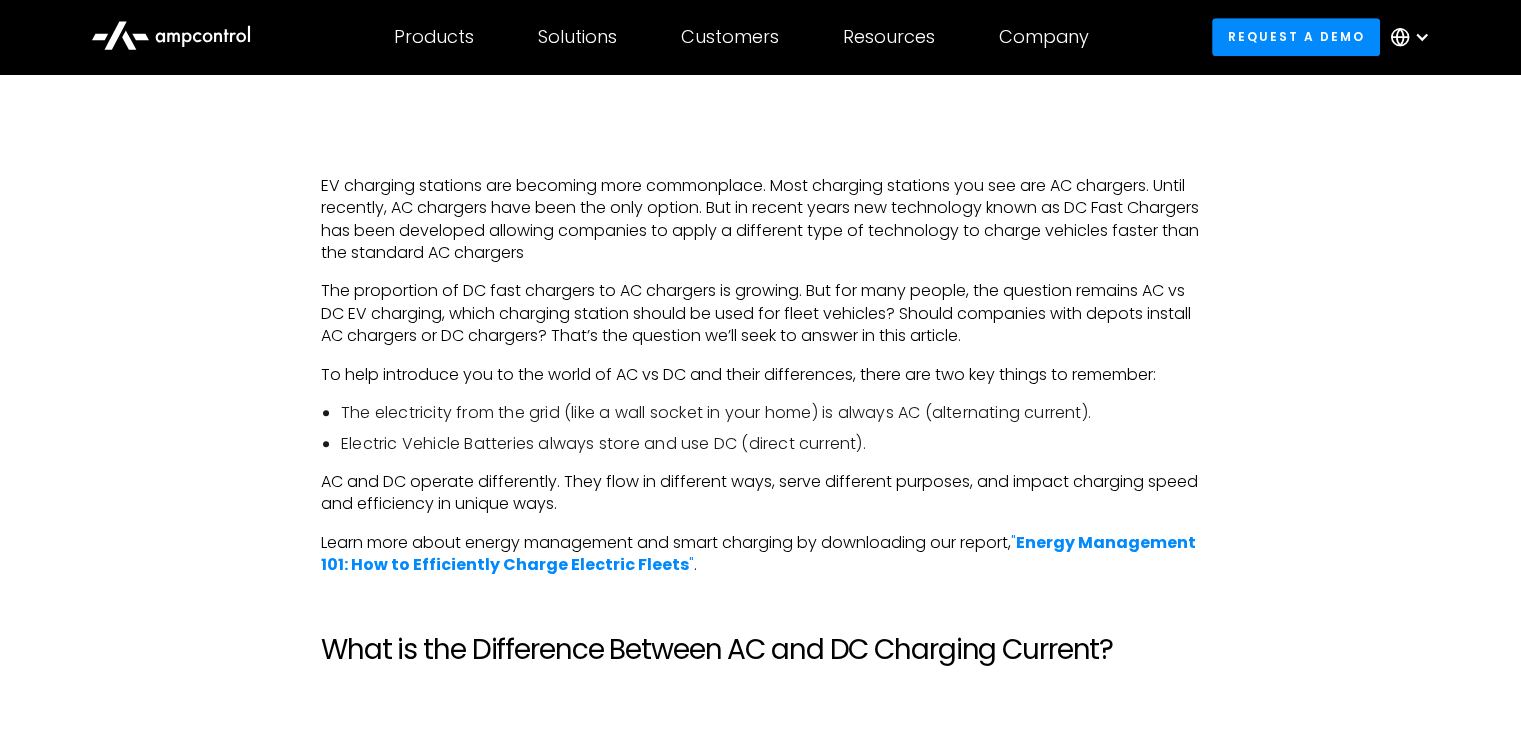 click on "What is the Difference Between AC and DC Charging Current?" at bounding box center (760, 650) 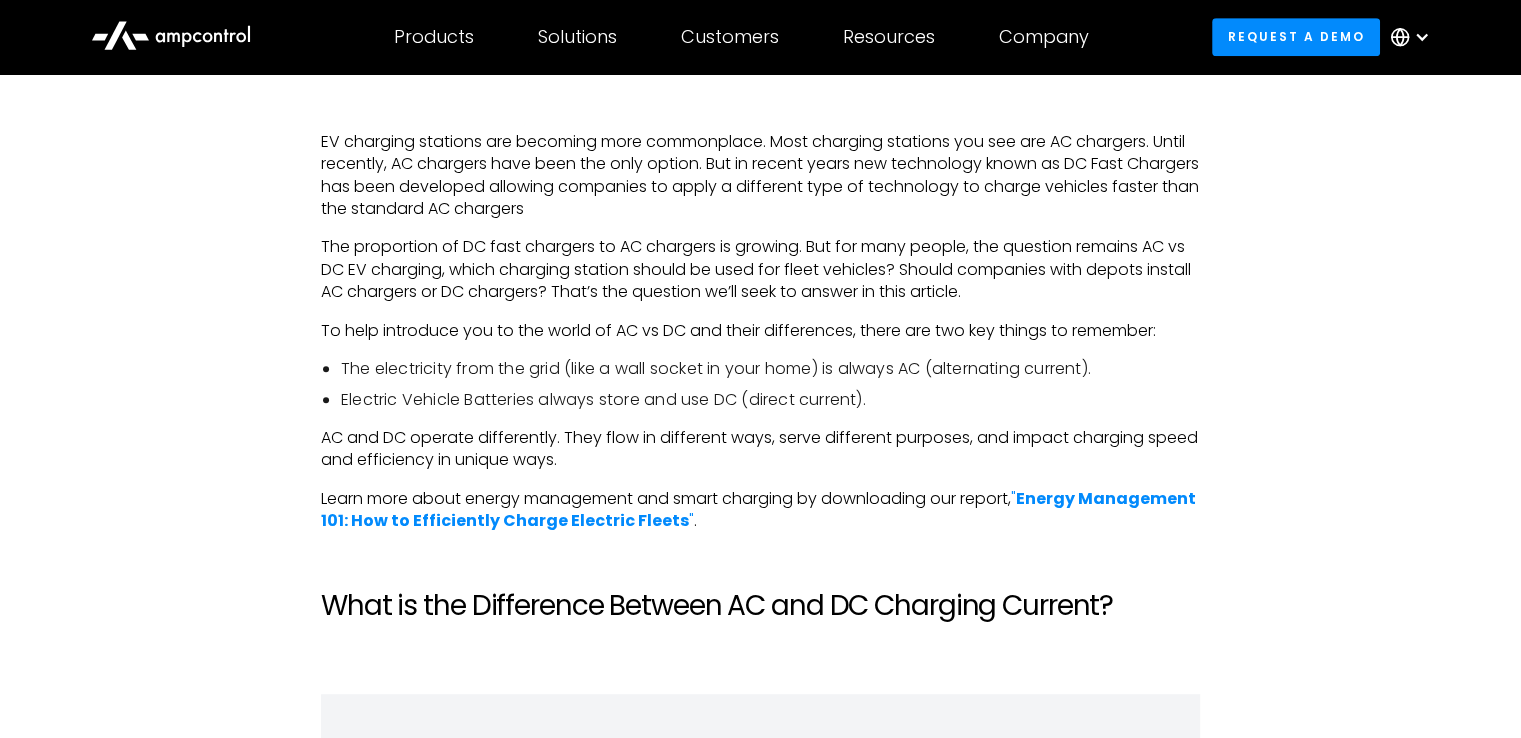 click on "EV charging stations are becoming more commonplace. Most charging stations you see are AC chargers. Until recently, AC chargers have been the only option. But in recent years new technology known as DC Fast Chargers has been developed allowing companies to apply a different type of technology to charge vehicles faster than the standard AC chargers The proportion of DC fast chargers to AC chargers is growing. But for many people, the question remains AC vs DC EV charging, which charging station should be used for fleet vehicles? Should companies with depots install AC chargers or DC chargers? That’s the question we’ll seek to answer in this article. To help introduce you to the world of AC vs DC and their differences, there are two key things to remember: The electricity from the grid (like a wall socket in your home) is always AC (alternating current). Electric Vehicle Batteries always store and use DC (direct current). Learn more about energy management and smart charging by downloading our report," at bounding box center (760, 3435) 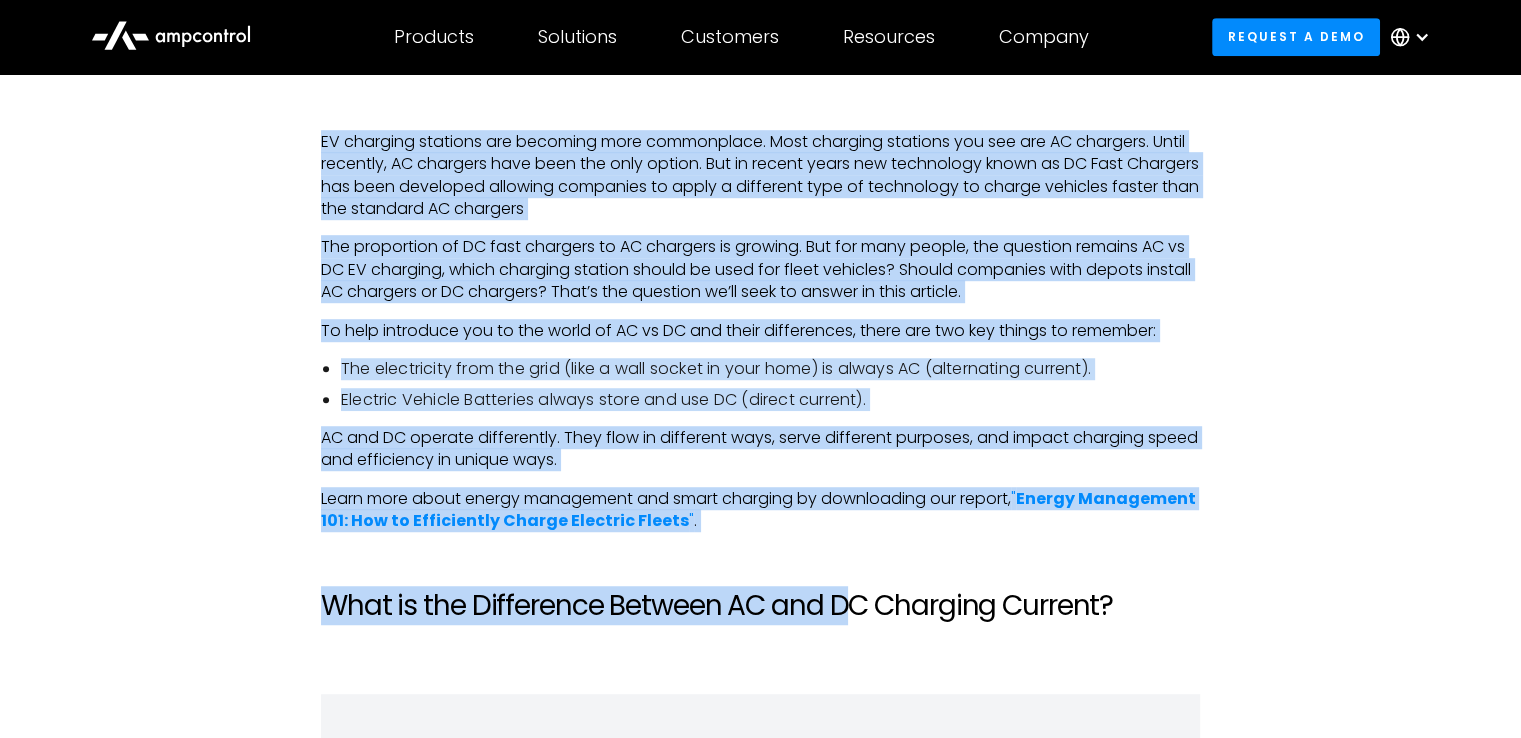 drag, startPoint x: 317, startPoint y: 138, endPoint x: 857, endPoint y: 541, distance: 673.8019 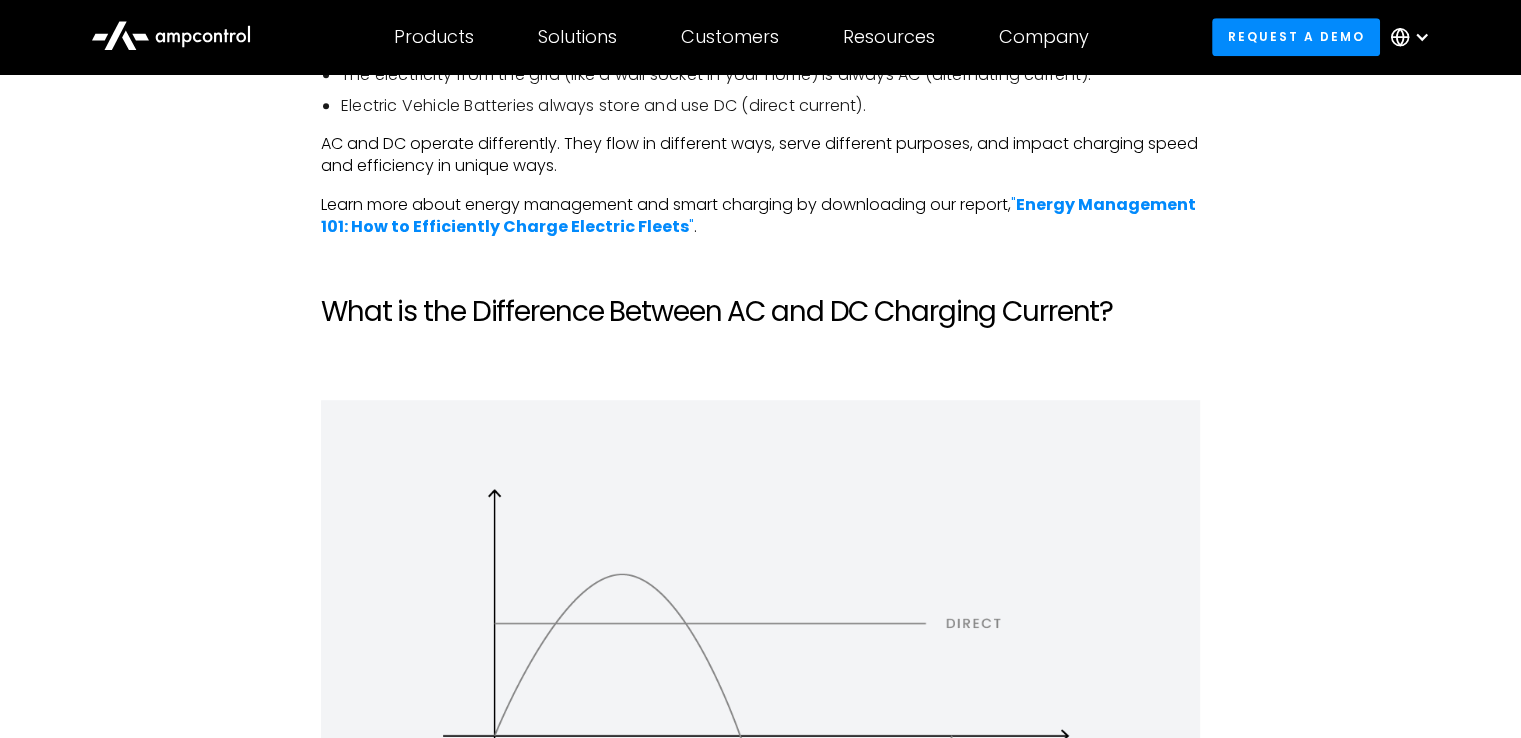 scroll, scrollTop: 1500, scrollLeft: 0, axis: vertical 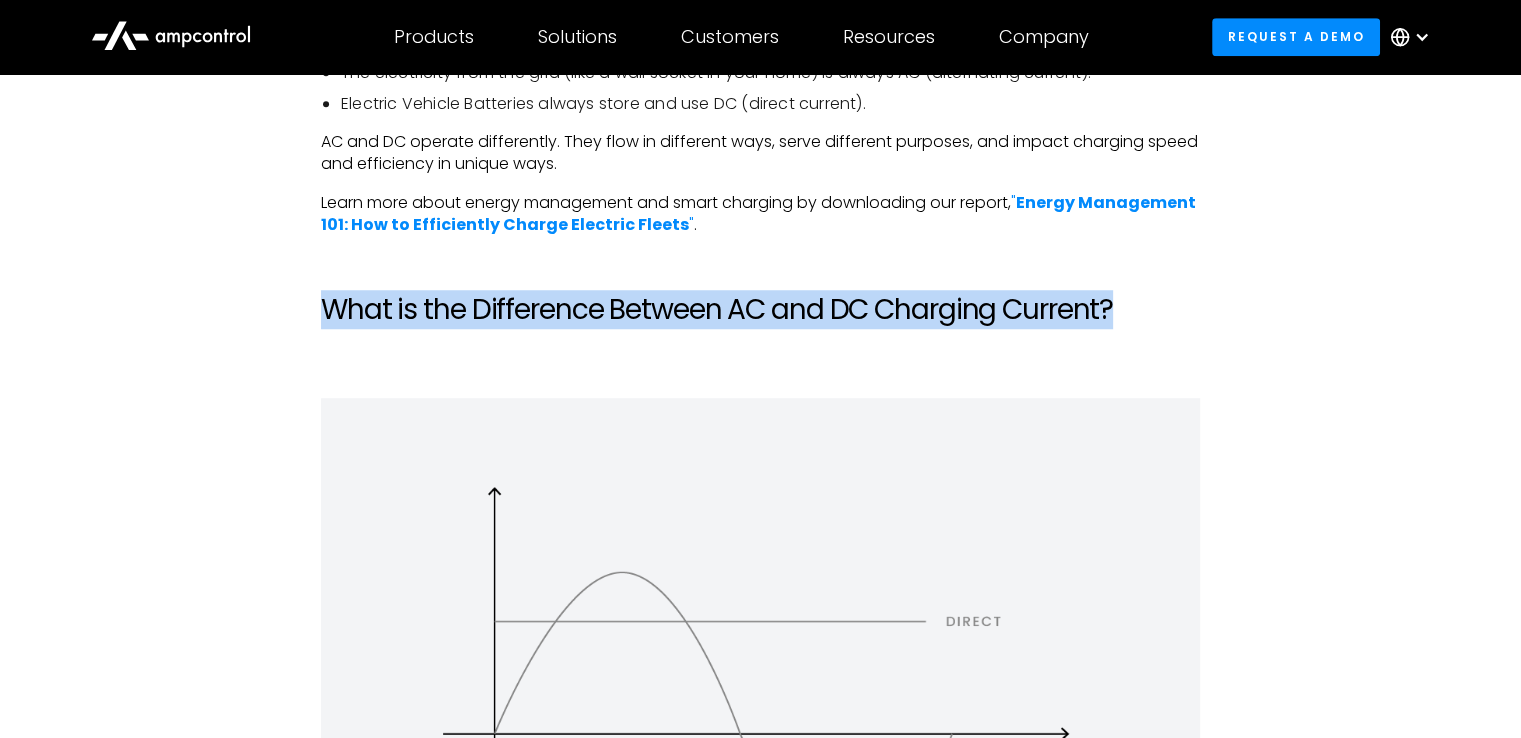 drag, startPoint x: 315, startPoint y: 299, endPoint x: 1047, endPoint y: 347, distance: 733.5721 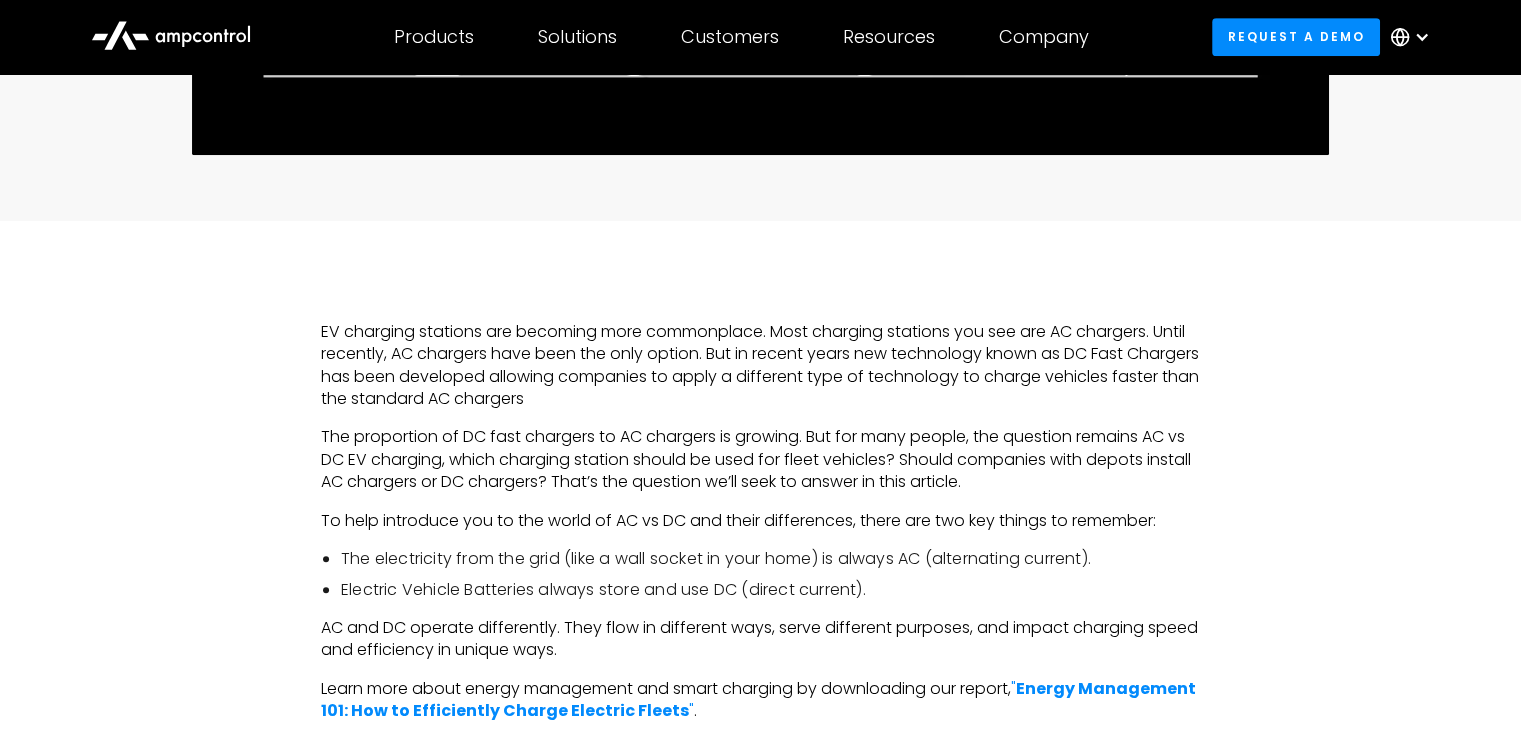 scroll, scrollTop: 1004, scrollLeft: 0, axis: vertical 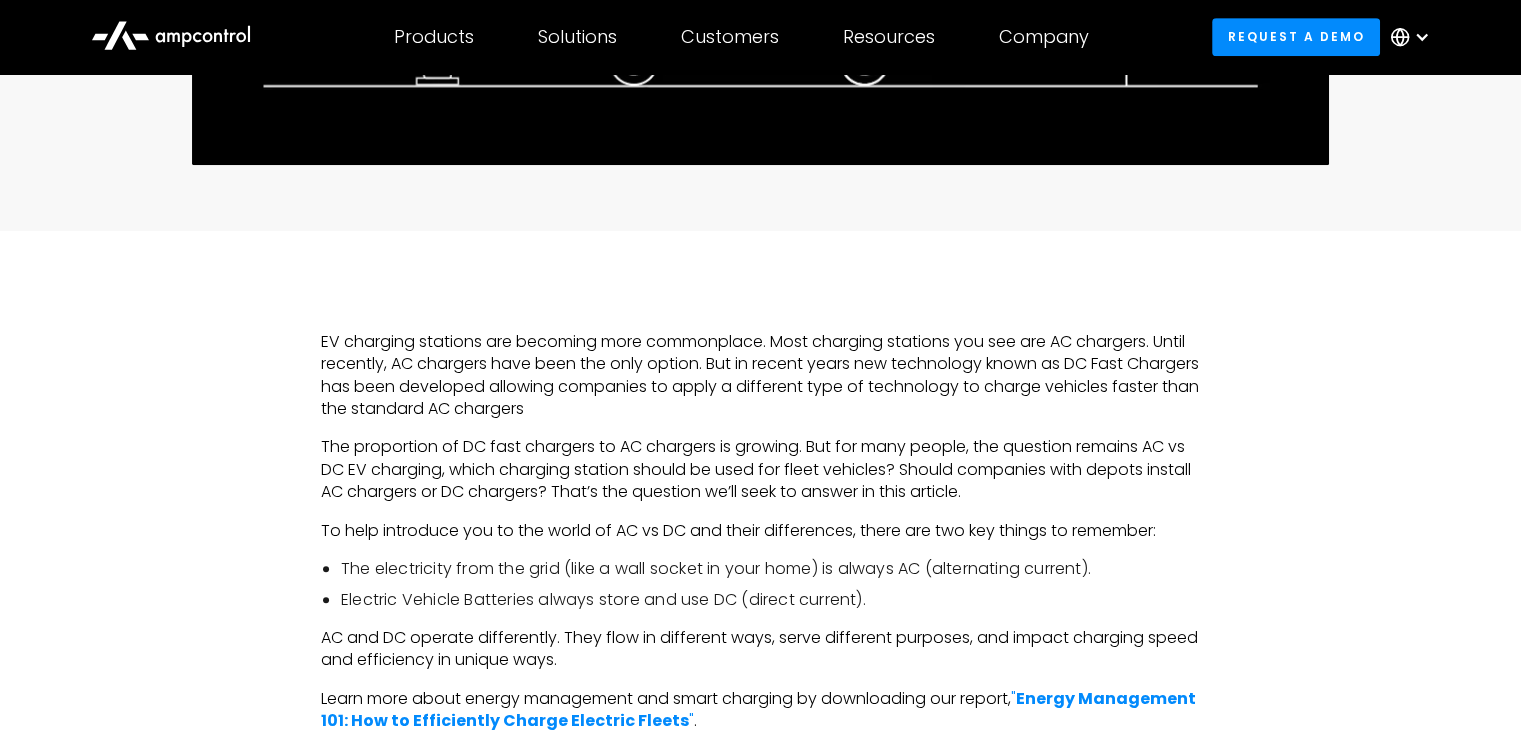 click on "EV charging stations are becoming more commonplace. Most charging stations you see are AC chargers. Until recently, AC chargers have been the only option. But in recent years new technology known as DC Fast Chargers has been developed allowing companies to apply a different type of technology to charge vehicles faster than the standard AC chargers The proportion of DC fast chargers to AC chargers is growing. But for many people, the question remains AC vs DC EV charging, which charging station should be used for fleet vehicles? Should companies with depots install AC chargers or DC chargers? That’s the question we’ll seek to answer in this article. To help introduce you to the world of AC vs DC and their differences, there are two key things to remember: The electricity from the grid (like a wall socket in your home) is always AC (alternating current). Electric Vehicle Batteries always store and use DC (direct current). Learn more about energy management and smart charging by downloading our report," at bounding box center [760, 3639] 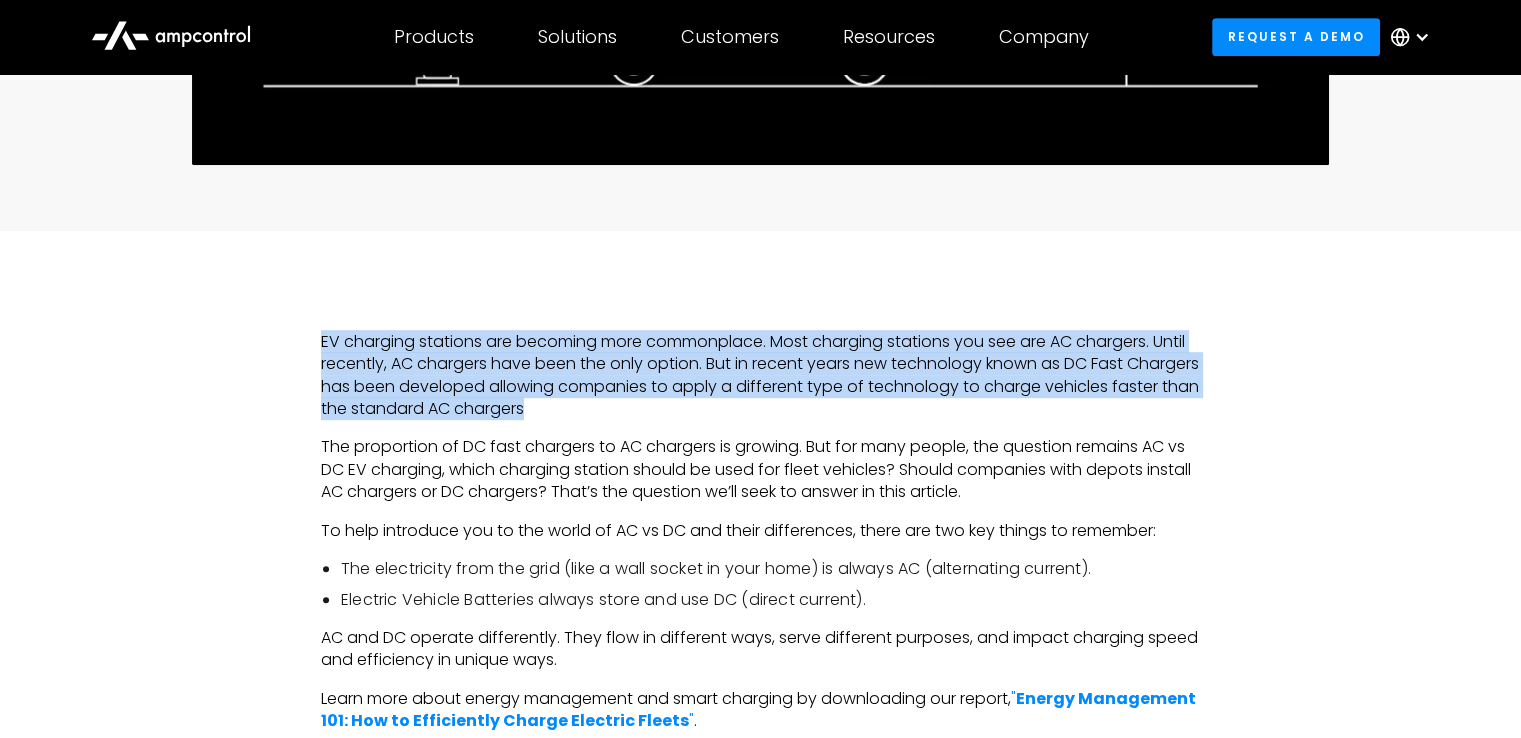drag, startPoint x: 324, startPoint y: 327, endPoint x: 664, endPoint y: 469, distance: 368.46167 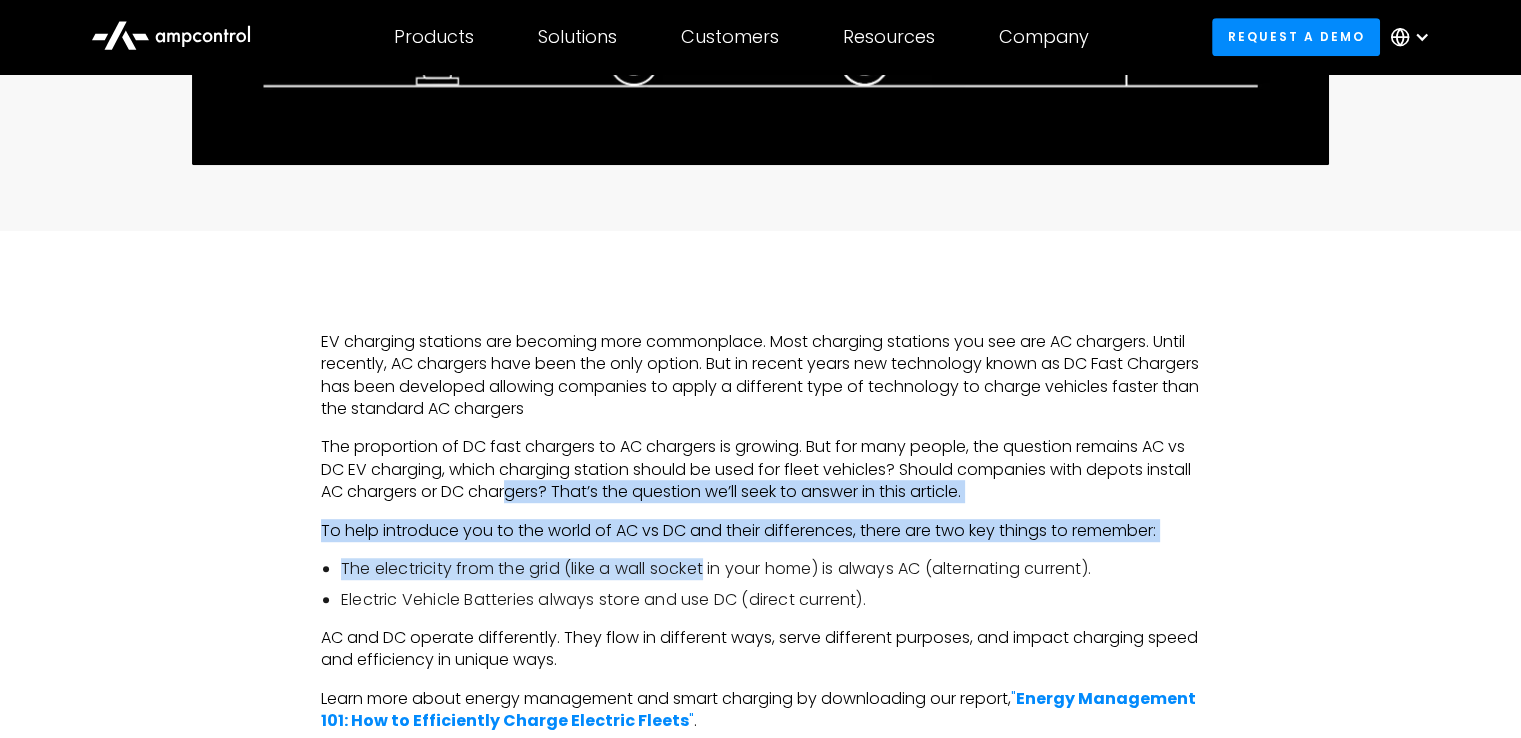 drag, startPoint x: 711, startPoint y: 544, endPoint x: 539, endPoint y: 499, distance: 177.7892 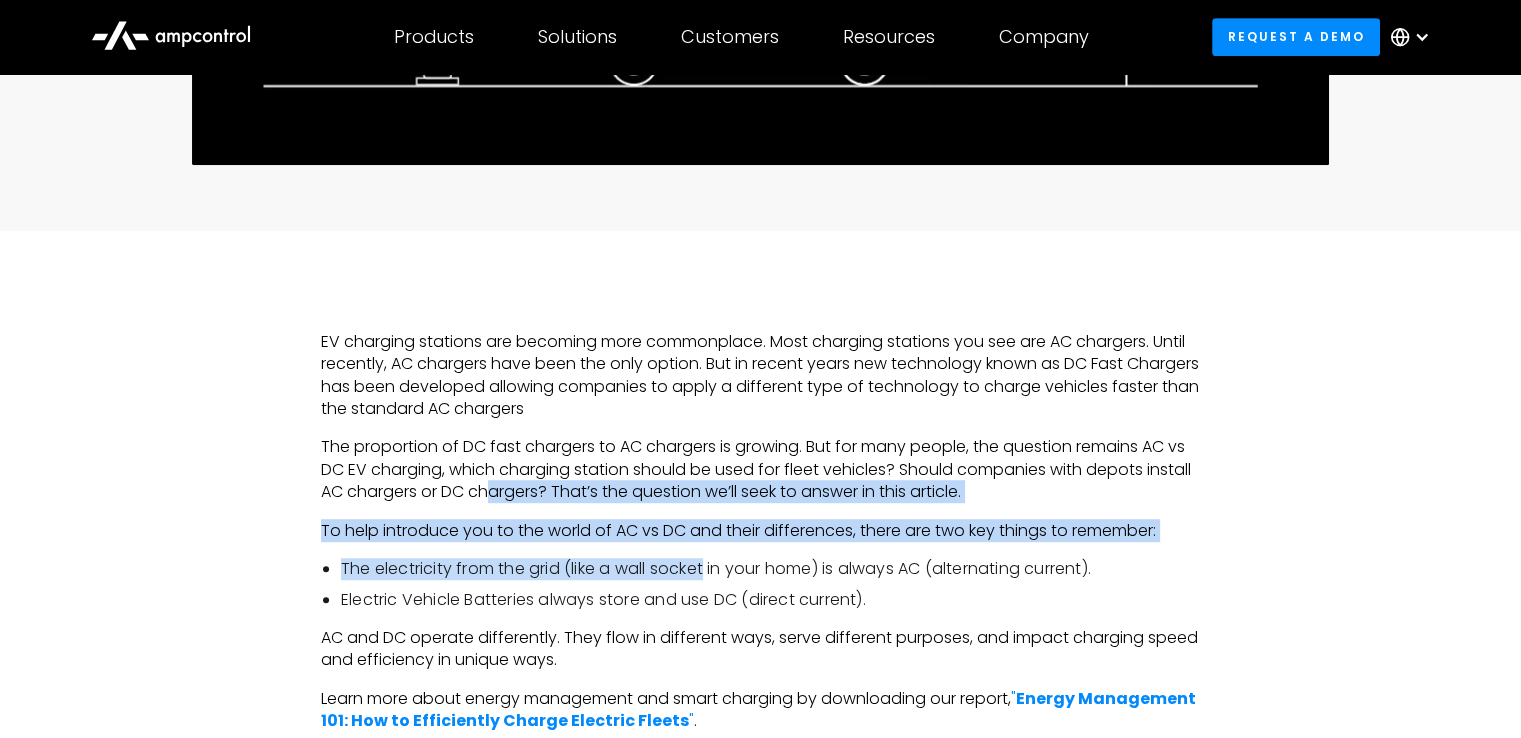 click on "EV charging stations are becoming more commonplace. Most charging stations you see are AC chargers. Until recently, AC chargers have been the only option. But in recent years new technology known as DC Fast Chargers has been developed allowing companies to apply a different type of technology to charge vehicles faster than the standard AC chargers The proportion of DC fast chargers to AC chargers is growing. But for many people, the question remains AC vs DC EV charging, which charging station should be used for fleet vehicles? Should companies with depots install AC chargers or DC chargers? That’s the question we’ll seek to answer in this article. To help introduce you to the world of AC vs DC and their differences, there are two key things to remember: The electricity from the grid (like a wall socket in your home) is always AC (alternating current). Electric Vehicle Batteries always store and use DC (direct current). Learn more about energy management and smart charging by downloading our report," at bounding box center (760, 3635) 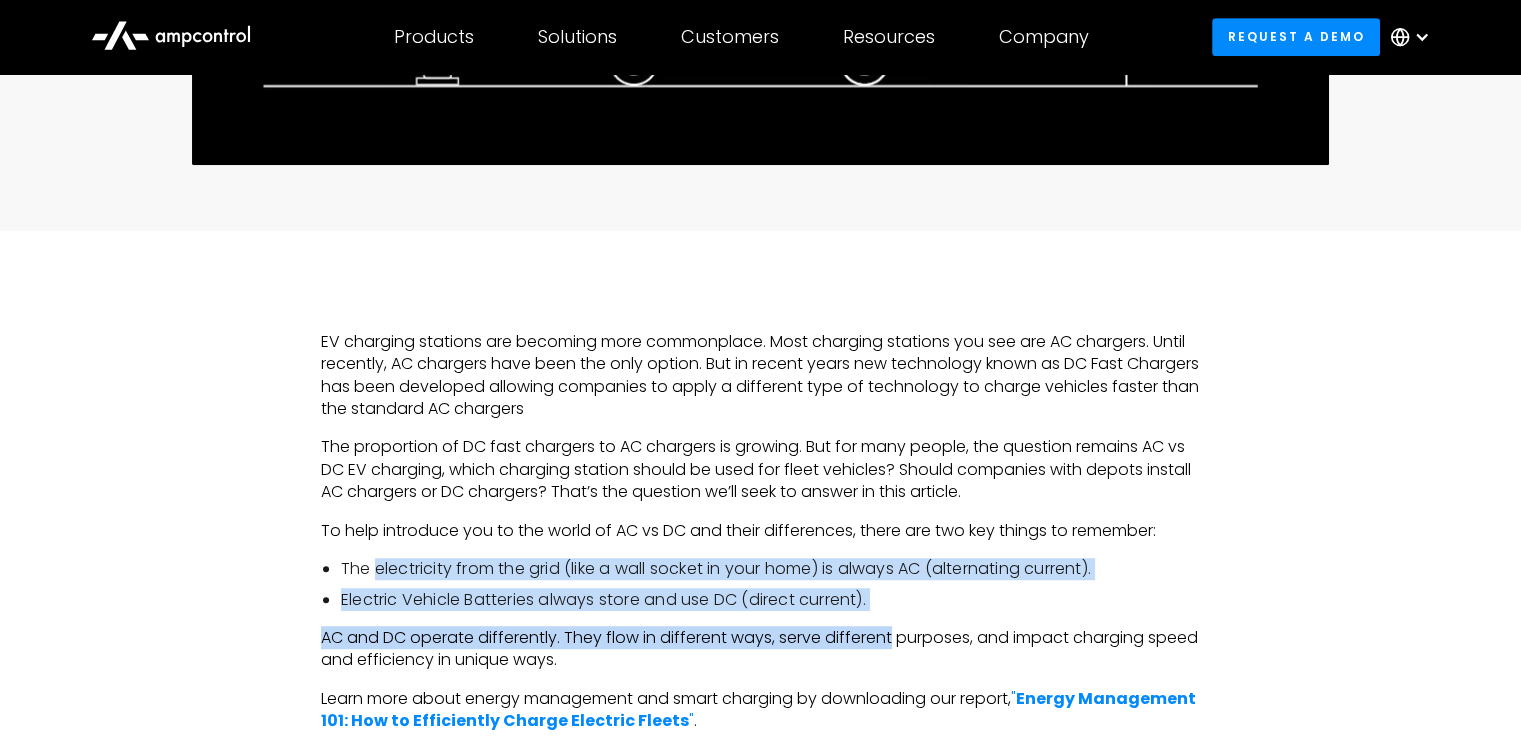 drag, startPoint x: 402, startPoint y: 552, endPoint x: 890, endPoint y: 626, distance: 493.57877 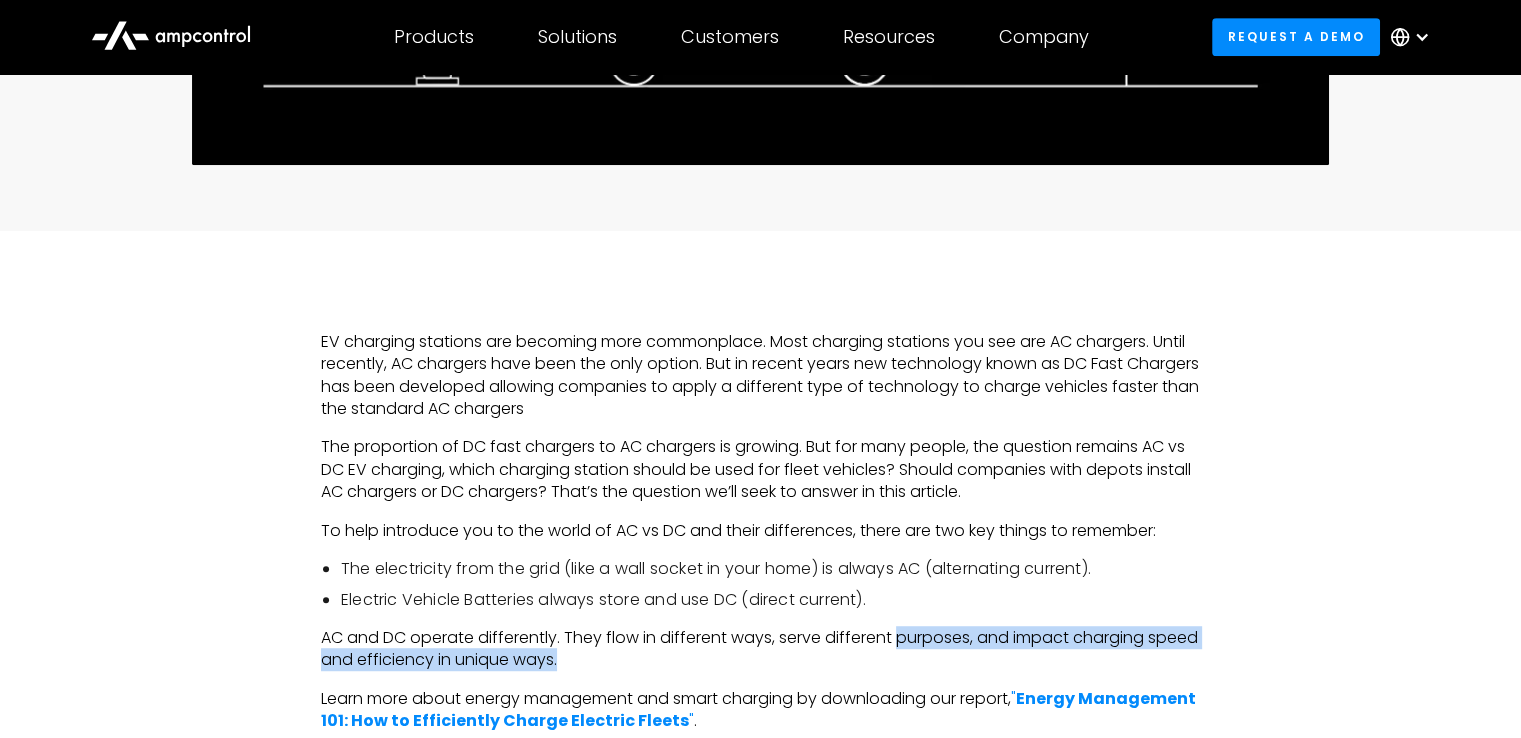drag, startPoint x: 903, startPoint y: 630, endPoint x: 1132, endPoint y: 659, distance: 230.82893 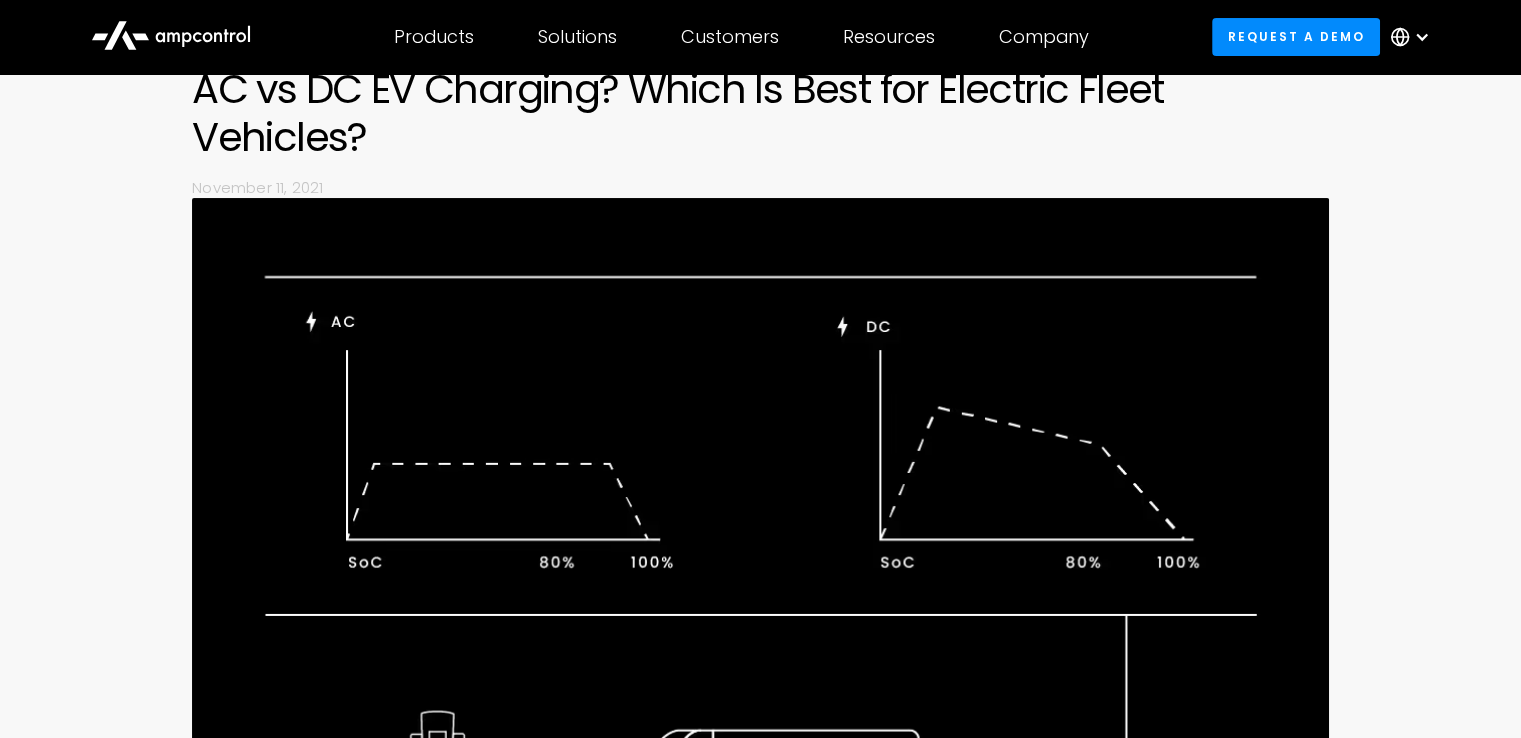 scroll, scrollTop: 215, scrollLeft: 0, axis: vertical 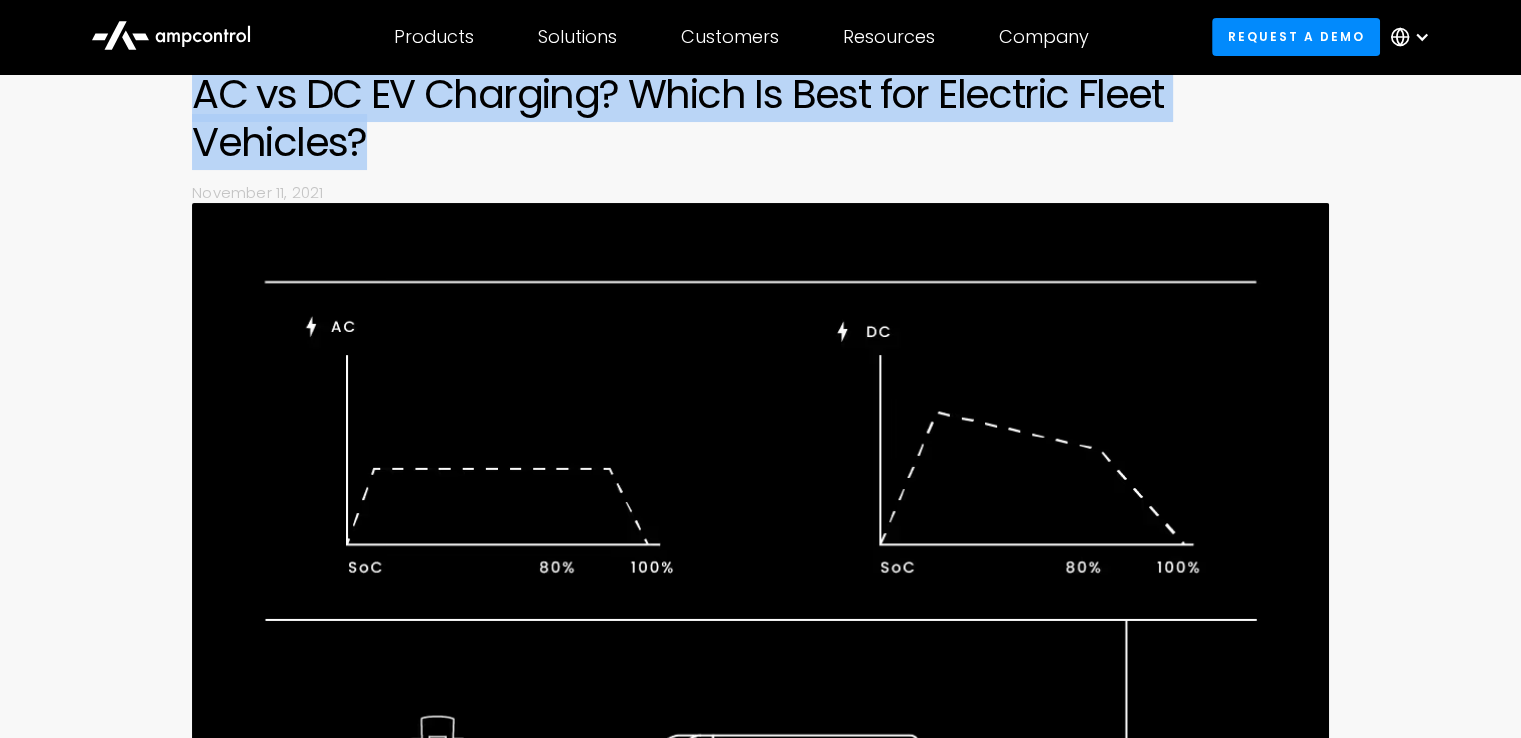 drag, startPoint x: 199, startPoint y: 92, endPoint x: 421, endPoint y: 147, distance: 228.71161 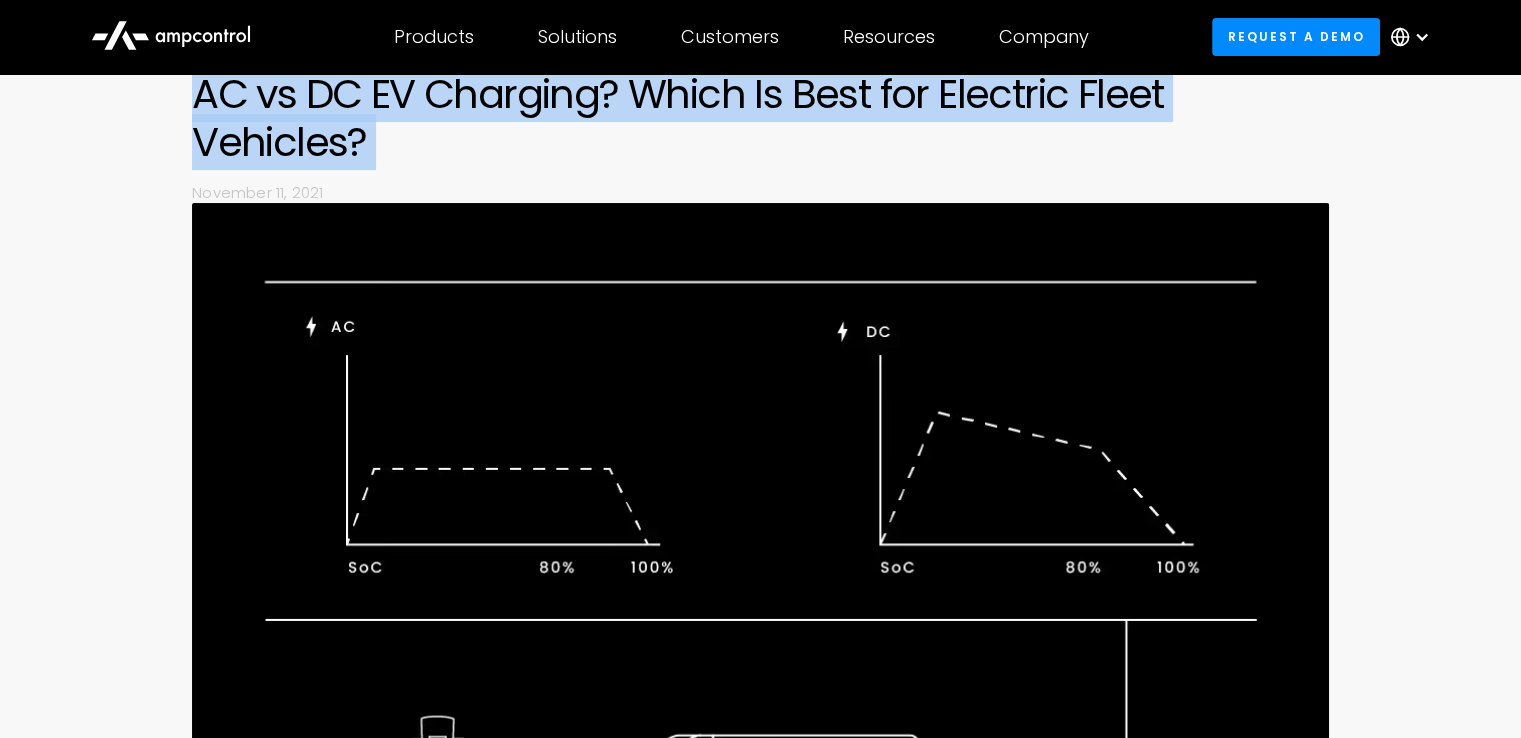 drag, startPoint x: 421, startPoint y: 147, endPoint x: 203, endPoint y: 91, distance: 225.07776 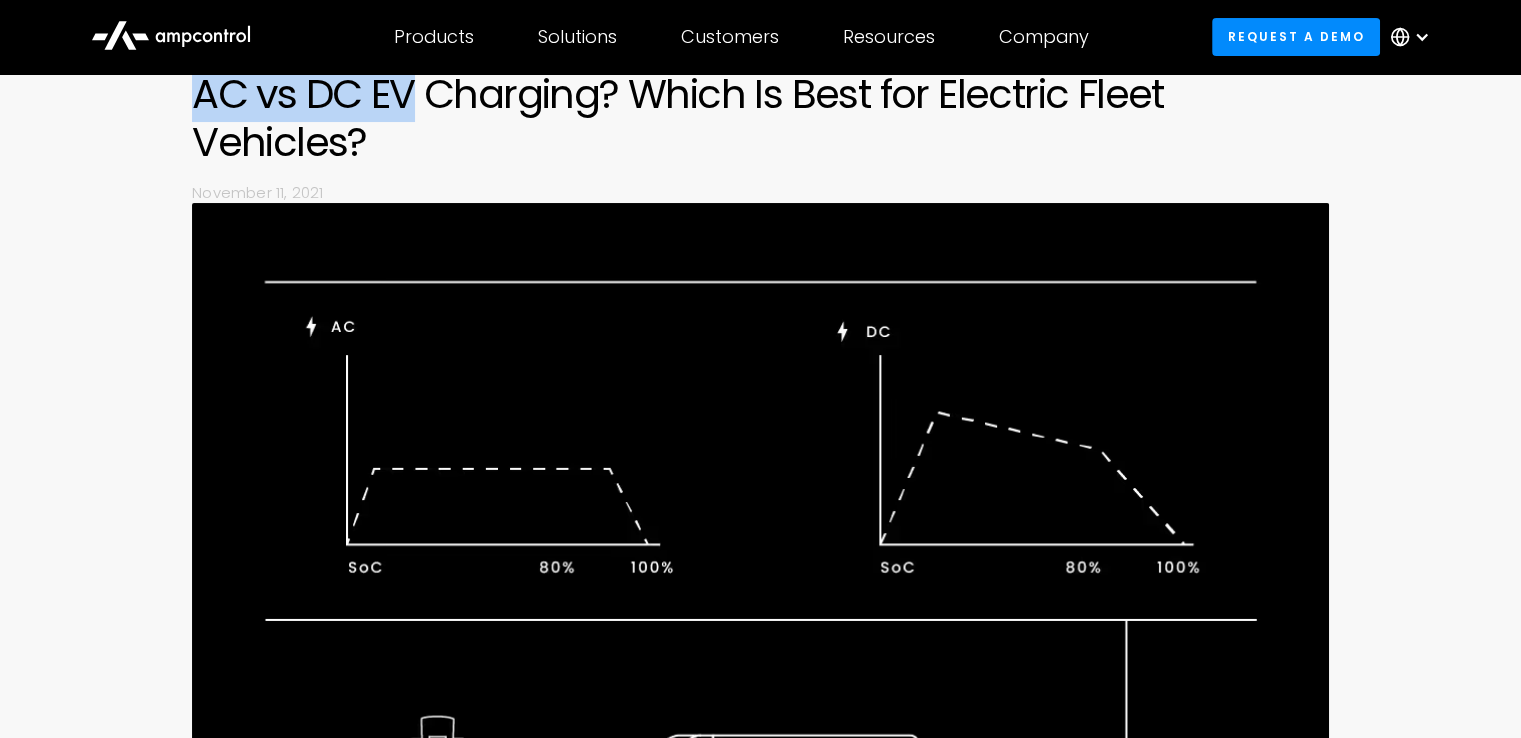 drag, startPoint x: 228, startPoint y: 85, endPoint x: 376, endPoint y: 117, distance: 151.41995 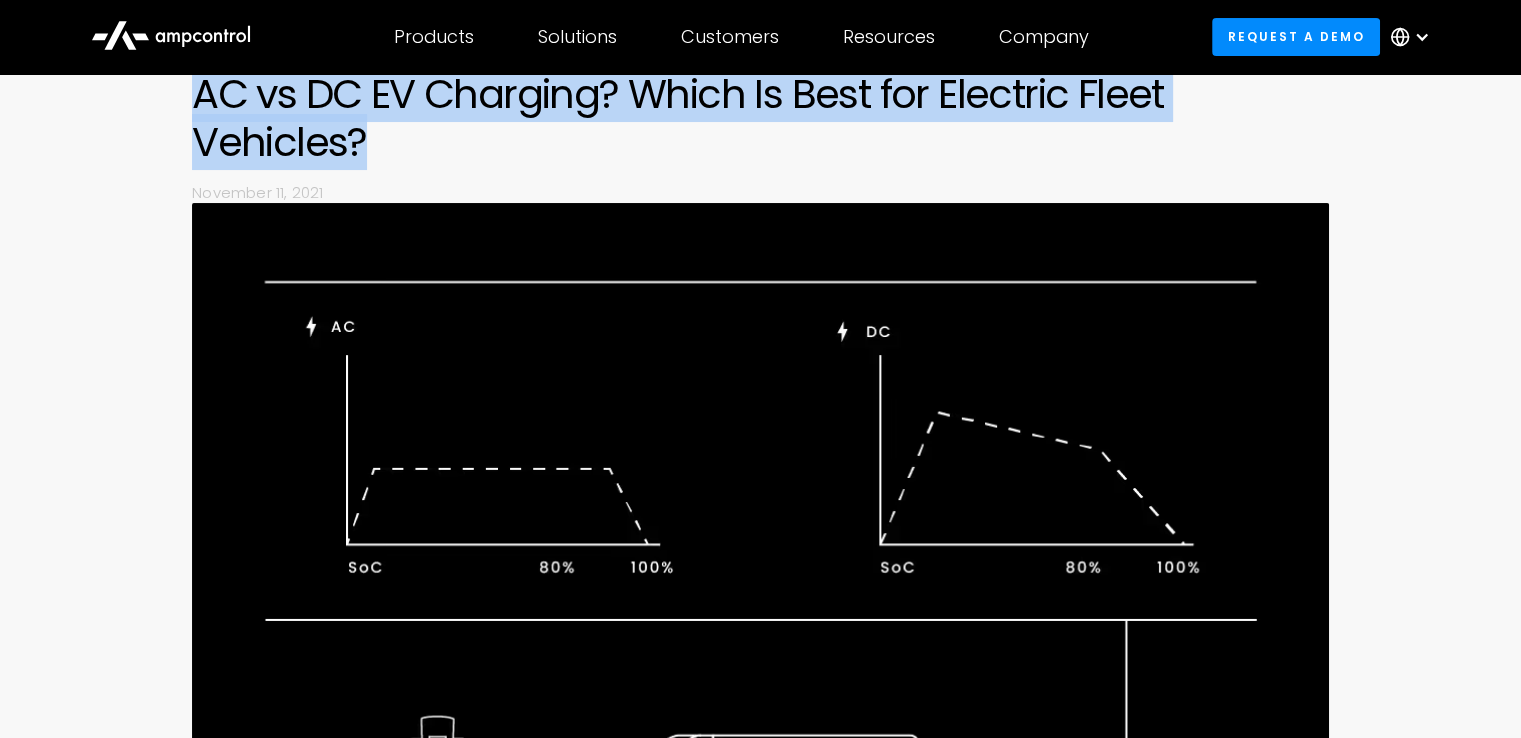 drag, startPoint x: 378, startPoint y: 142, endPoint x: 153, endPoint y: 92, distance: 230.48862 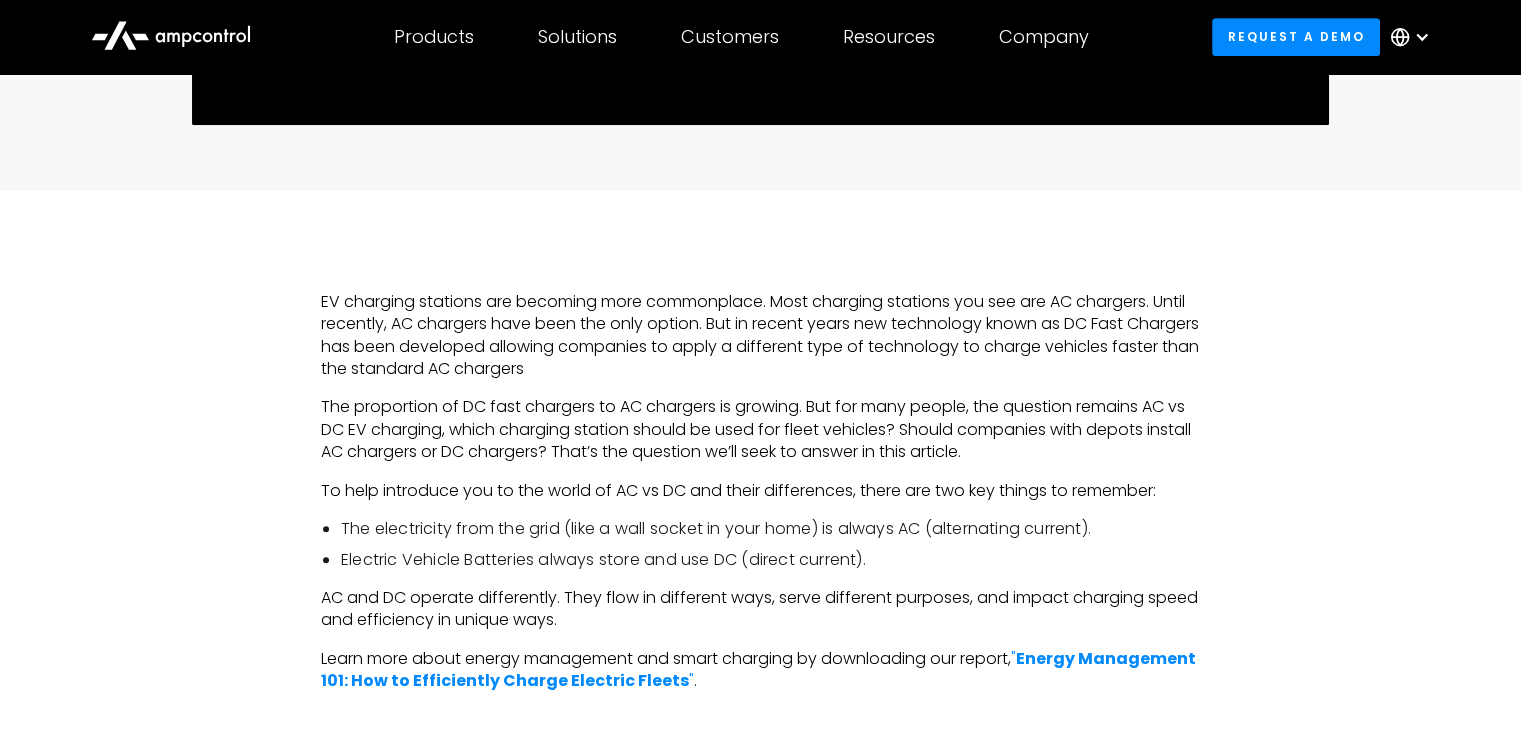 scroll, scrollTop: 1040, scrollLeft: 0, axis: vertical 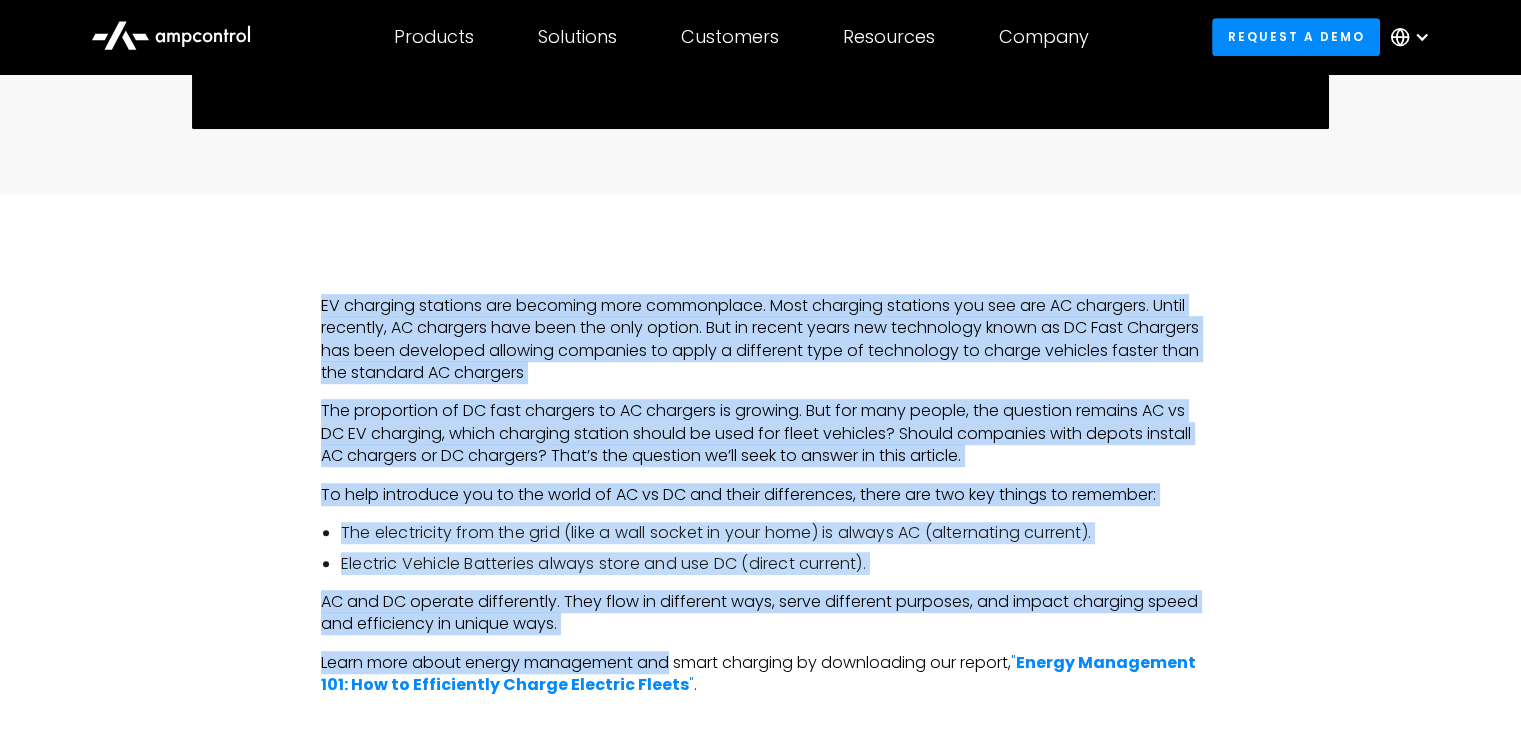 drag, startPoint x: 324, startPoint y: 309, endPoint x: 680, endPoint y: 672, distance: 508.43387 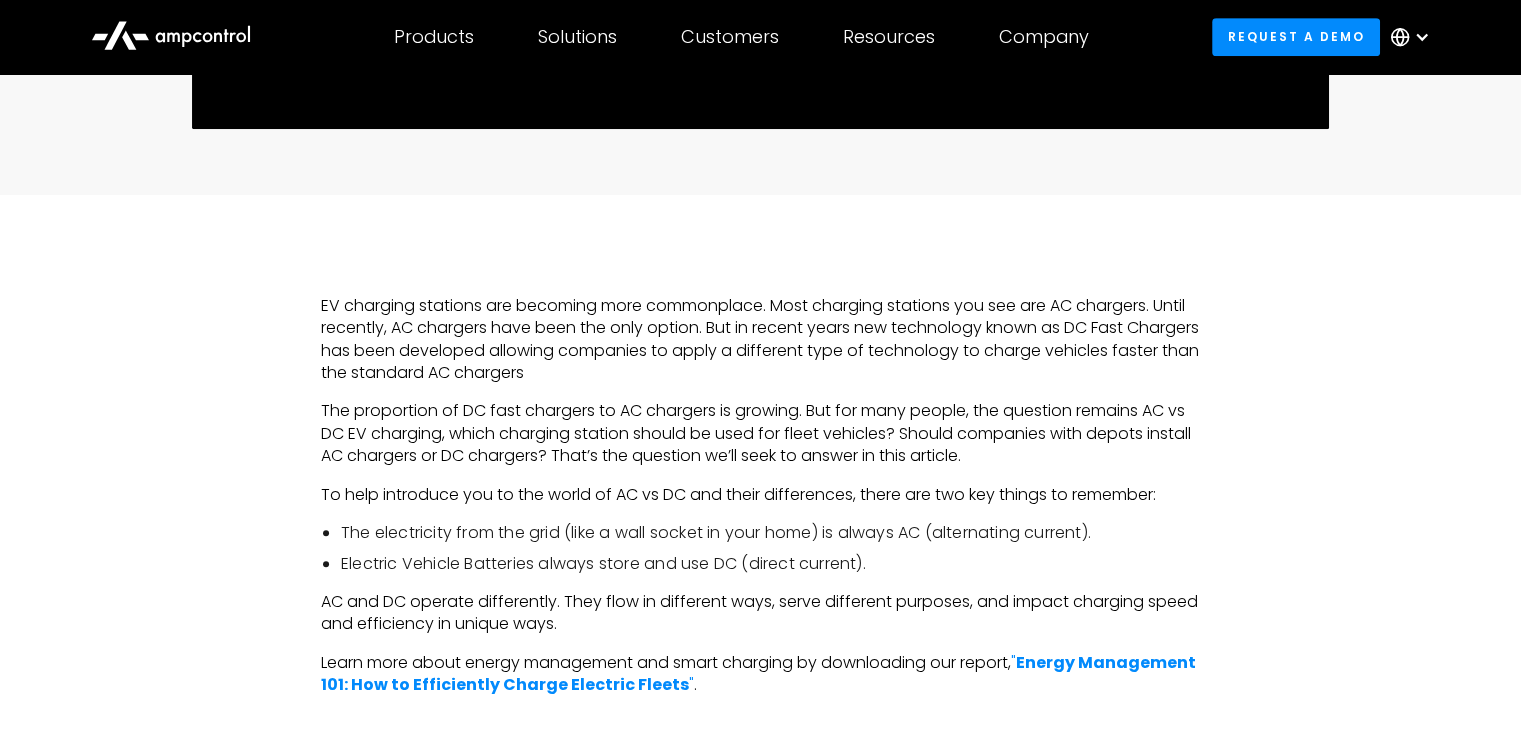 click on "Learn more about energy management and smart charging by downloading our report, " Energy Management 101: How to Efficiently Charge Electric Fleets " ." at bounding box center [760, 674] 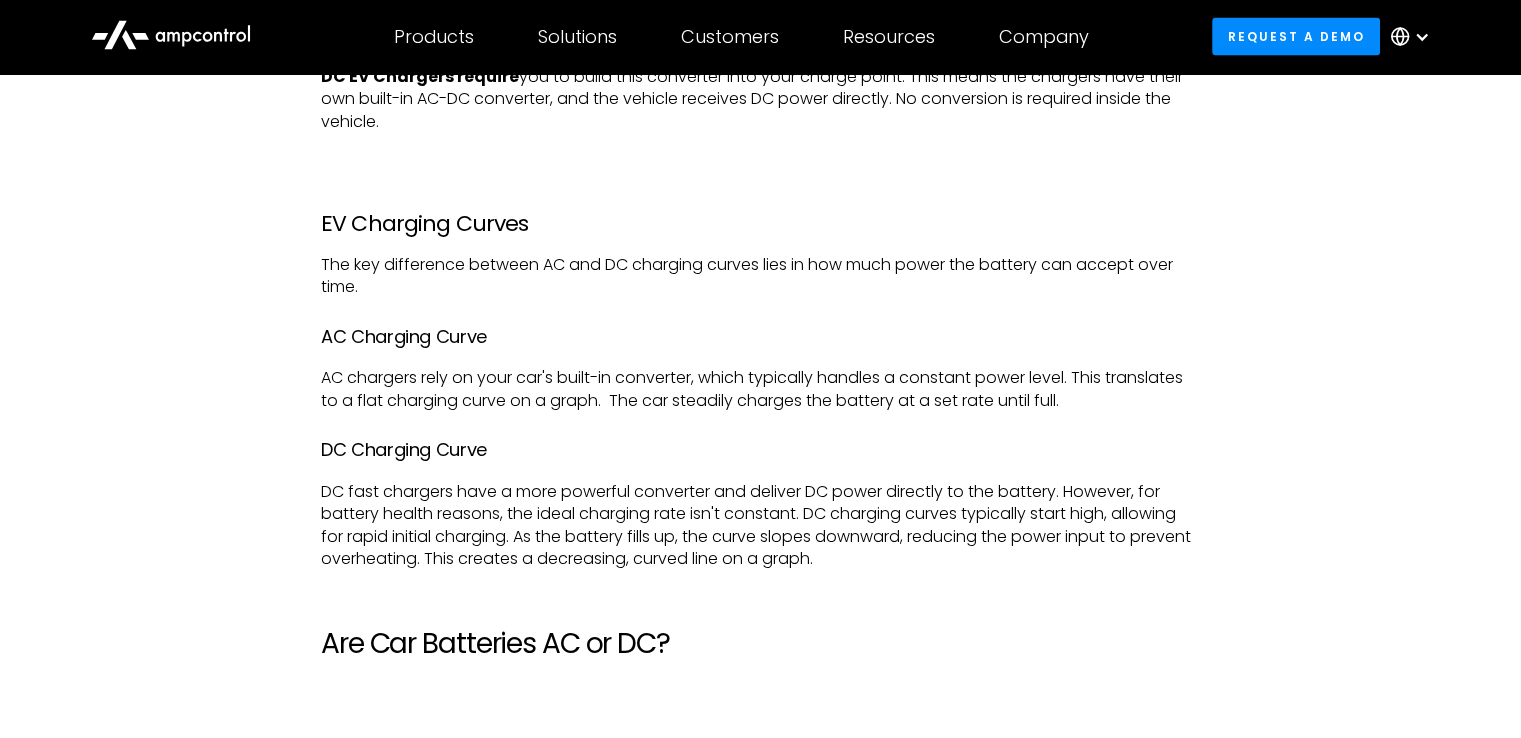 scroll, scrollTop: 4018, scrollLeft: 0, axis: vertical 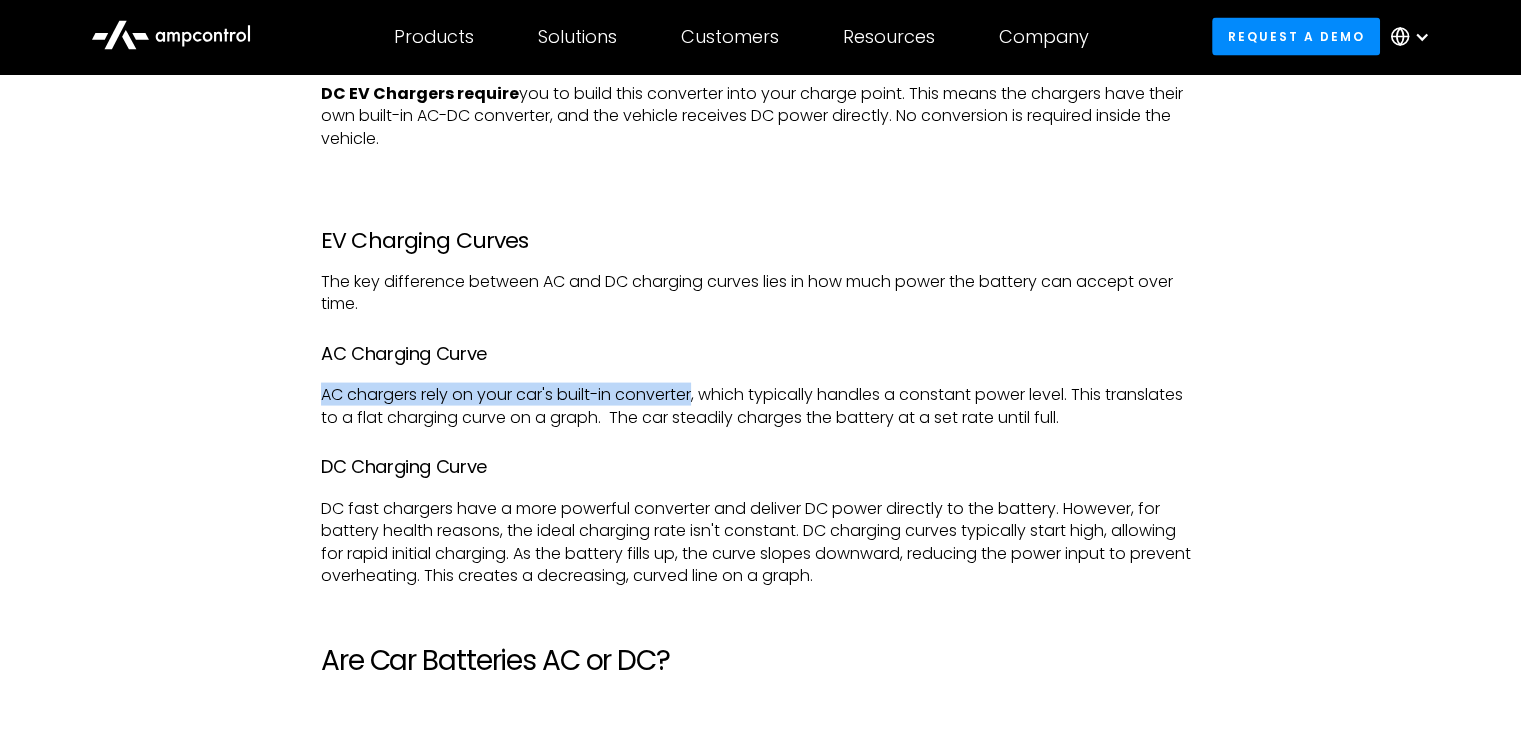 drag, startPoint x: 322, startPoint y: 386, endPoint x: 697, endPoint y: 381, distance: 375.03333 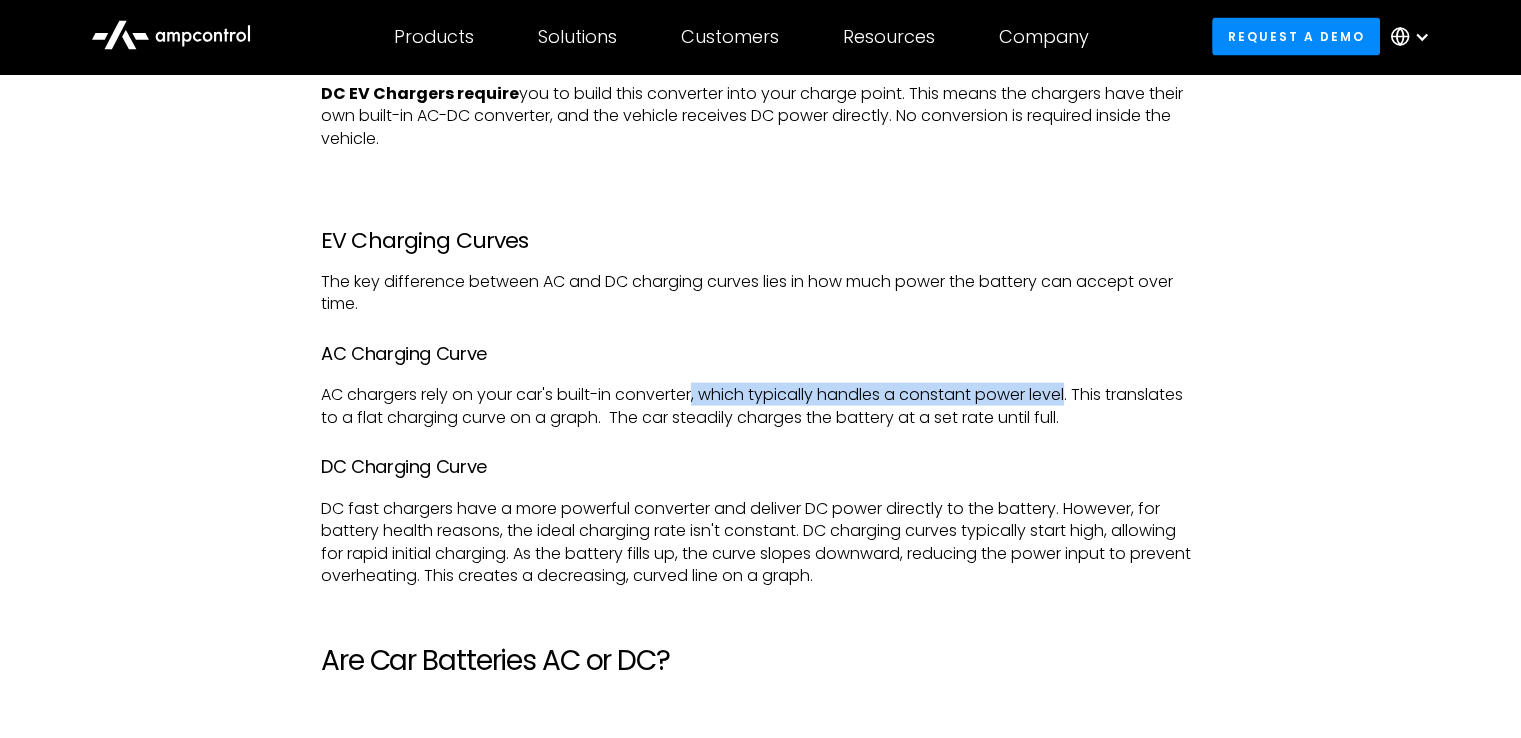 drag, startPoint x: 697, startPoint y: 381, endPoint x: 1040, endPoint y: 397, distance: 343.373 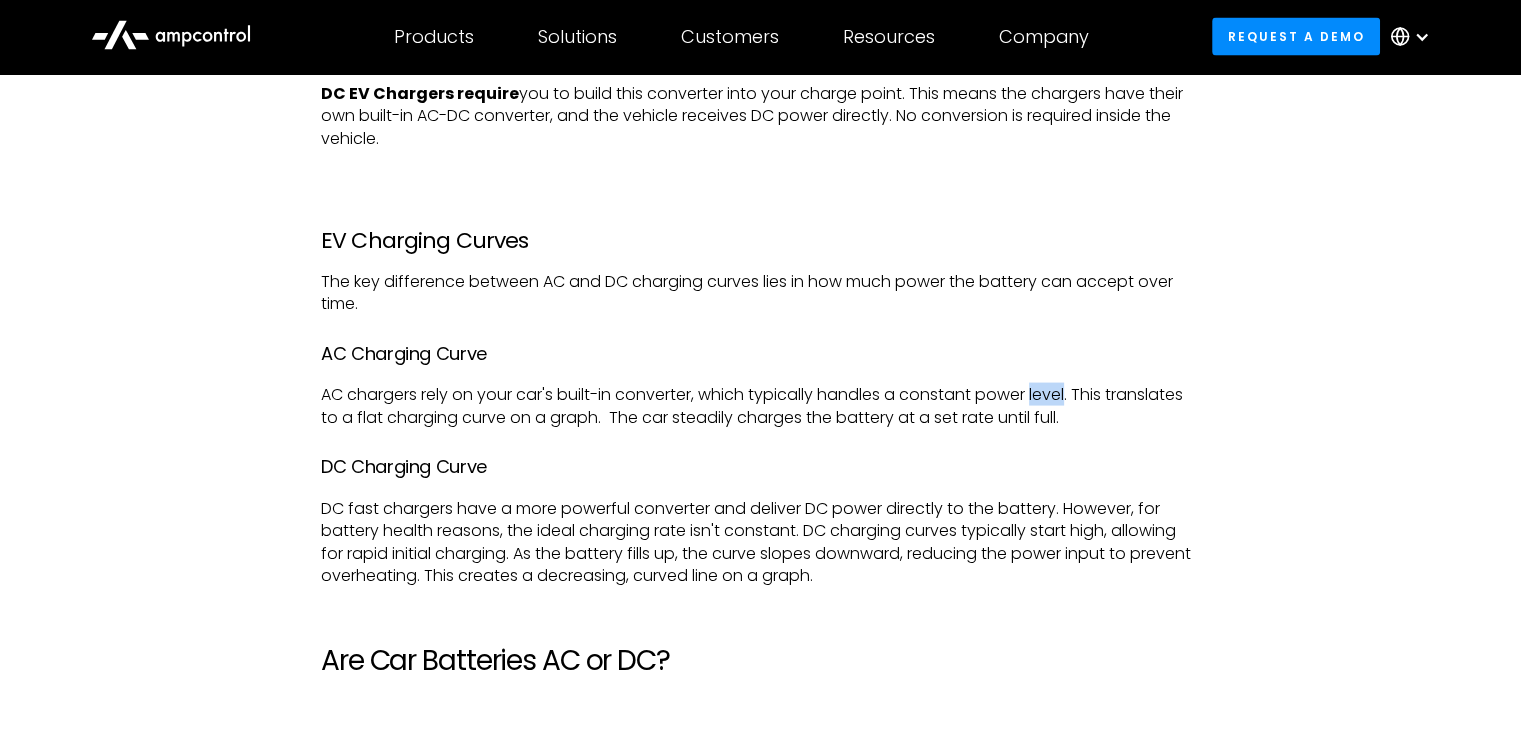 drag, startPoint x: 1049, startPoint y: 397, endPoint x: 1078, endPoint y: 407, distance: 30.675724 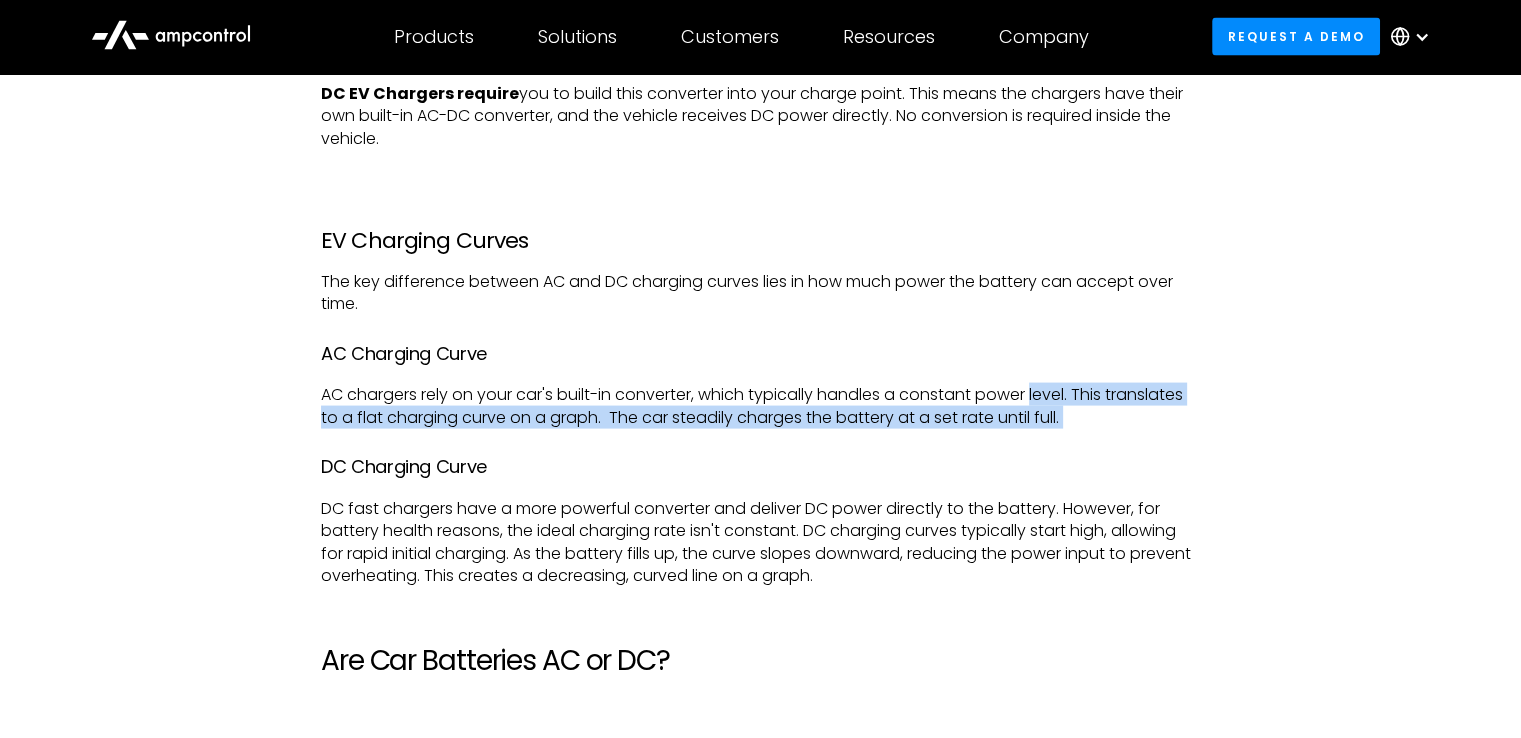 click on "EV charging stations are becoming more commonplace. Most charging stations you see are AC chargers. Until recently, AC chargers have been the only option. But in recent years new technology known as DC Fast Chargers has been developed allowing companies to apply a different type of technology to charge vehicles faster than the standard AC chargers The proportion of DC fast chargers to AC chargers is growing. But for many people, the question remains AC vs DC EV charging, which charging station should be used for fleet vehicles? Should companies with depots install AC chargers or DC chargers? That’s the question we’ll seek to answer in this article. To help introduce you to the world of AC vs DC and their differences, there are two key things to remember: The electricity from the grid (like a wall socket in your home) is always AC (alternating current). Electric Vehicle Batteries always store and use DC (direct current). Learn more about energy management and smart charging by downloading our report," at bounding box center (760, 641) 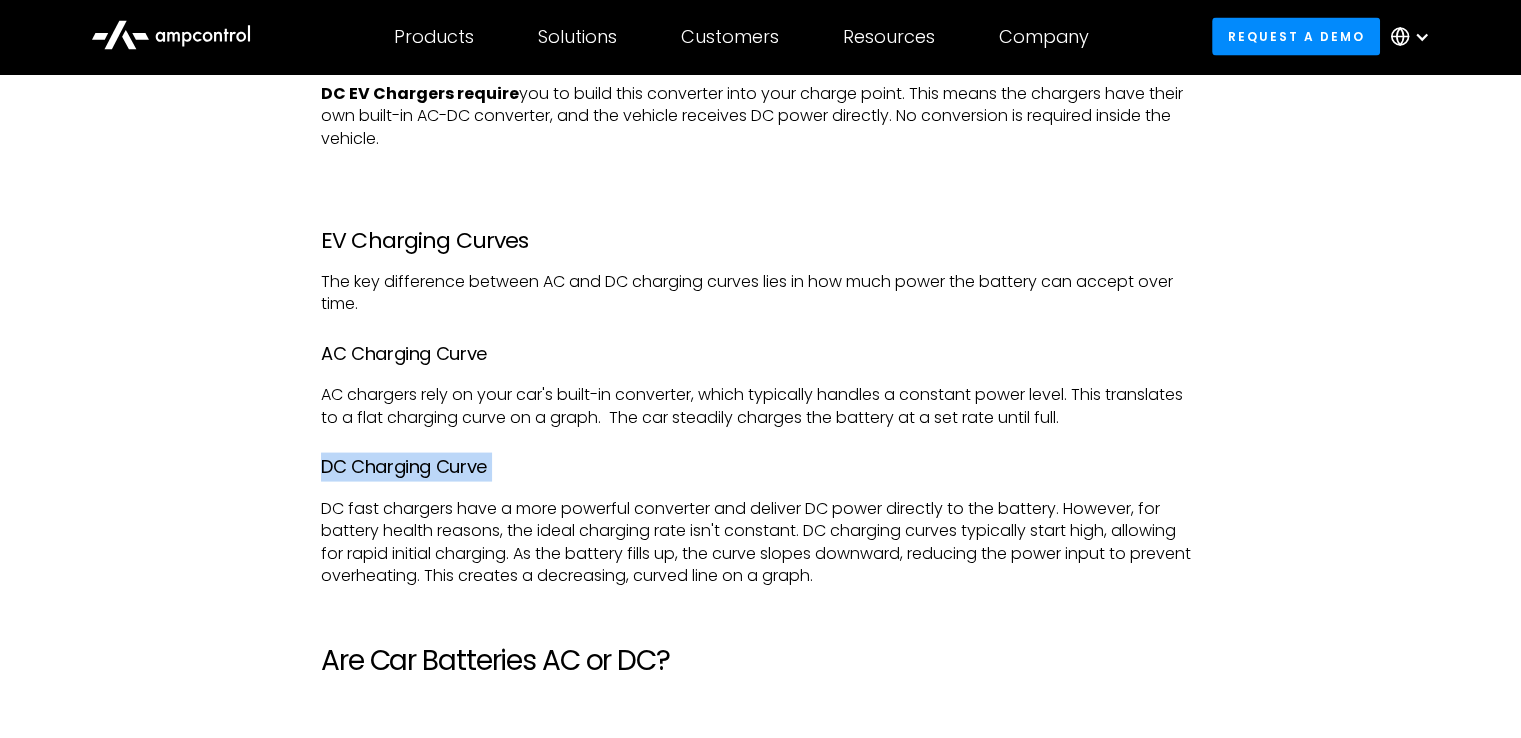 drag, startPoint x: 291, startPoint y: 430, endPoint x: 736, endPoint y: 437, distance: 445.05505 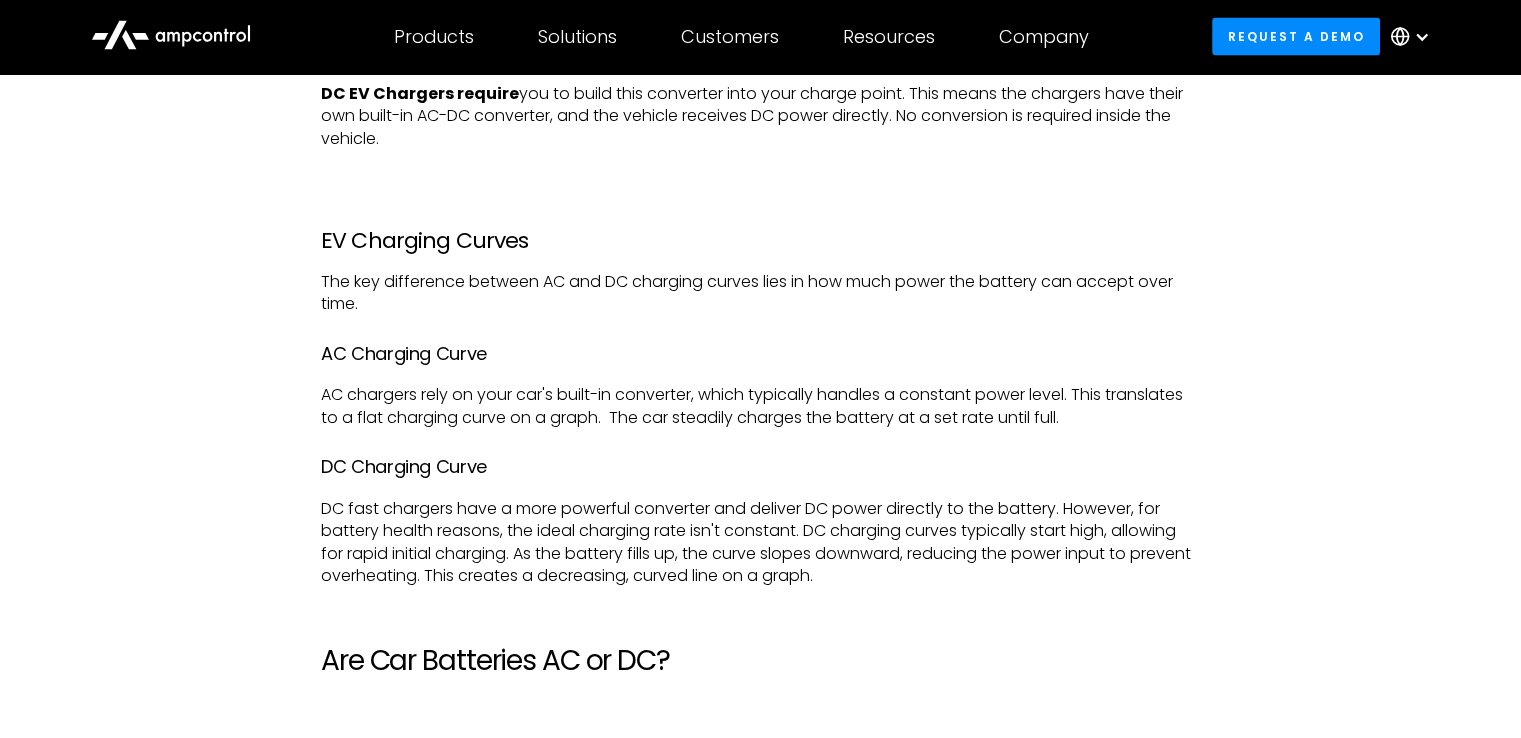 click on "EV charging stations are becoming more commonplace. Most charging stations you see are AC chargers. Until recently, AC chargers have been the only option. But in recent years new technology known as DC Fast Chargers has been developed allowing companies to apply a different type of technology to charge vehicles faster than the standard AC chargers The proportion of DC fast chargers to AC chargers is growing. But for many people, the question remains AC vs DC EV charging, which charging station should be used for fleet vehicles? Should companies with depots install AC chargers or DC chargers? That’s the question we’ll seek to answer in this article. To help introduce you to the world of AC vs DC and their differences, there are two key things to remember: The electricity from the grid (like a wall socket in your home) is always AC (alternating current). Electric Vehicle Batteries always store and use DC (direct current). Learn more about energy management and smart charging by downloading our report," at bounding box center (760, 621) 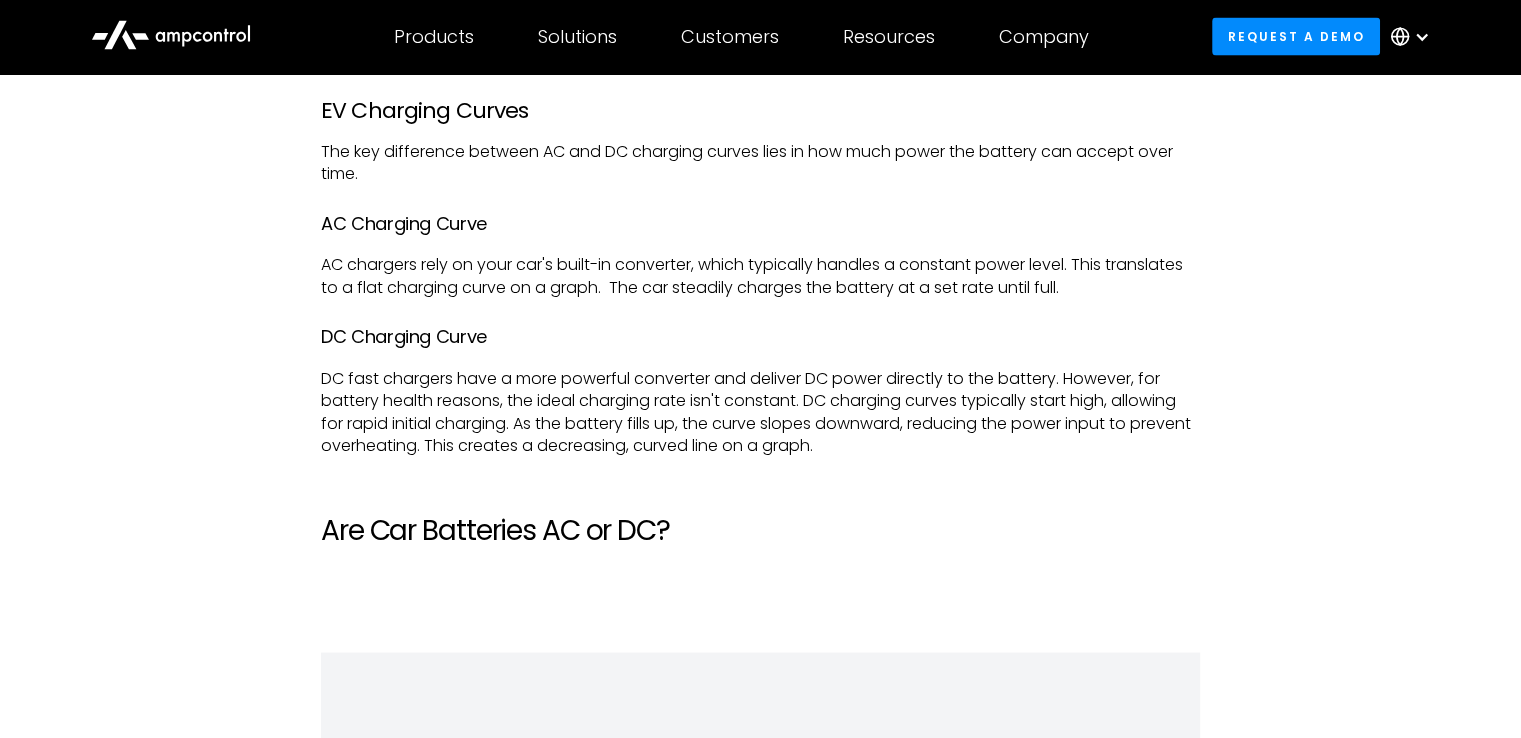 scroll, scrollTop: 4151, scrollLeft: 0, axis: vertical 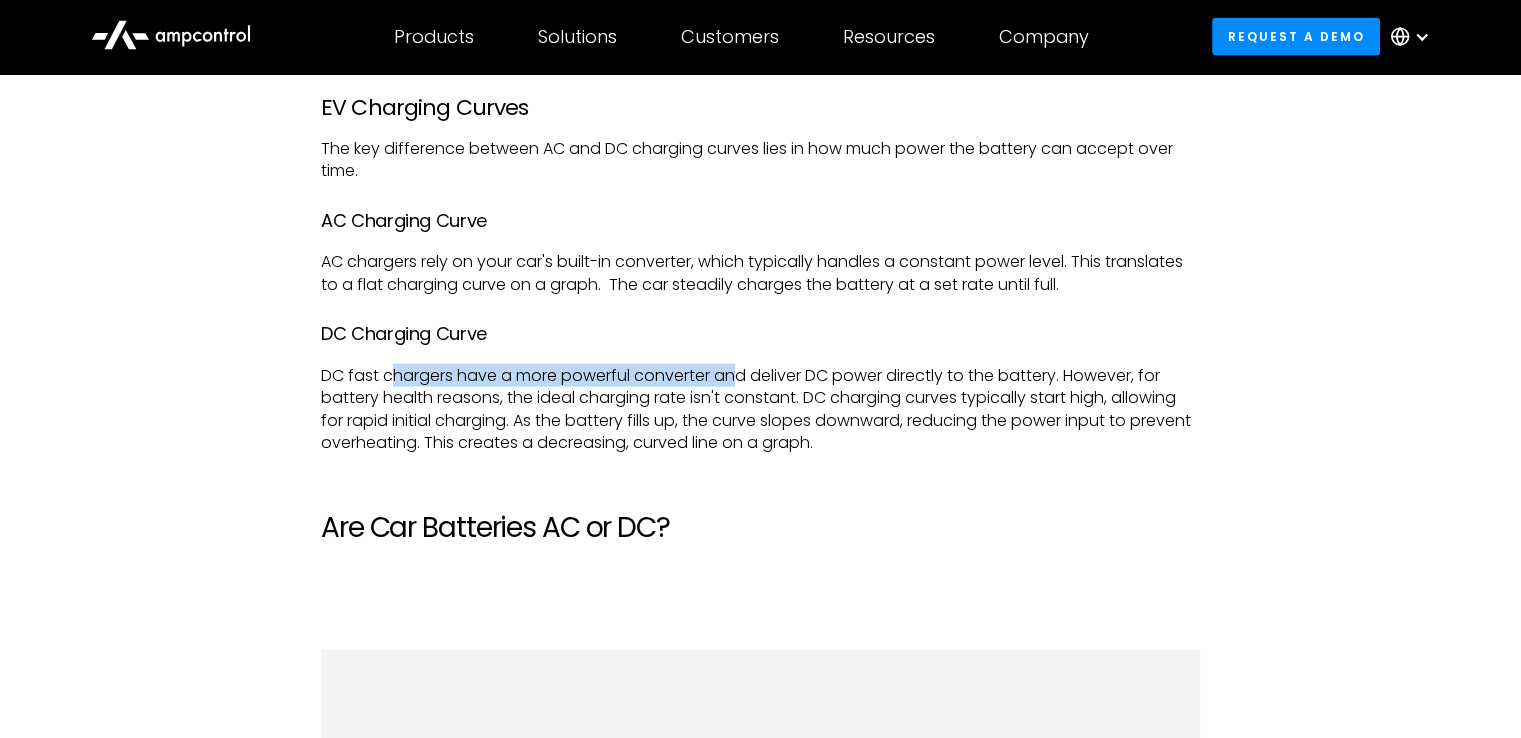 drag, startPoint x: 393, startPoint y: 362, endPoint x: 738, endPoint y: 373, distance: 345.17532 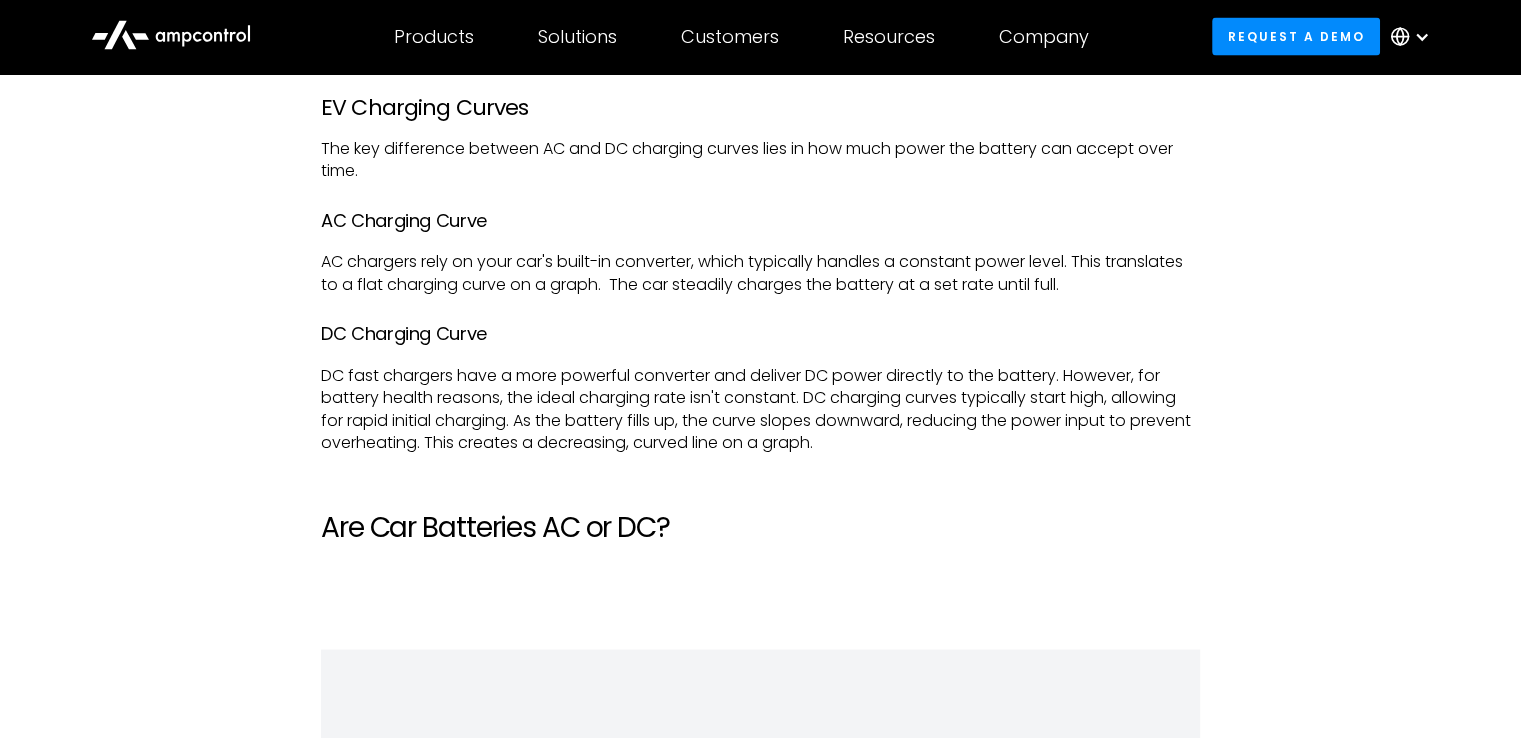 click on "DC fast chargers have a more powerful converter and deliver DC power directly to the battery. However, for battery health reasons, the ideal charging rate isn't constant. DC charging curves typically start high, allowing for rapid initial charging. As the battery fills up, the curve slopes downward, reducing the power input to prevent overheating. This creates a decreasing, curved line on a graph." at bounding box center [760, 410] 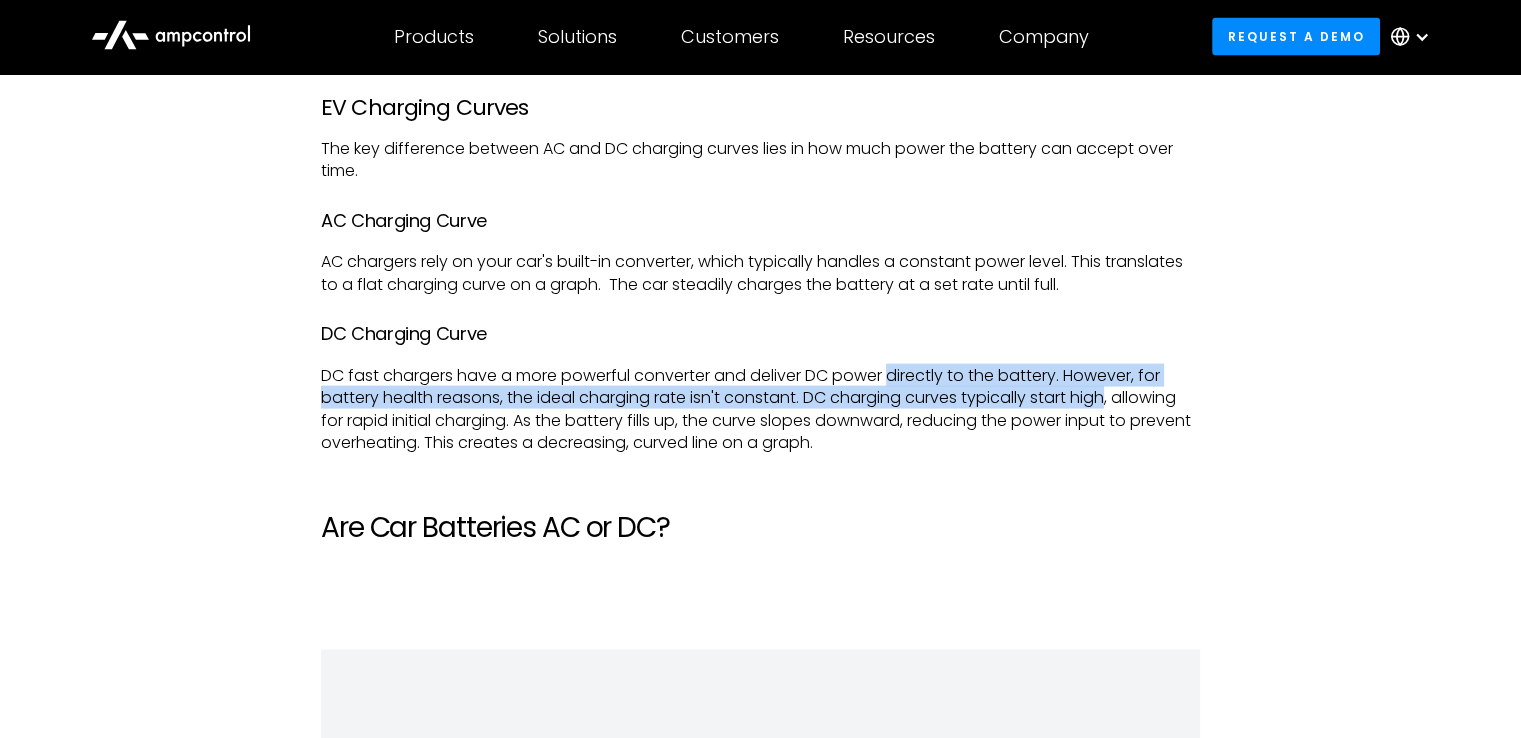 drag, startPoint x: 938, startPoint y: 386, endPoint x: 1085, endPoint y: 402, distance: 147.86818 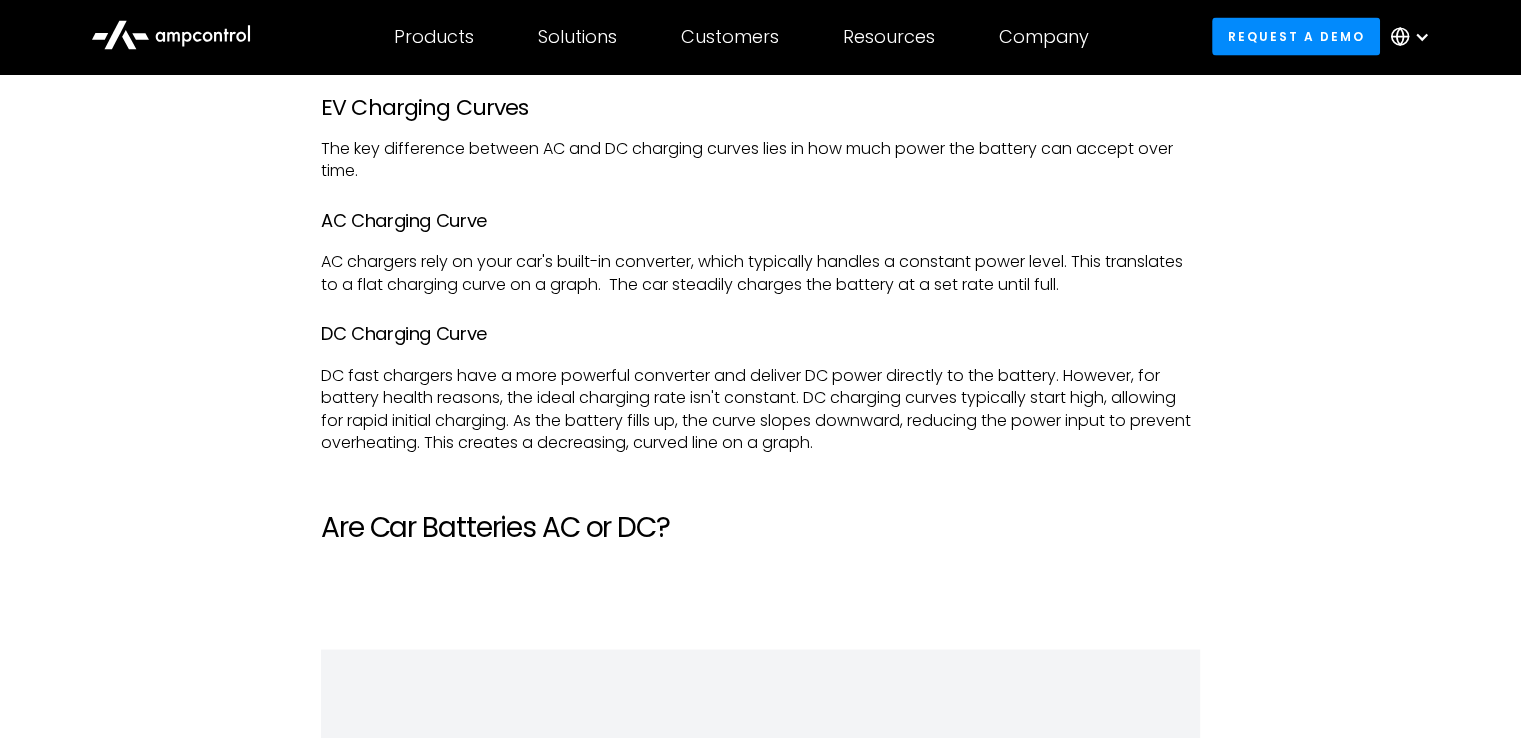 click on "EV charging stations are becoming more commonplace. Most charging stations you see are AC chargers. Until recently, AC chargers have been the only option. But in recent years new technology known as DC Fast Chargers has been developed allowing companies to apply a different type of technology to charge vehicles faster than the standard AC chargers The proportion of DC fast chargers to AC chargers is growing. But for many people, the question remains AC vs DC EV charging, which charging station should be used for fleet vehicles? Should companies with depots install AC chargers or DC chargers? That’s the question we’ll seek to answer in this article. To help introduce you to the world of AC vs DC and their differences, there are two key things to remember: The electricity from the grid (like a wall socket in your home) is always AC (alternating current). Electric Vehicle Batteries always store and use DC (direct current). Learn more about energy management and smart charging by downloading our report," at bounding box center (760, 488) 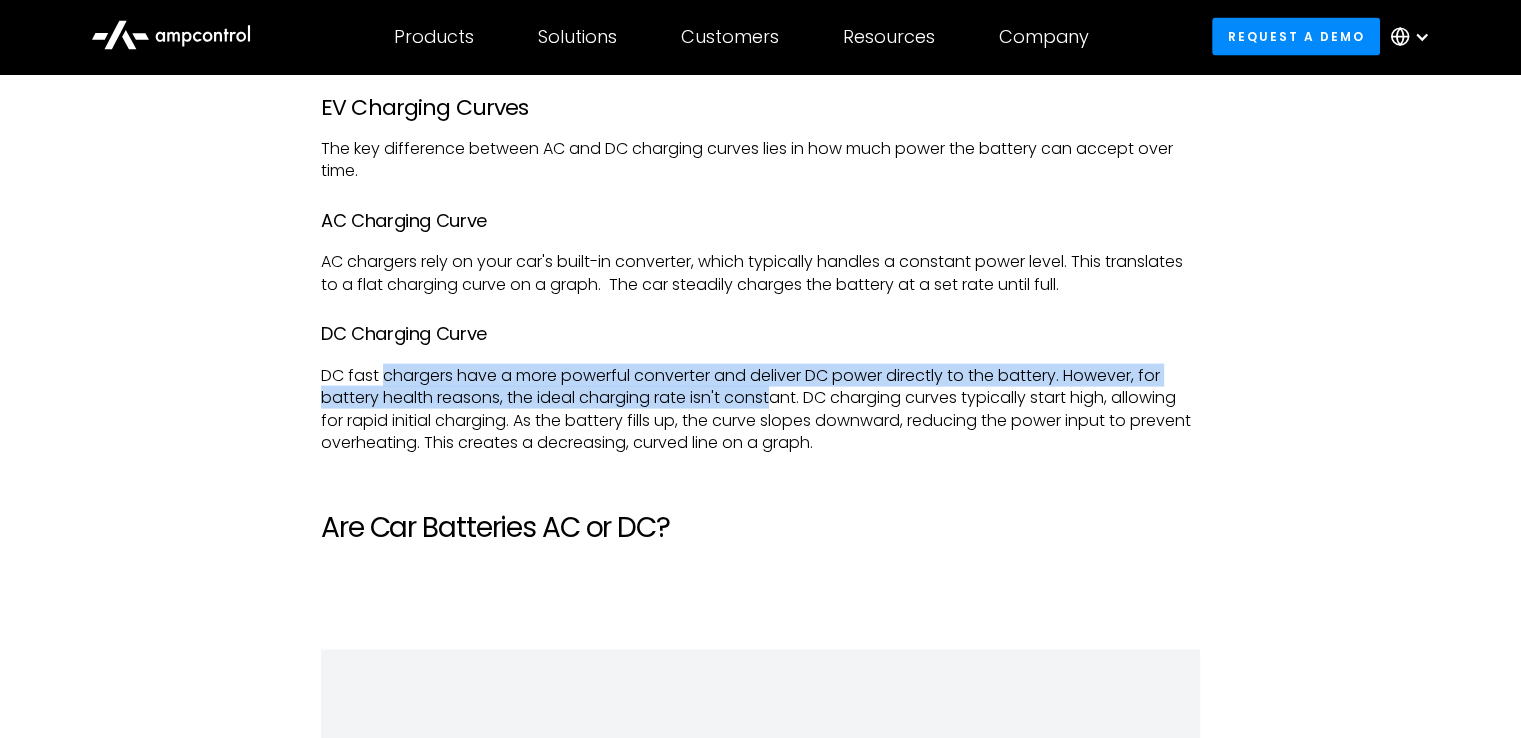 drag, startPoint x: 387, startPoint y: 383, endPoint x: 774, endPoint y: 405, distance: 387.62482 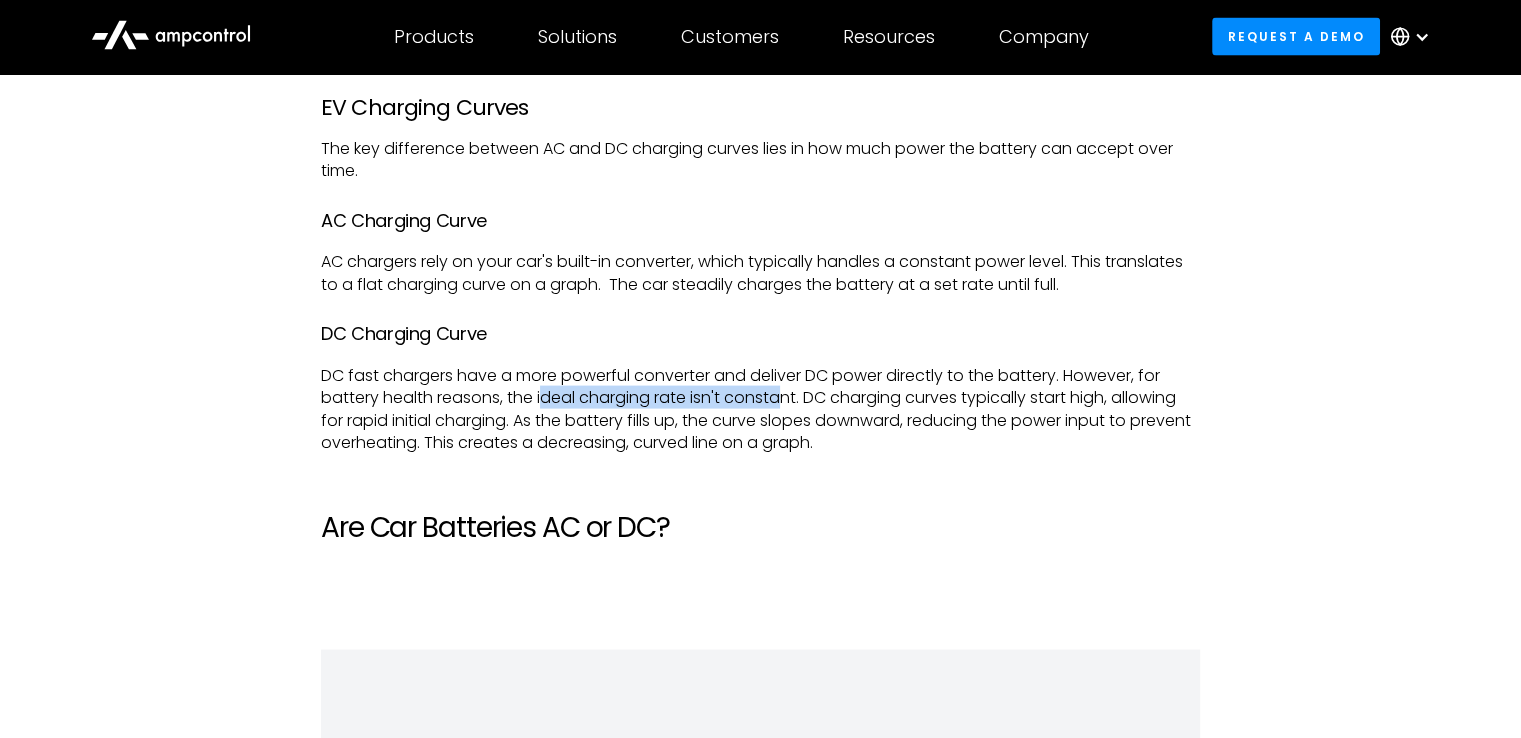 drag, startPoint x: 784, startPoint y: 405, endPoint x: 544, endPoint y: 396, distance: 240.16869 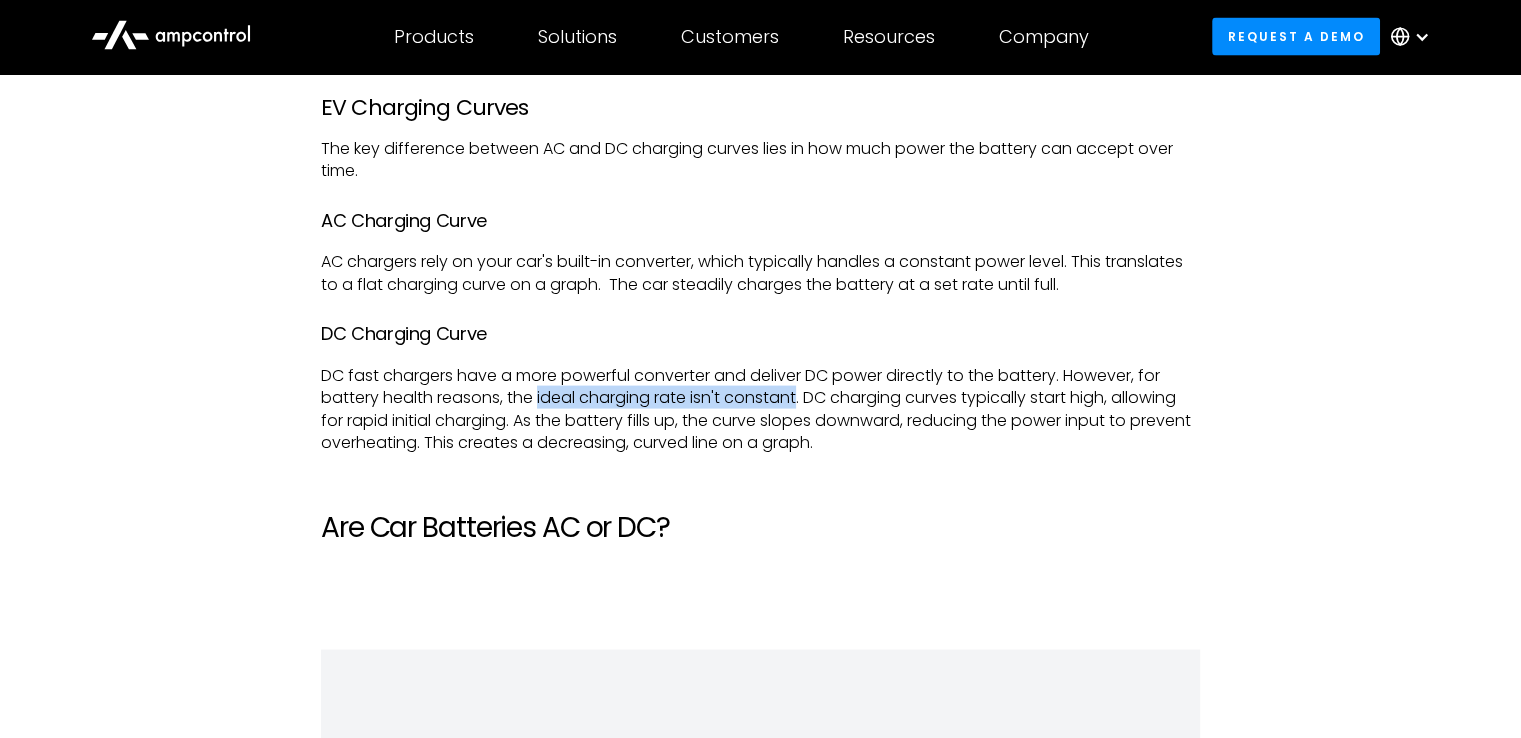 drag, startPoint x: 544, startPoint y: 396, endPoint x: 785, endPoint y: 406, distance: 241.20738 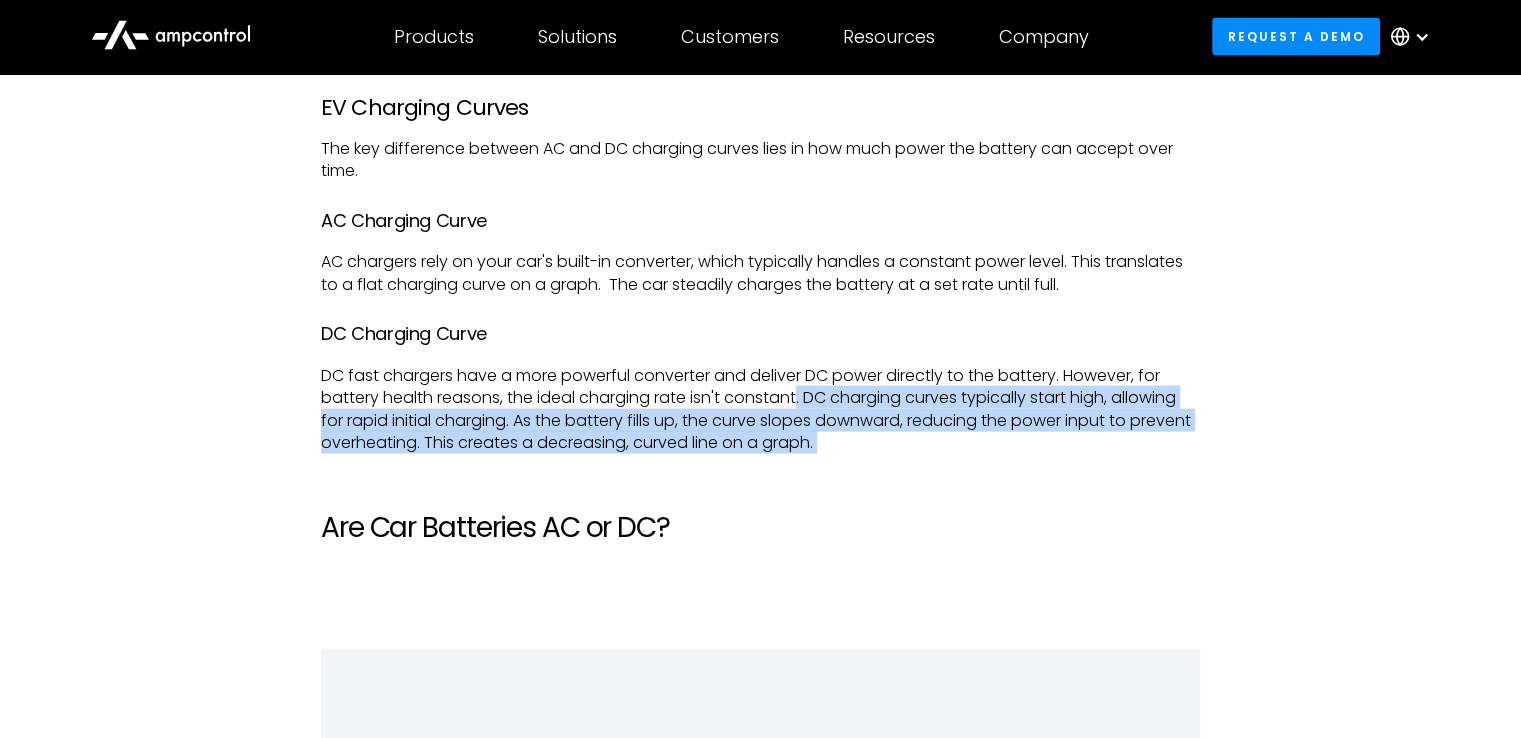 drag, startPoint x: 800, startPoint y: 402, endPoint x: 998, endPoint y: 449, distance: 203.50185 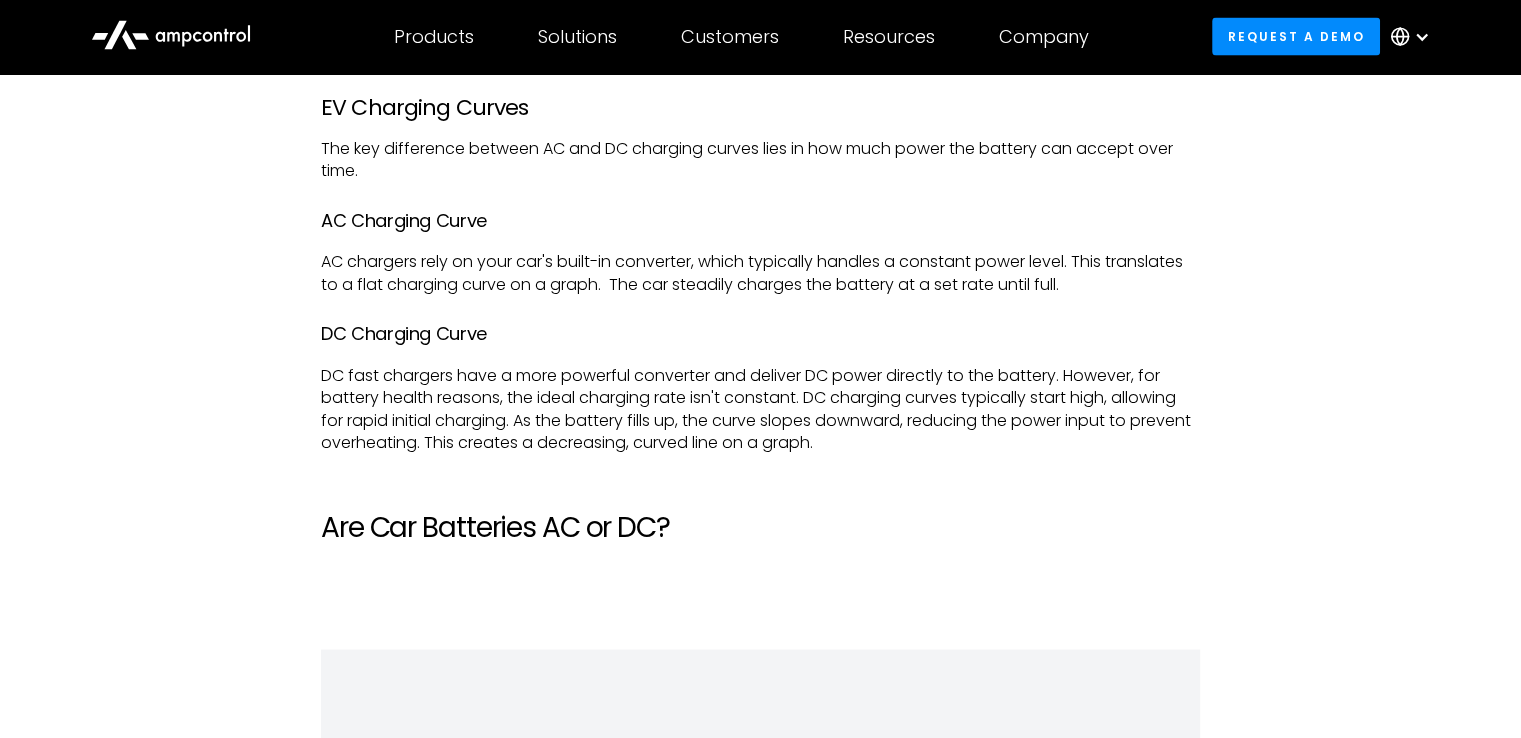 click on "EV charging stations are becoming more commonplace. Most charging stations you see are AC chargers. Until recently, AC chargers have been the only option. But in recent years new technology known as DC Fast Chargers has been developed allowing companies to apply a different type of technology to charge vehicles faster than the standard AC chargers The proportion of DC fast chargers to AC chargers is growing. But for many people, the question remains AC vs DC EV charging, which charging station should be used for fleet vehicles? Should companies with depots install AC chargers or DC chargers? That’s the question we’ll seek to answer in this article. To help introduce you to the world of AC vs DC and their differences, there are two key things to remember: The electricity from the grid (like a wall socket in your home) is always AC (alternating current). Electric Vehicle Batteries always store and use DC (direct current). Learn more about energy management and smart charging by downloading our report," at bounding box center [760, 488] 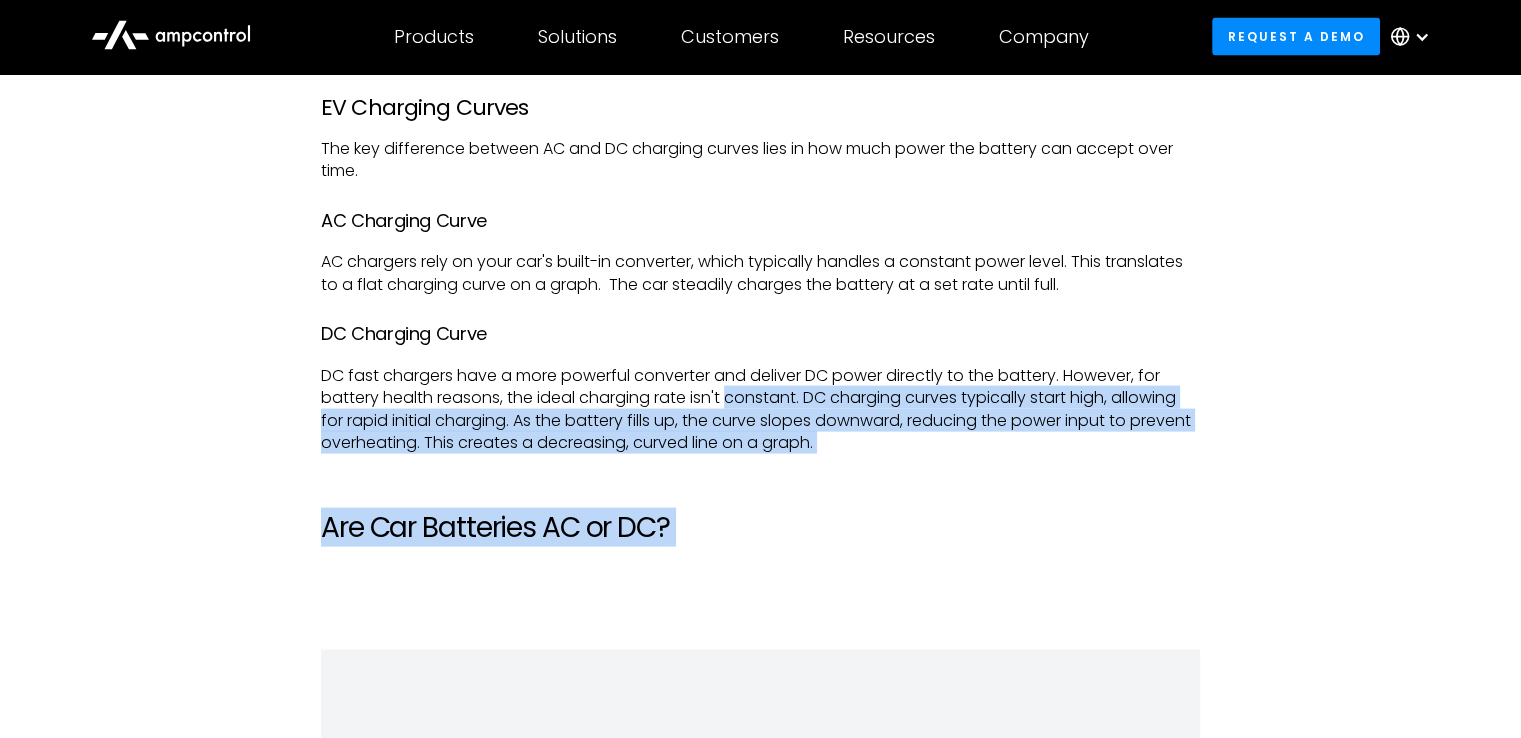 drag, startPoint x: 945, startPoint y: 467, endPoint x: 720, endPoint y: 389, distance: 238.13652 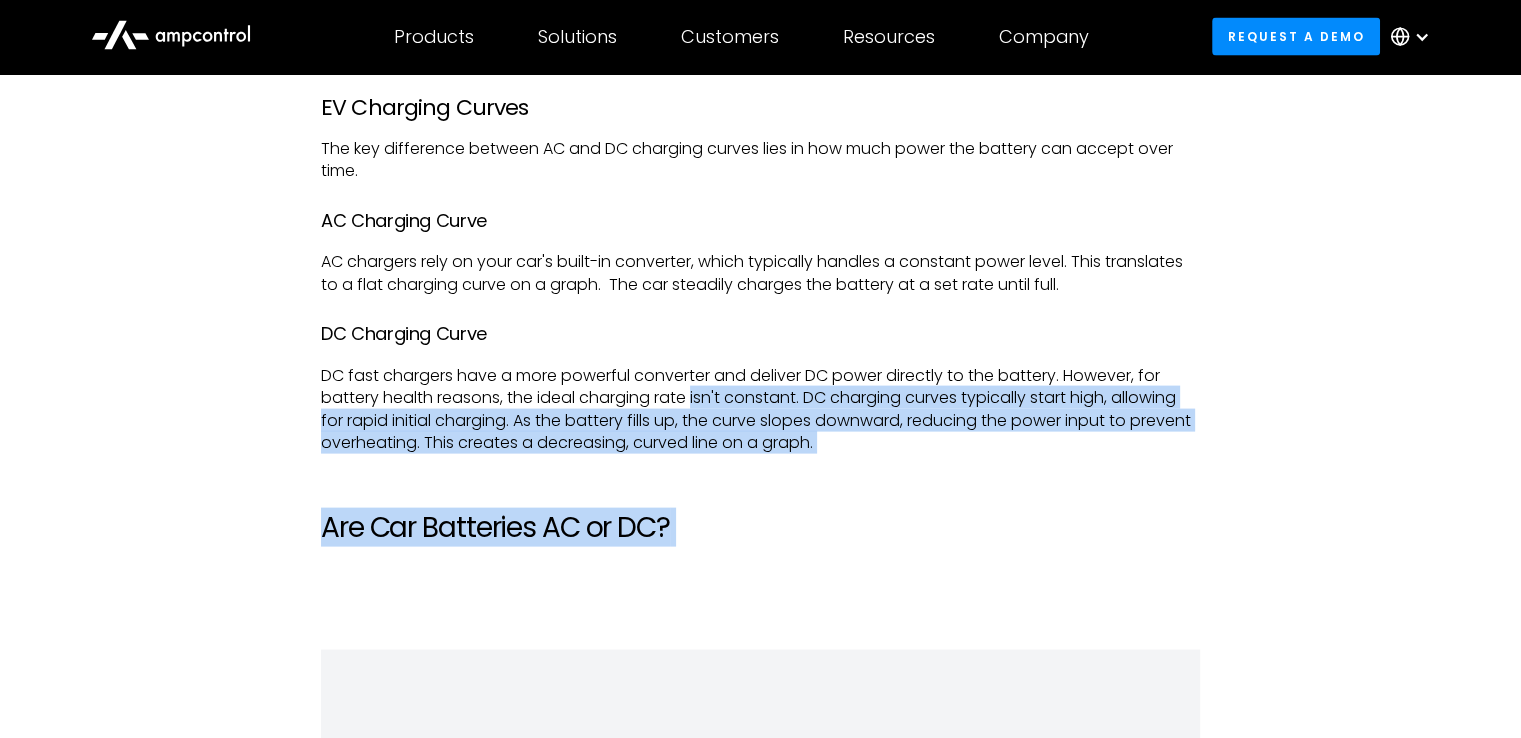 click on "DC fast chargers have a more powerful converter and deliver DC power directly to the battery. However, for battery health reasons, the ideal charging rate isn't constant. DC charging curves typically start high, allowing for rapid initial charging. As the battery fills up, the curve slopes downward, reducing the power input to prevent overheating. This creates a decreasing, curved line on a graph." at bounding box center (760, 410) 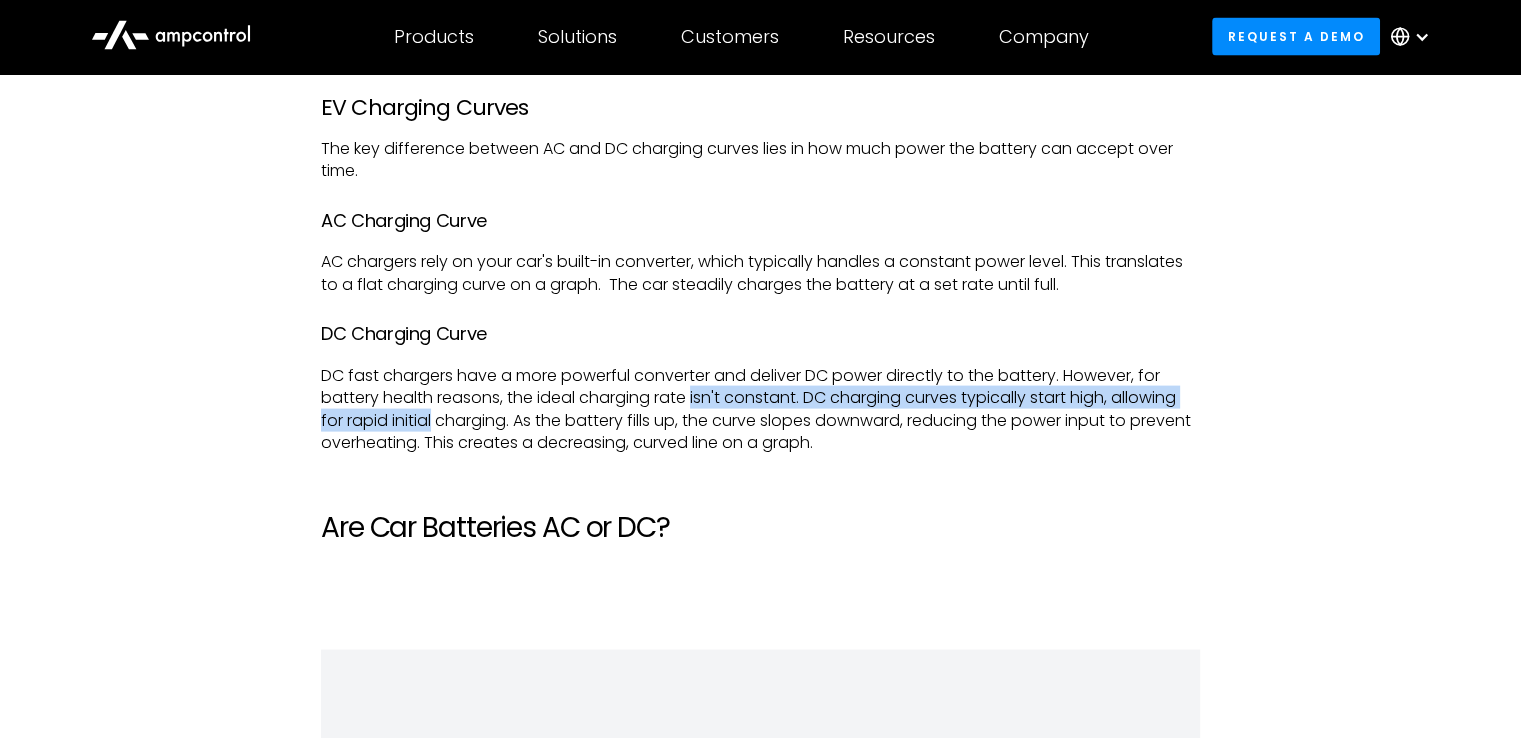 drag, startPoint x: 720, startPoint y: 389, endPoint x: 388, endPoint y: 425, distance: 333.9461 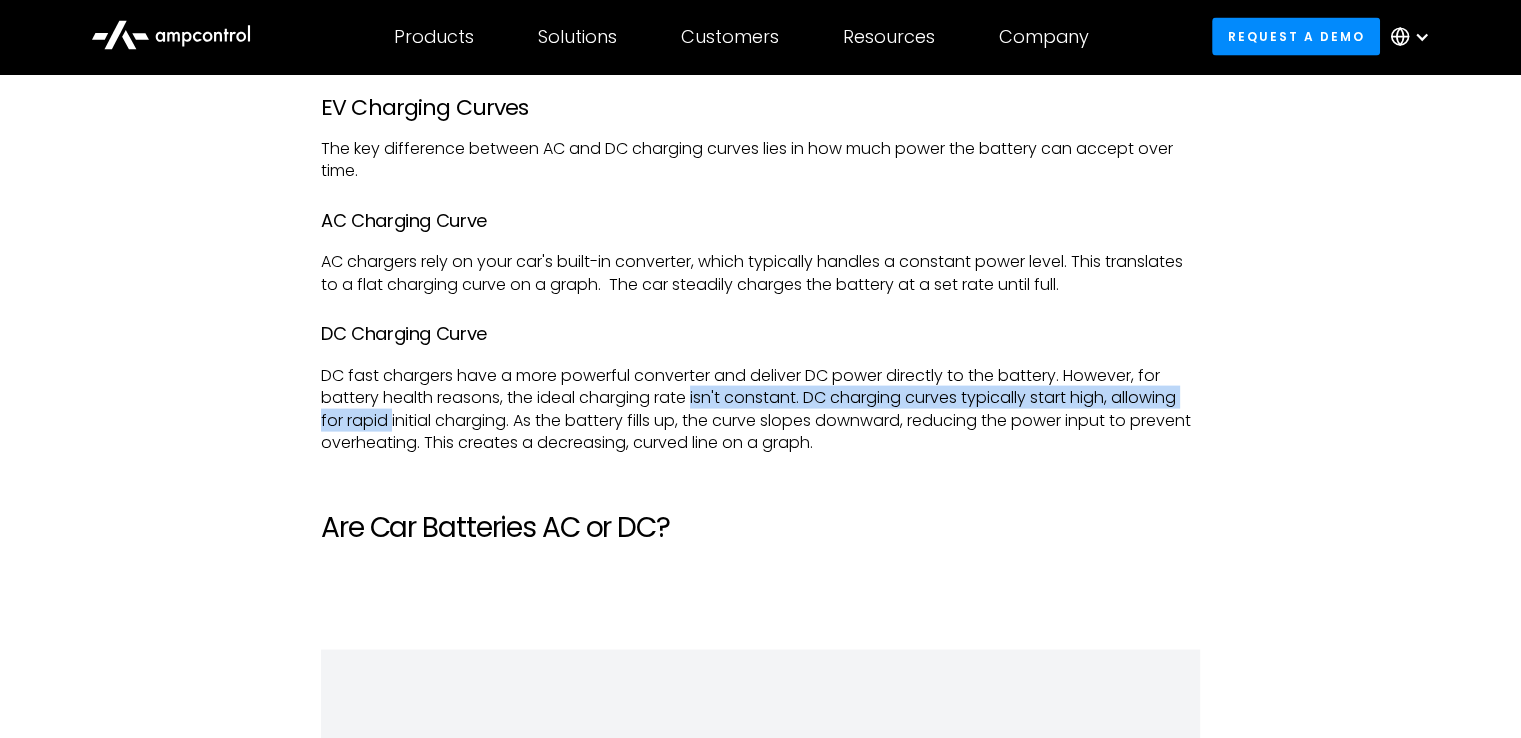 click on "DC fast chargers have a more powerful converter and deliver DC power directly to the battery. However, for battery health reasons, the ideal charging rate isn't constant. DC charging curves typically start high, allowing for rapid initial charging. As the battery fills up, the curve slopes downward, reducing the power input to prevent overheating. This creates a decreasing, curved line on a graph." at bounding box center [760, 410] 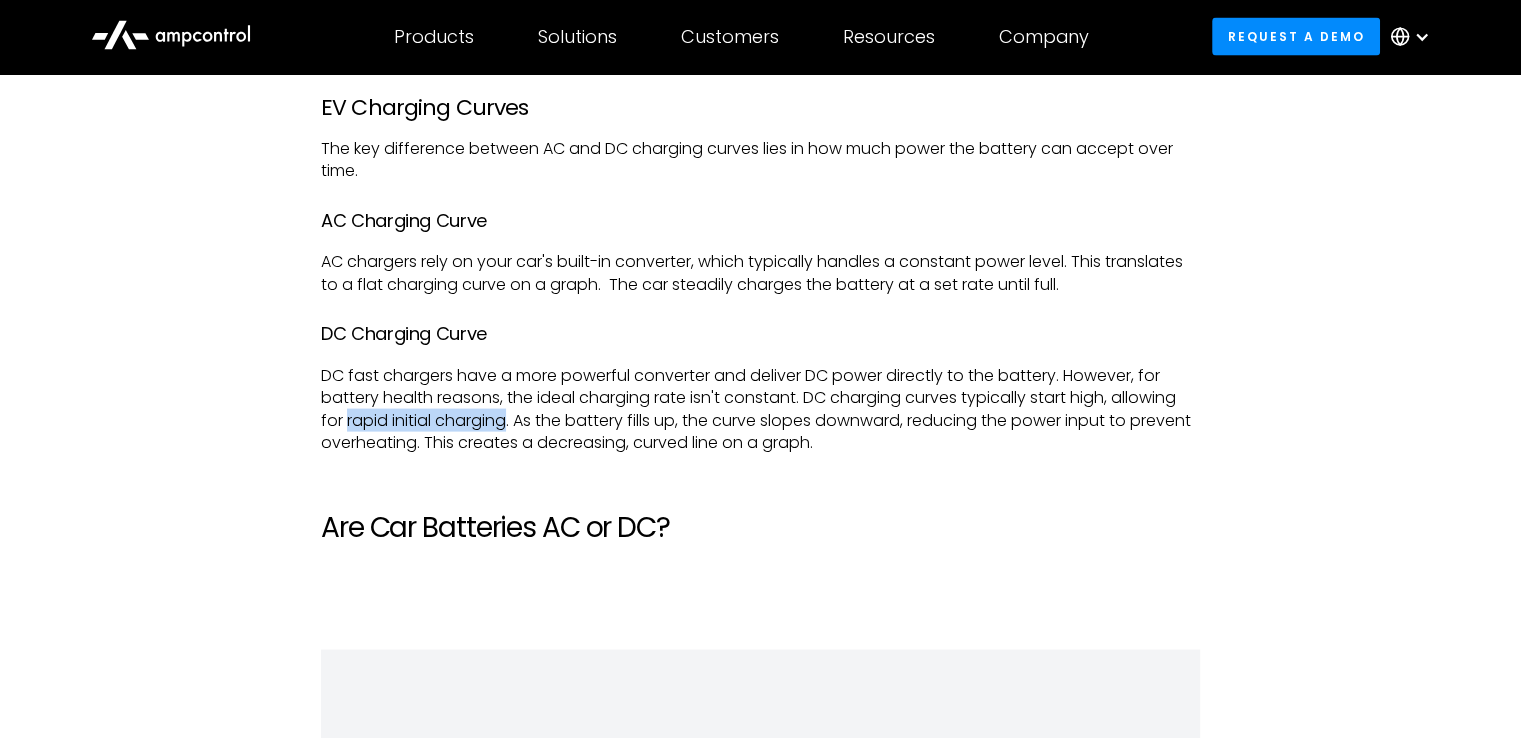 drag, startPoint x: 381, startPoint y: 425, endPoint x: 481, endPoint y: 424, distance: 100.005 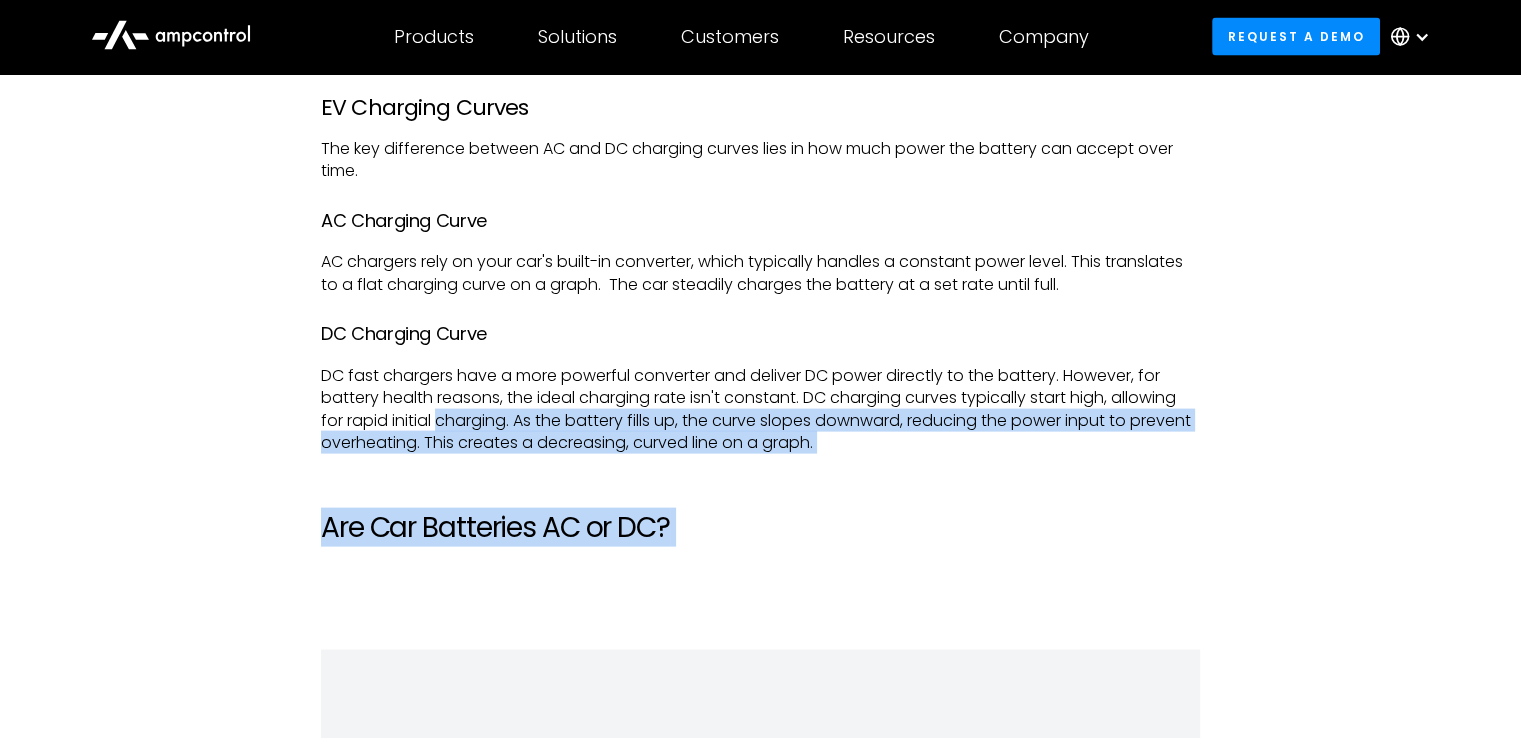 drag, startPoint x: 492, startPoint y: 426, endPoint x: 820, endPoint y: 479, distance: 332.25443 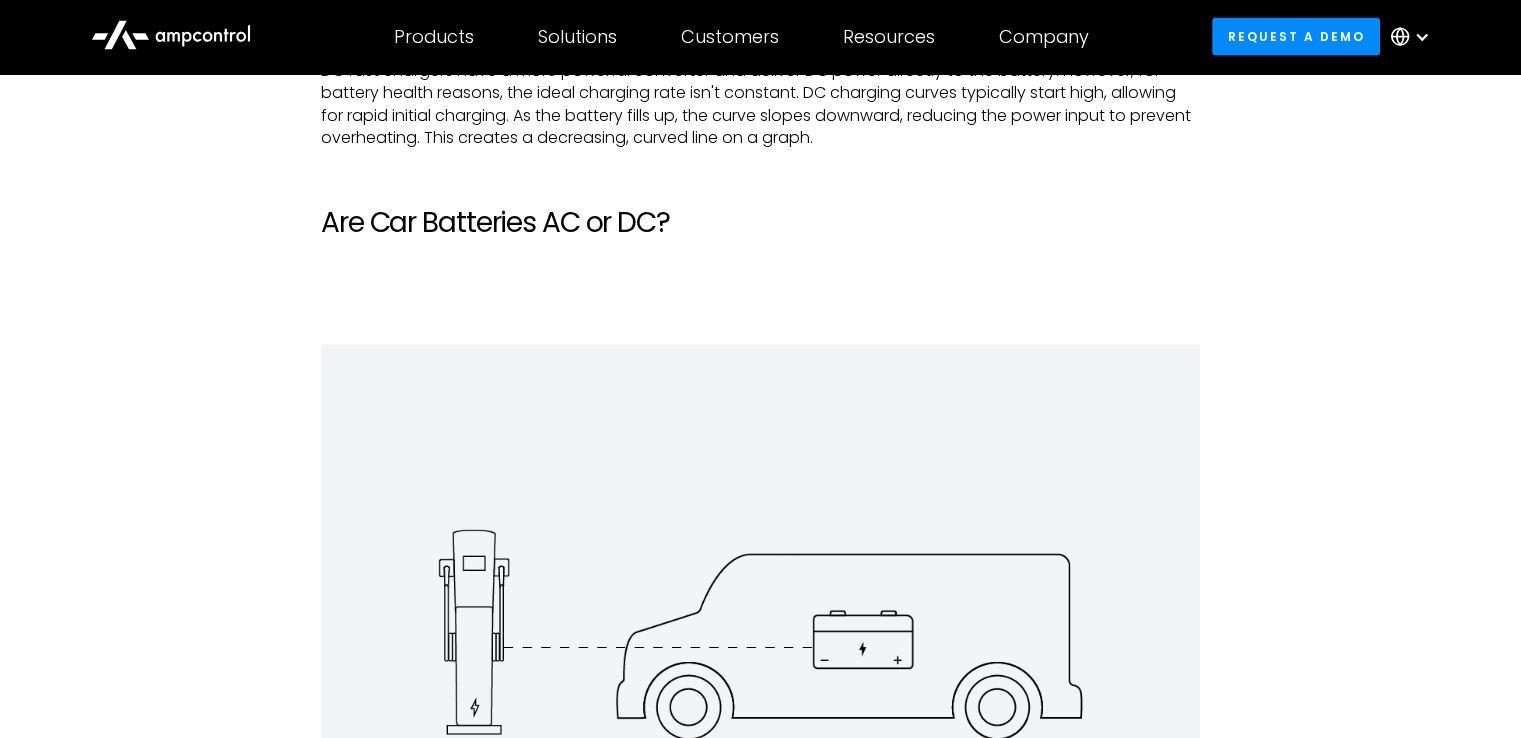 scroll, scrollTop: 4440, scrollLeft: 0, axis: vertical 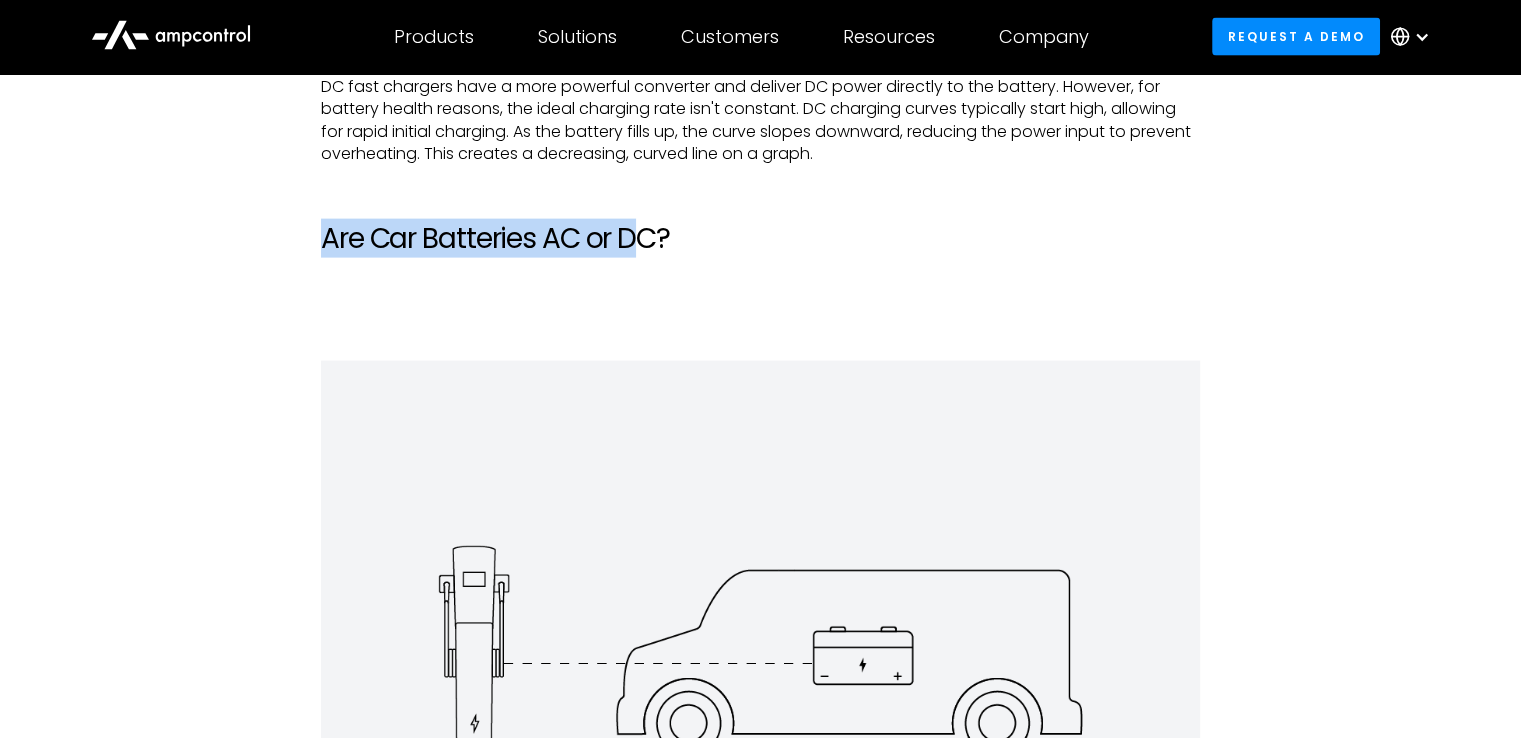 drag, startPoint x: 286, startPoint y: 239, endPoint x: 641, endPoint y: 231, distance: 355.09012 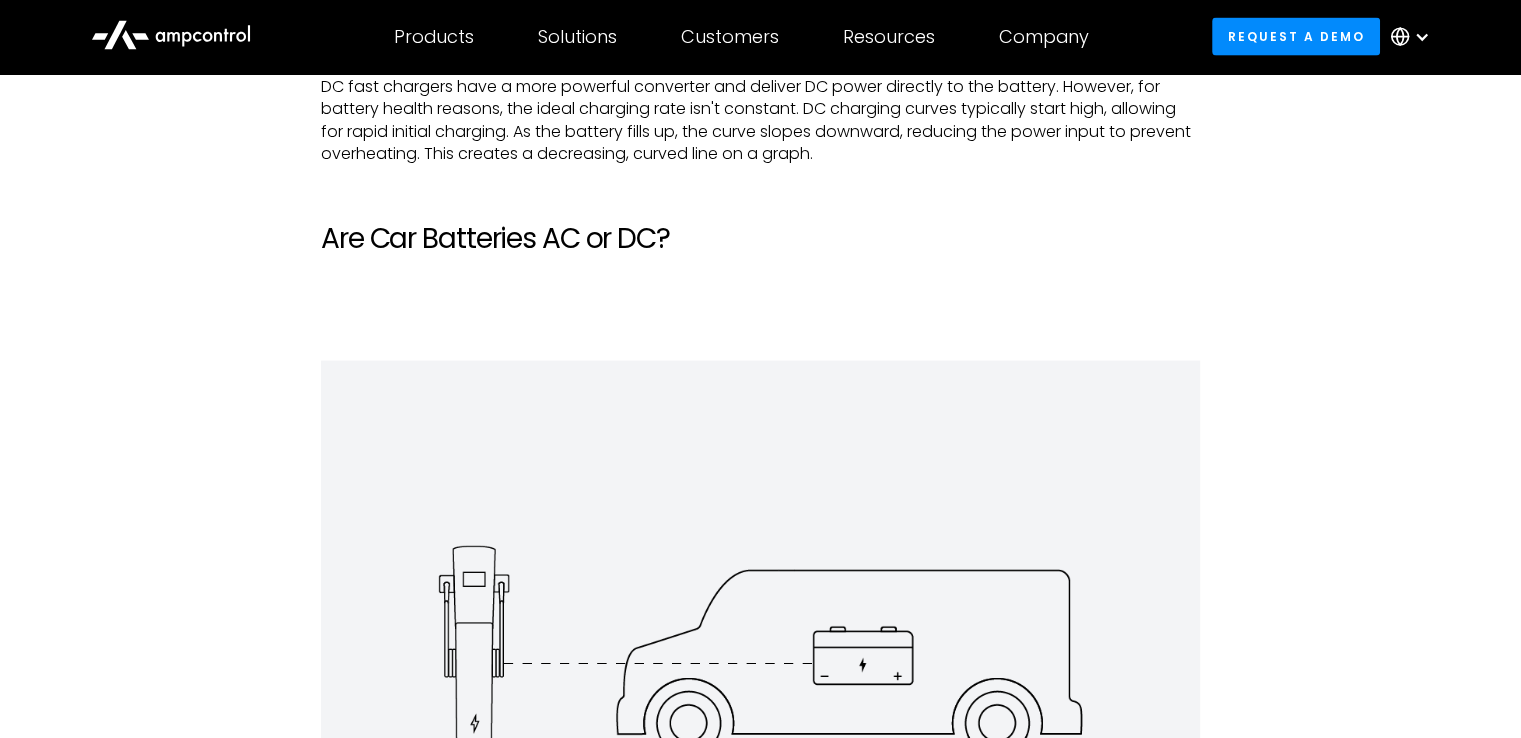 click on "Are Car Batteries AC or DC? ‍" at bounding box center (760, 255) 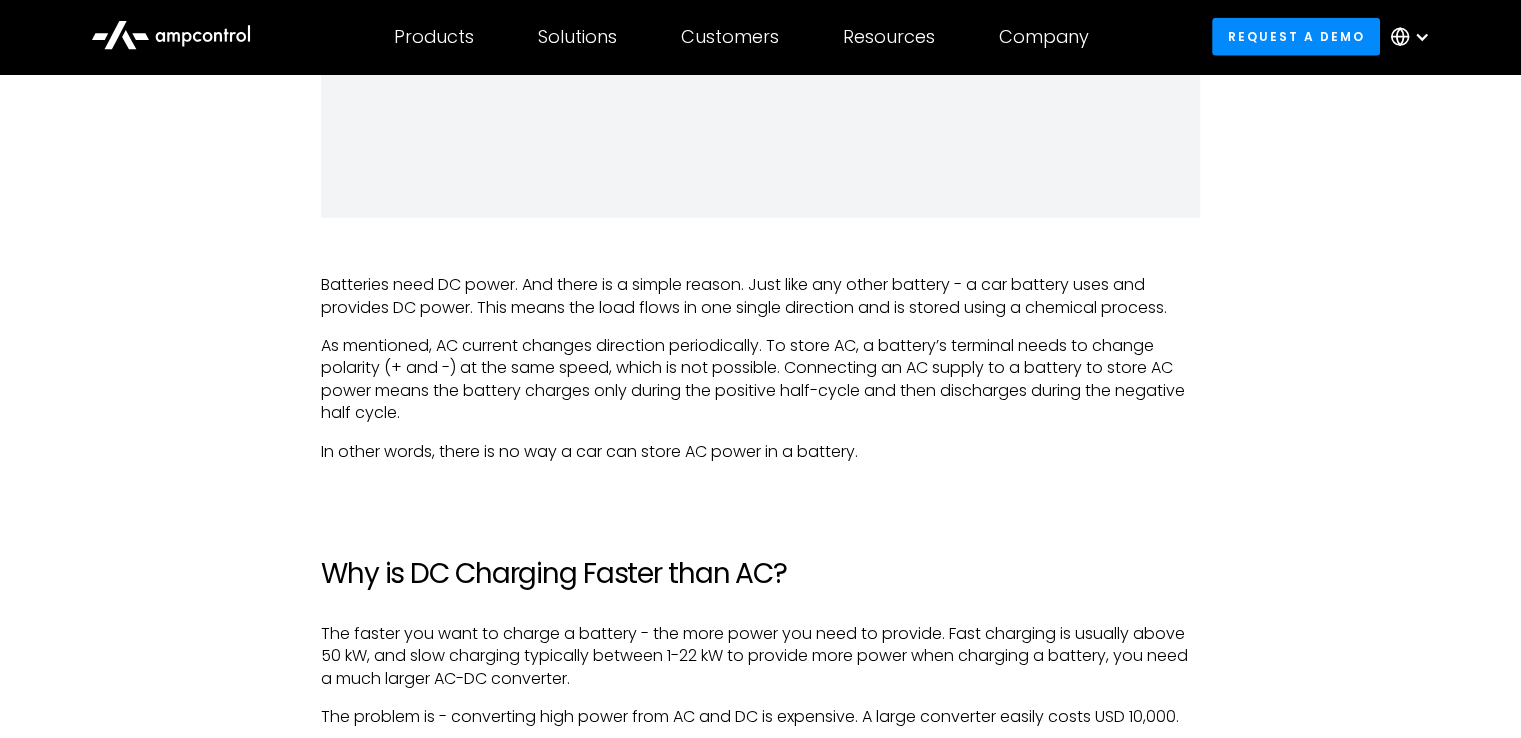 scroll, scrollTop: 5168, scrollLeft: 0, axis: vertical 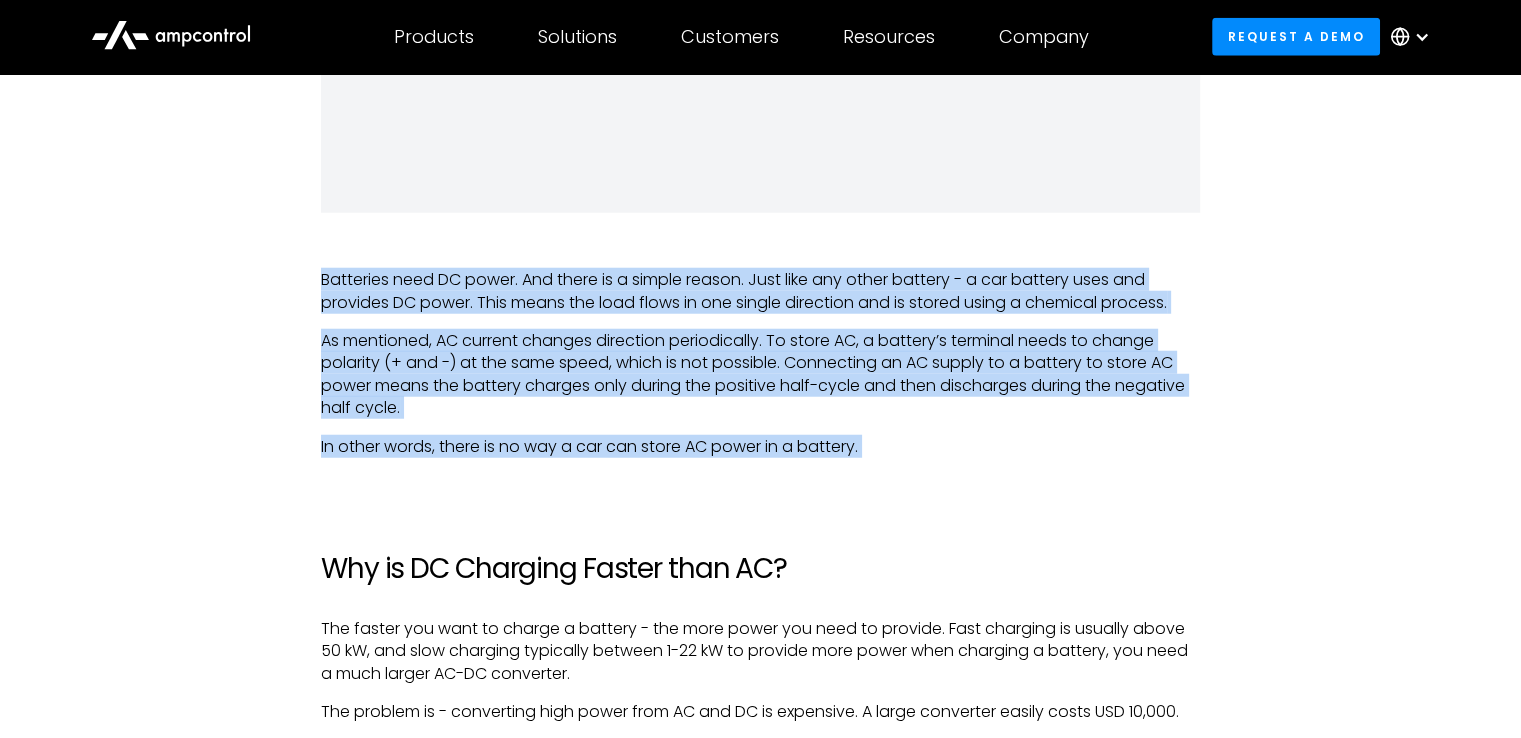 drag, startPoint x: 317, startPoint y: 273, endPoint x: 817, endPoint y: 473, distance: 538.5165 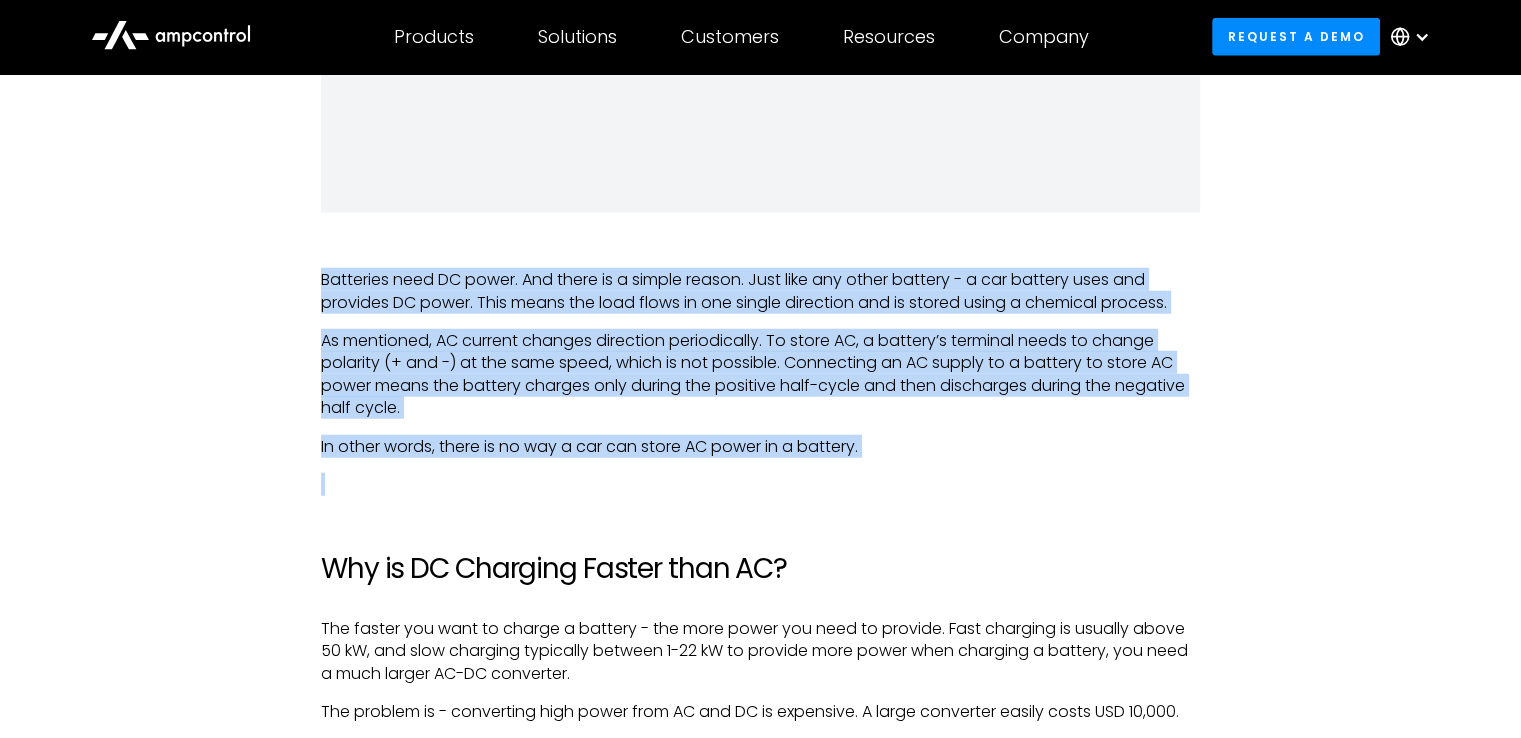 drag, startPoint x: 869, startPoint y: 459, endPoint x: 312, endPoint y: 275, distance: 586.6046 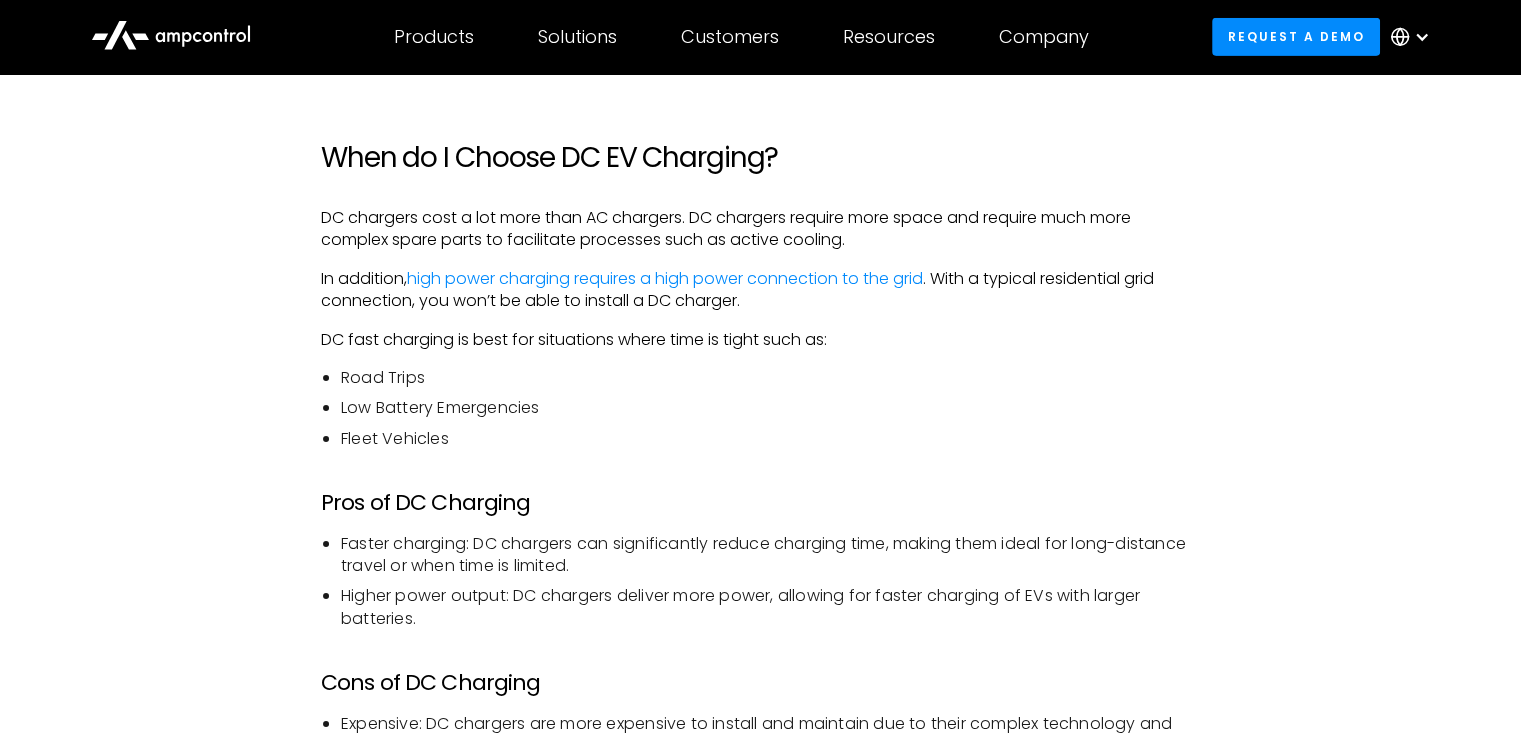 scroll, scrollTop: 6603, scrollLeft: 0, axis: vertical 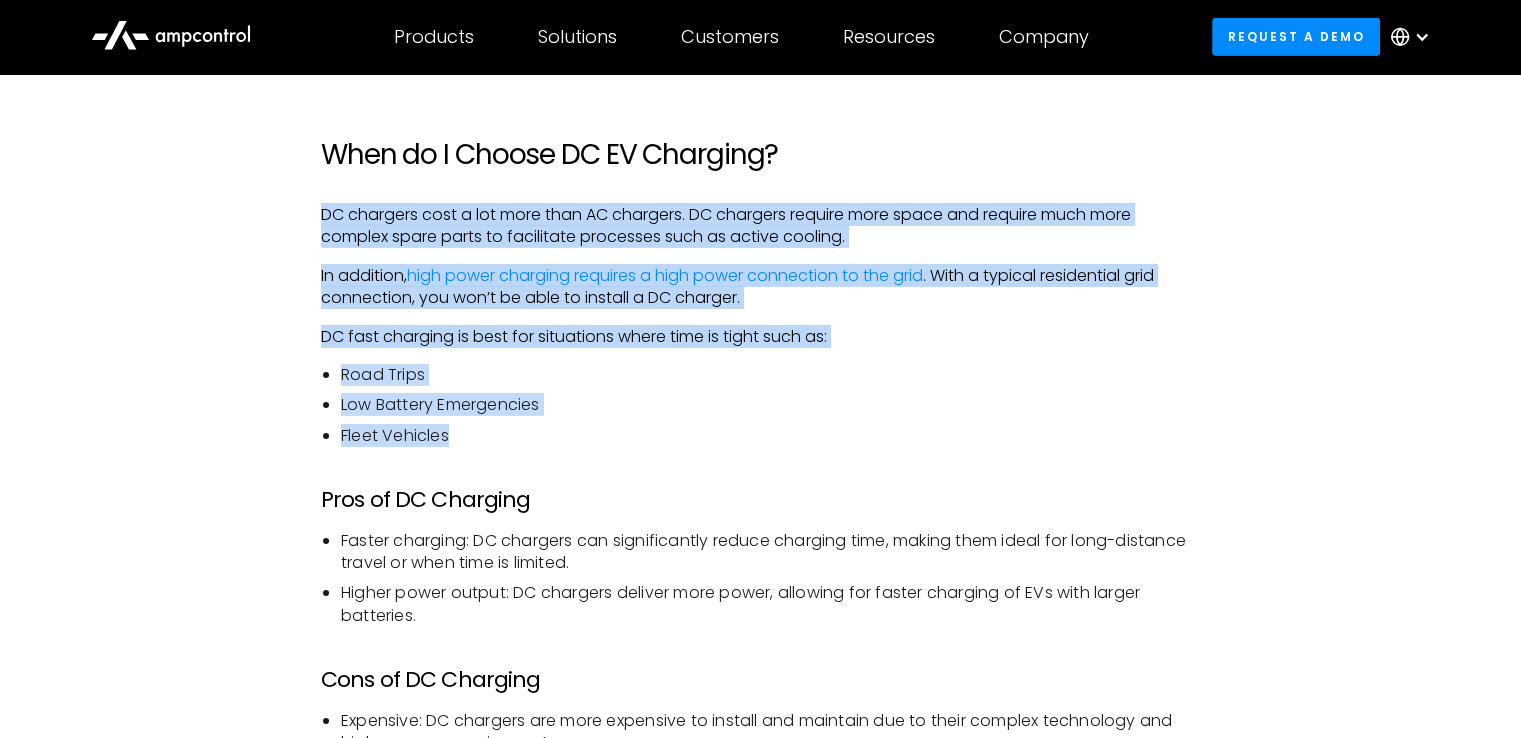 drag, startPoint x: 323, startPoint y: 205, endPoint x: 484, endPoint y: 421, distance: 269.40118 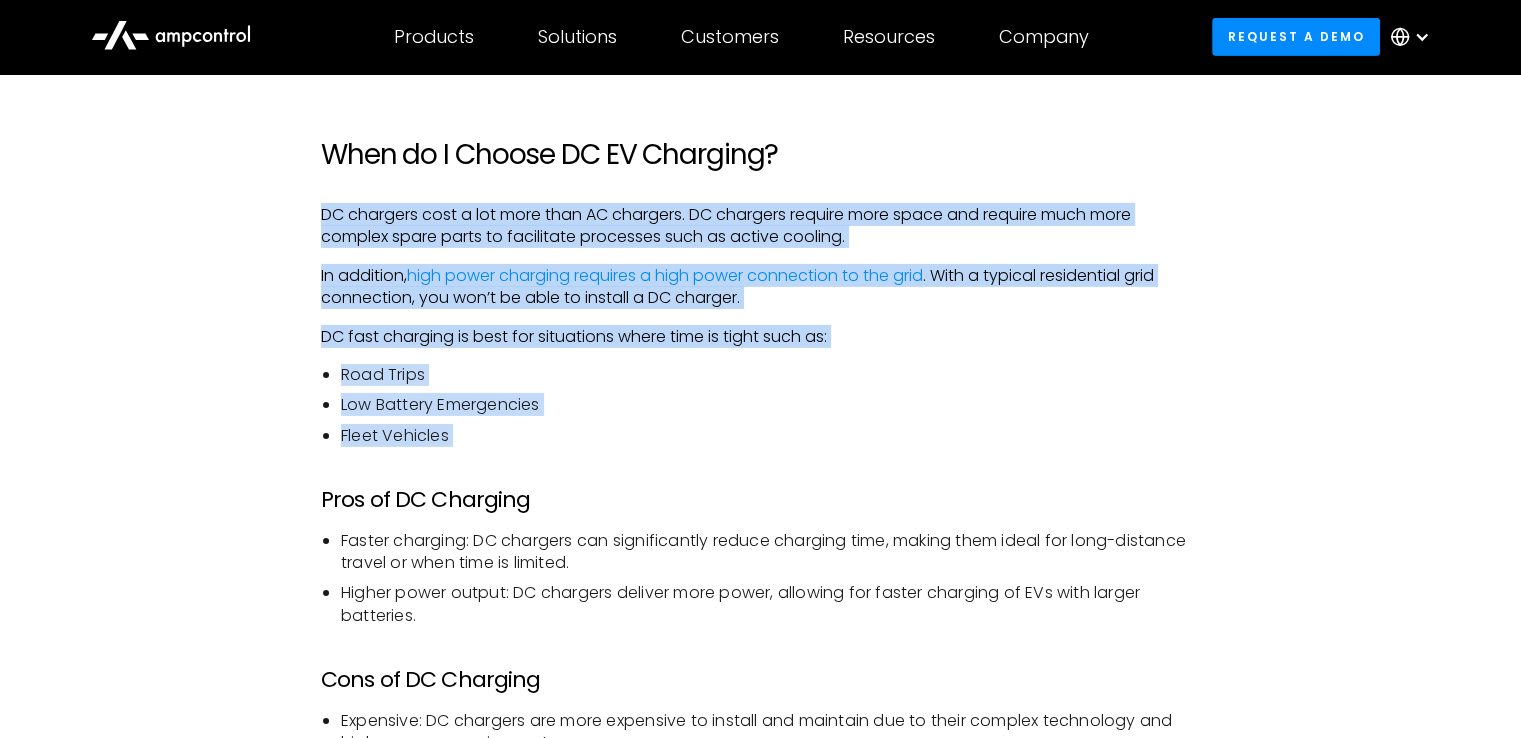drag, startPoint x: 490, startPoint y: 429, endPoint x: 292, endPoint y: 175, distance: 322.0559 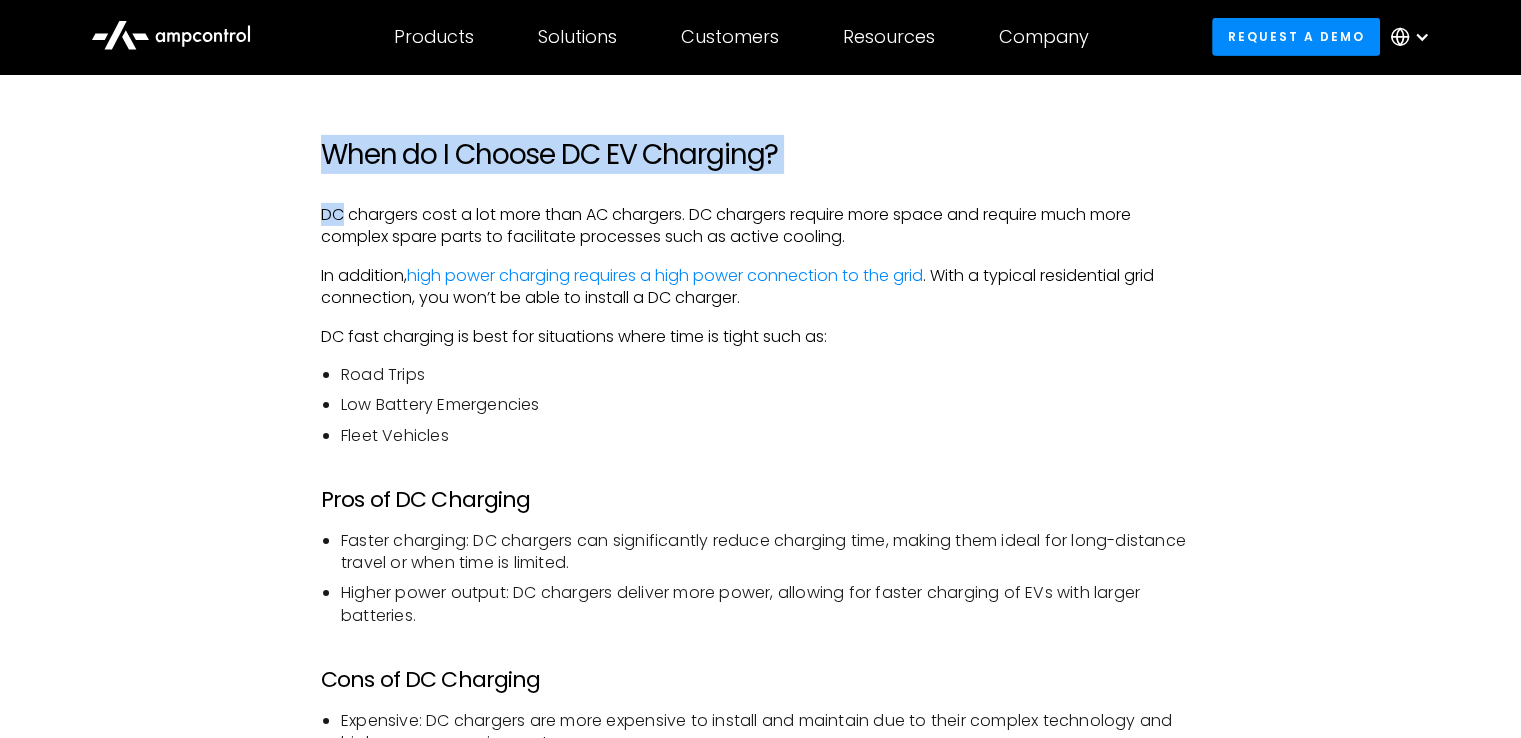 drag, startPoint x: 292, startPoint y: 175, endPoint x: 312, endPoint y: 149, distance: 32.80244 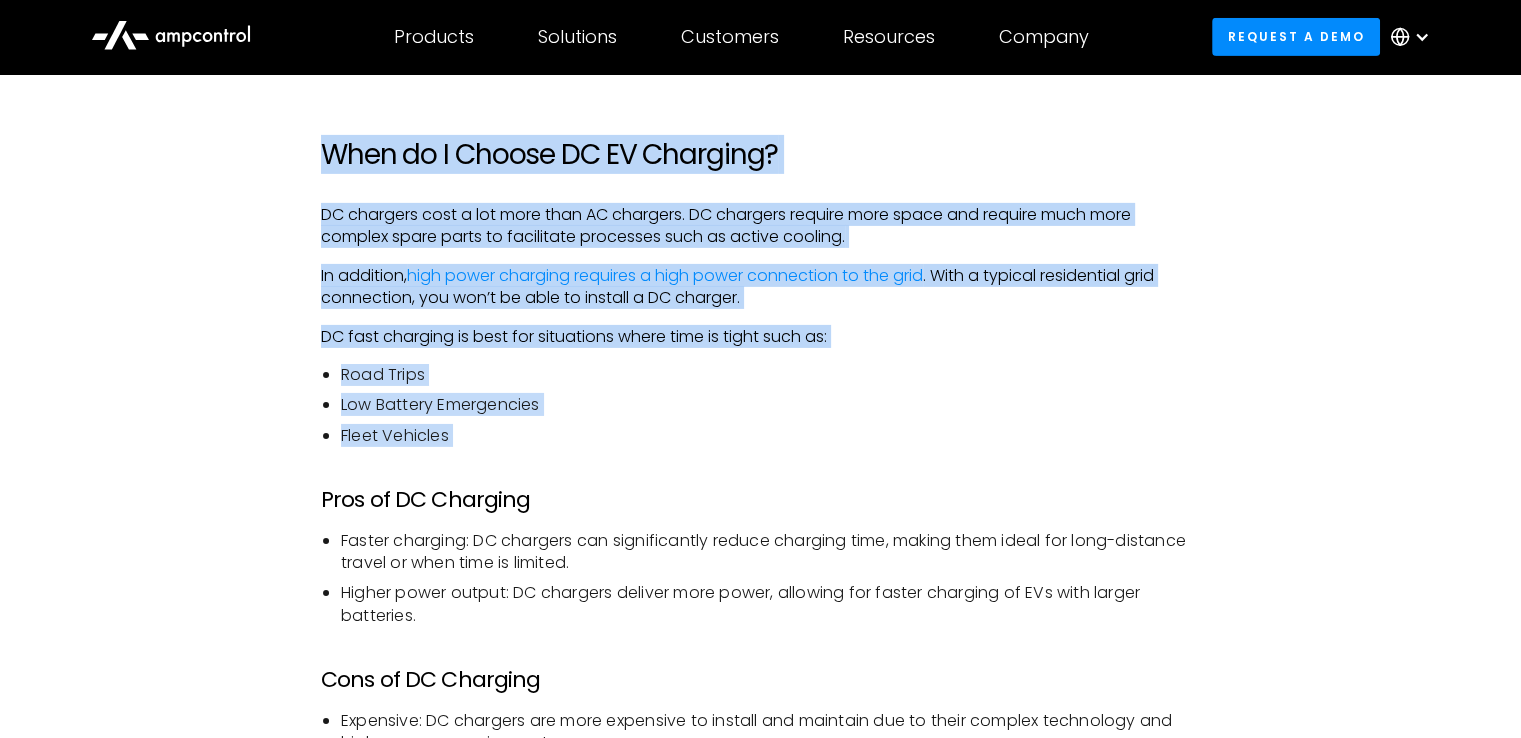 drag, startPoint x: 312, startPoint y: 149, endPoint x: 452, endPoint y: 425, distance: 309.477 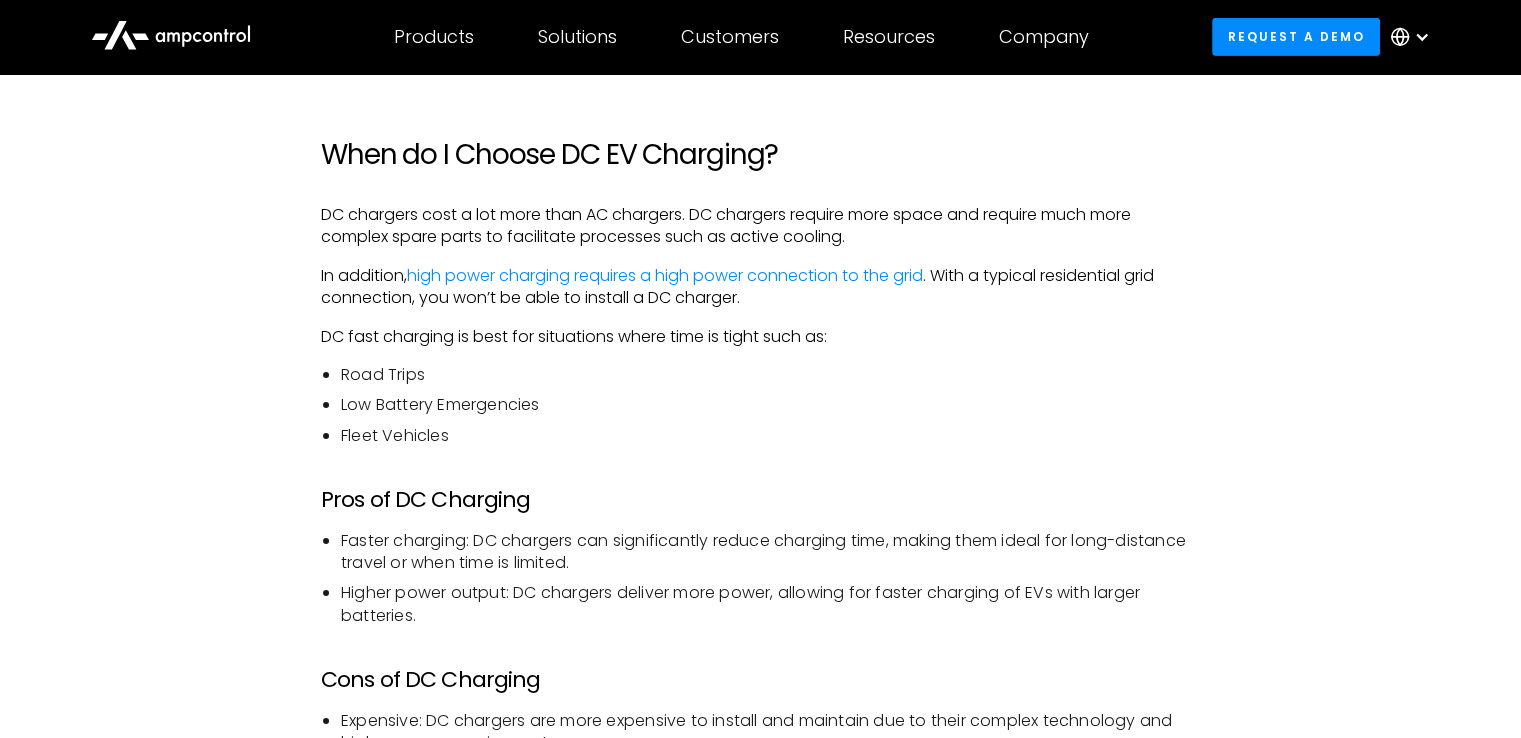 click on "EV charging stations are becoming more commonplace. Most charging stations you see are AC chargers. Until recently, AC chargers have been the only option. But in recent years new technology known as DC Fast Chargers has been developed allowing companies to apply a different type of technology to charge vehicles faster than the standard AC chargers The proportion of DC fast chargers to AC chargers is growing. But for many people, the question remains AC vs DC EV charging, which charging station should be used for fleet vehicles? Should companies with depots install AC chargers or DC chargers? That’s the question we’ll seek to answer in this article. To help introduce you to the world of AC vs DC and their differences, there are two key things to remember: The electricity from the grid (like a wall socket in your home) is always AC (alternating current). Electric Vehicle Batteries always store and use DC (direct current). Learn more about energy management and smart charging by downloading our report," at bounding box center [760, -1964] 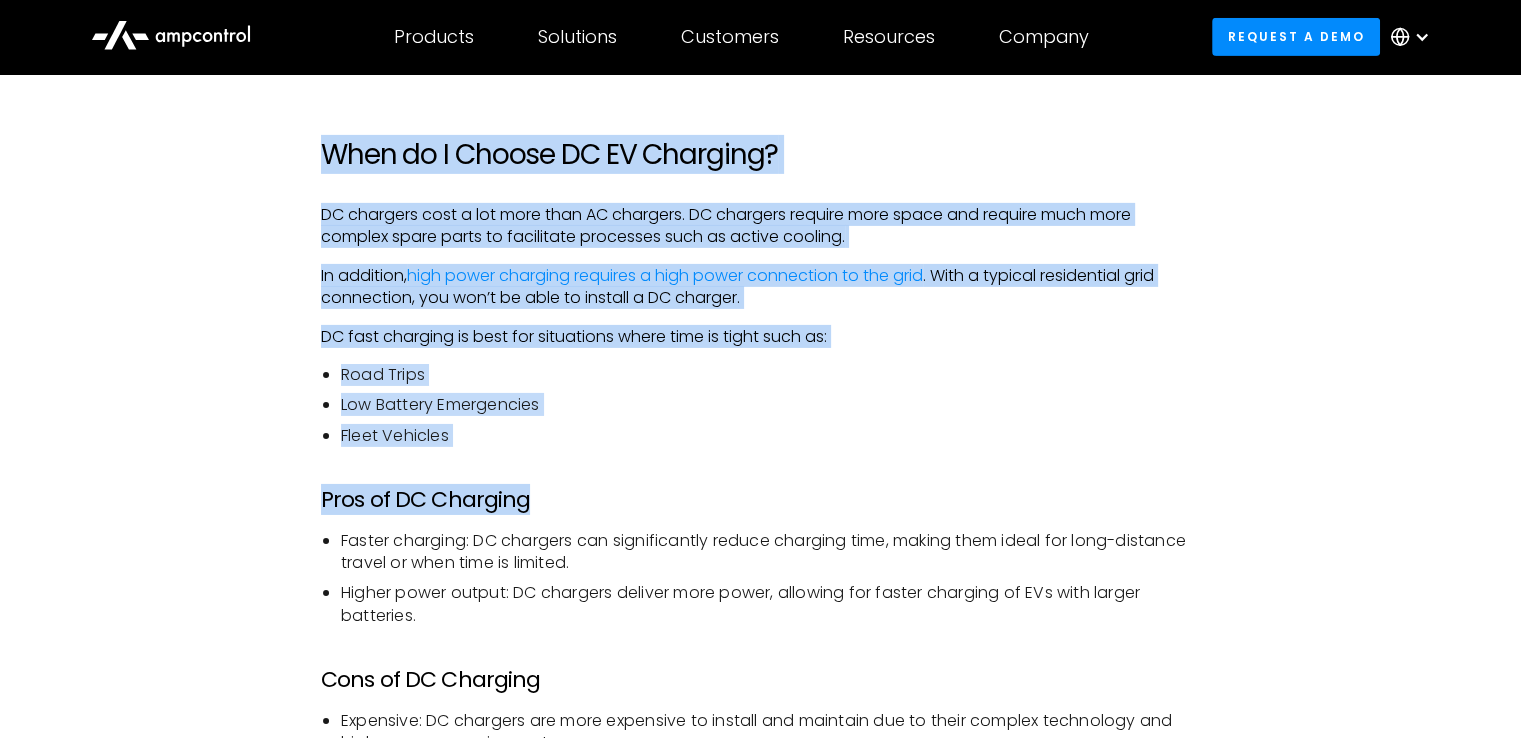 drag, startPoint x: 469, startPoint y: 456, endPoint x: 330, endPoint y: 160, distance: 327.01224 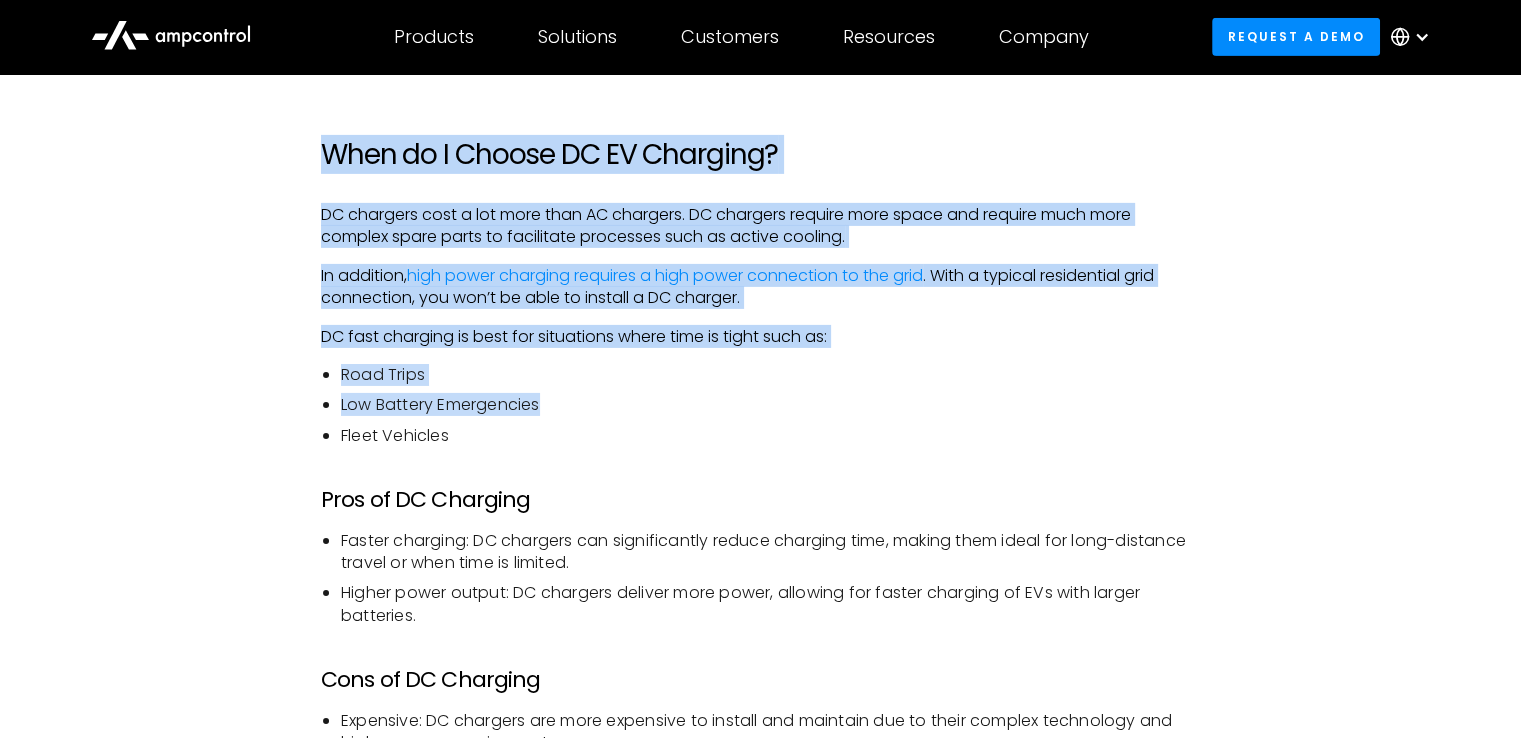 drag, startPoint x: 330, startPoint y: 160, endPoint x: 491, endPoint y: 413, distance: 299.8833 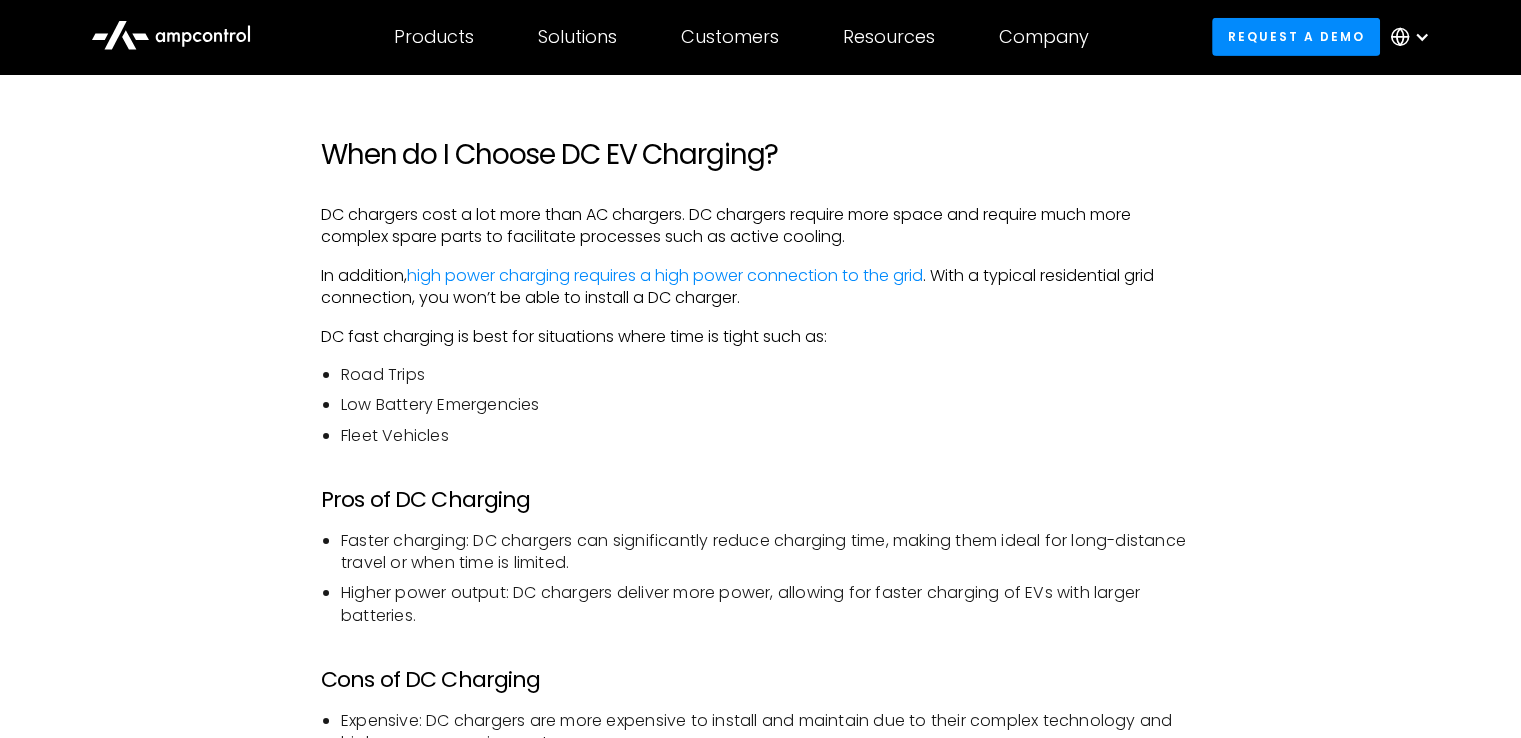 click on "EV charging stations are becoming more commonplace. Most charging stations you see are AC chargers. Until recently, AC chargers have been the only option. But in recent years new technology known as DC Fast Chargers has been developed allowing companies to apply a different type of technology to charge vehicles faster than the standard AC chargers The proportion of DC fast chargers to AC chargers is growing. But for many people, the question remains AC vs DC EV charging, which charging station should be used for fleet vehicles? Should companies with depots install AC chargers or DC chargers? That’s the question we’ll seek to answer in this article. To help introduce you to the world of AC vs DC and their differences, there are two key things to remember: The electricity from the grid (like a wall socket in your home) is always AC (alternating current). Electric Vehicle Batteries always store and use DC (direct current). Learn more about energy management and smart charging by downloading our report," at bounding box center [760, -1964] 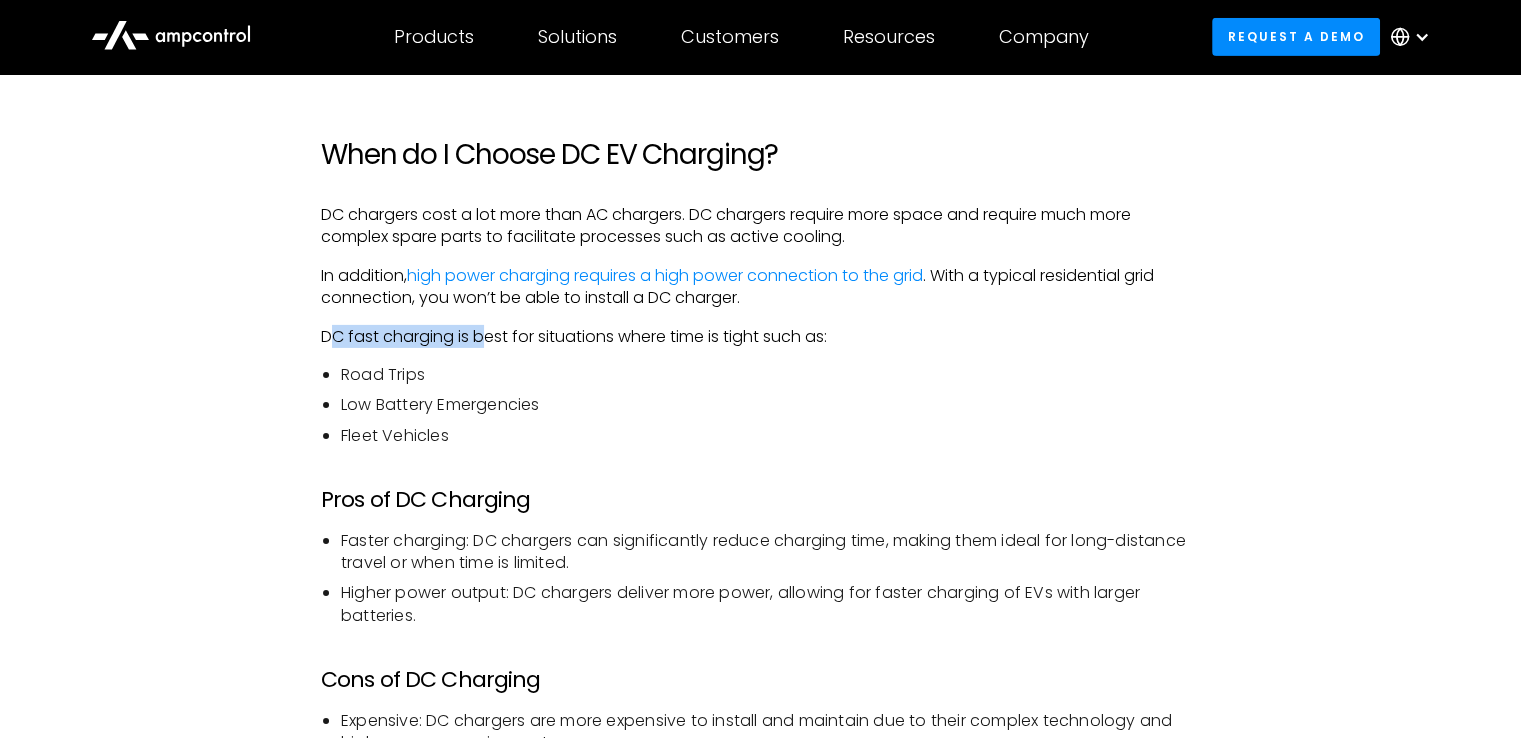 drag, startPoint x: 332, startPoint y: 333, endPoint x: 495, endPoint y: 329, distance: 163.04907 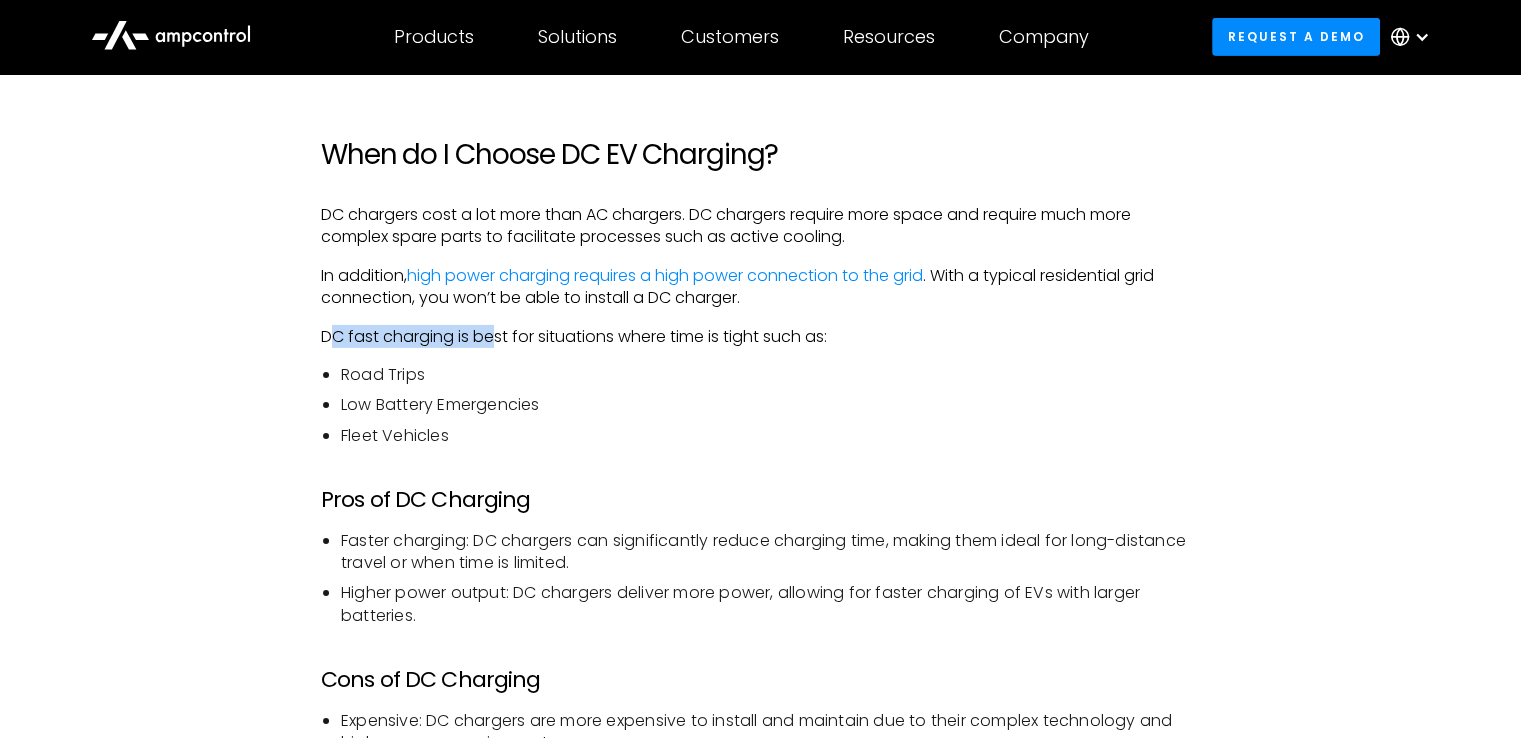 click on "DC fast charging is best for situations where time is tight such as:" at bounding box center [760, 337] 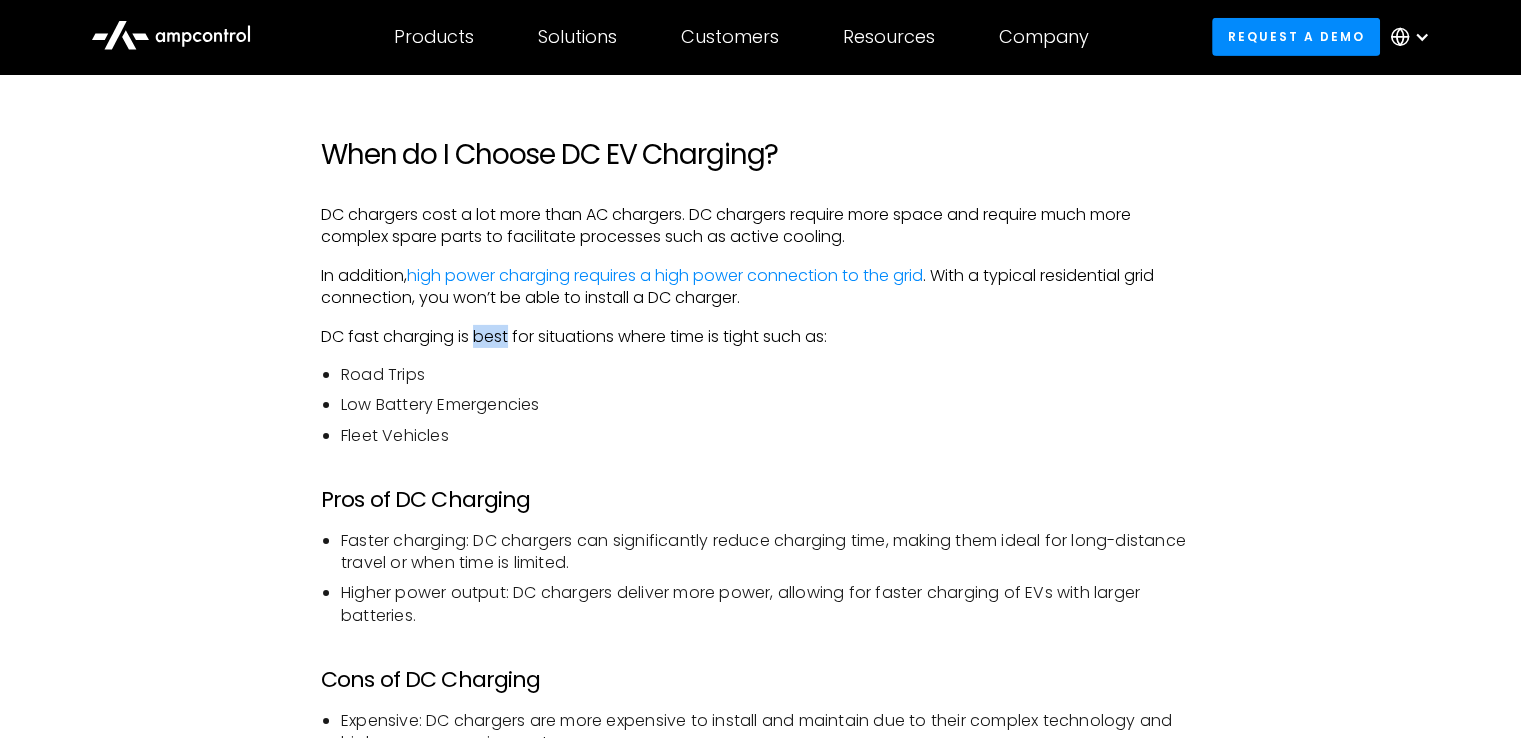 click on "DC fast charging is best for situations where time is tight such as:" at bounding box center [760, 337] 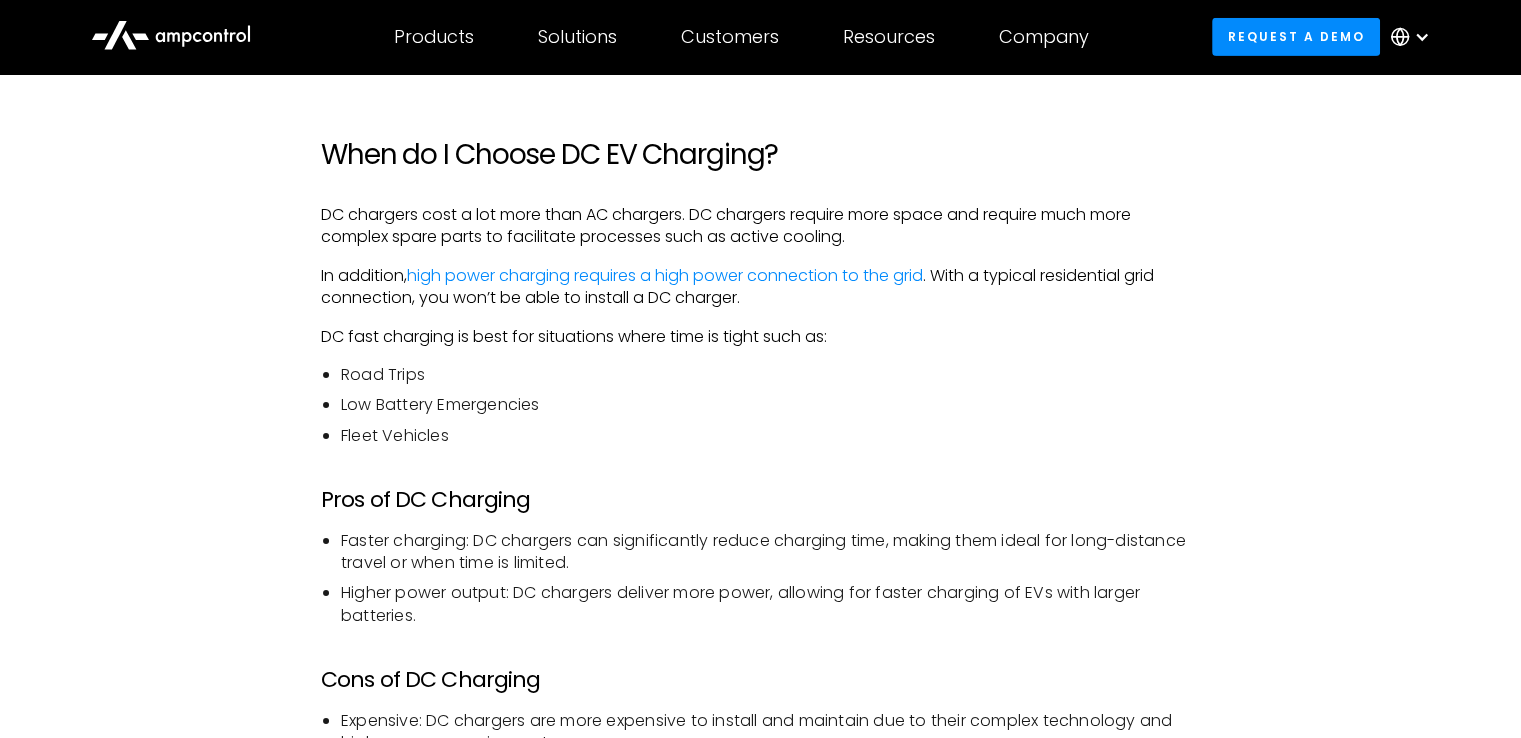 drag, startPoint x: 788, startPoint y: 352, endPoint x: 624, endPoint y: 361, distance: 164.24677 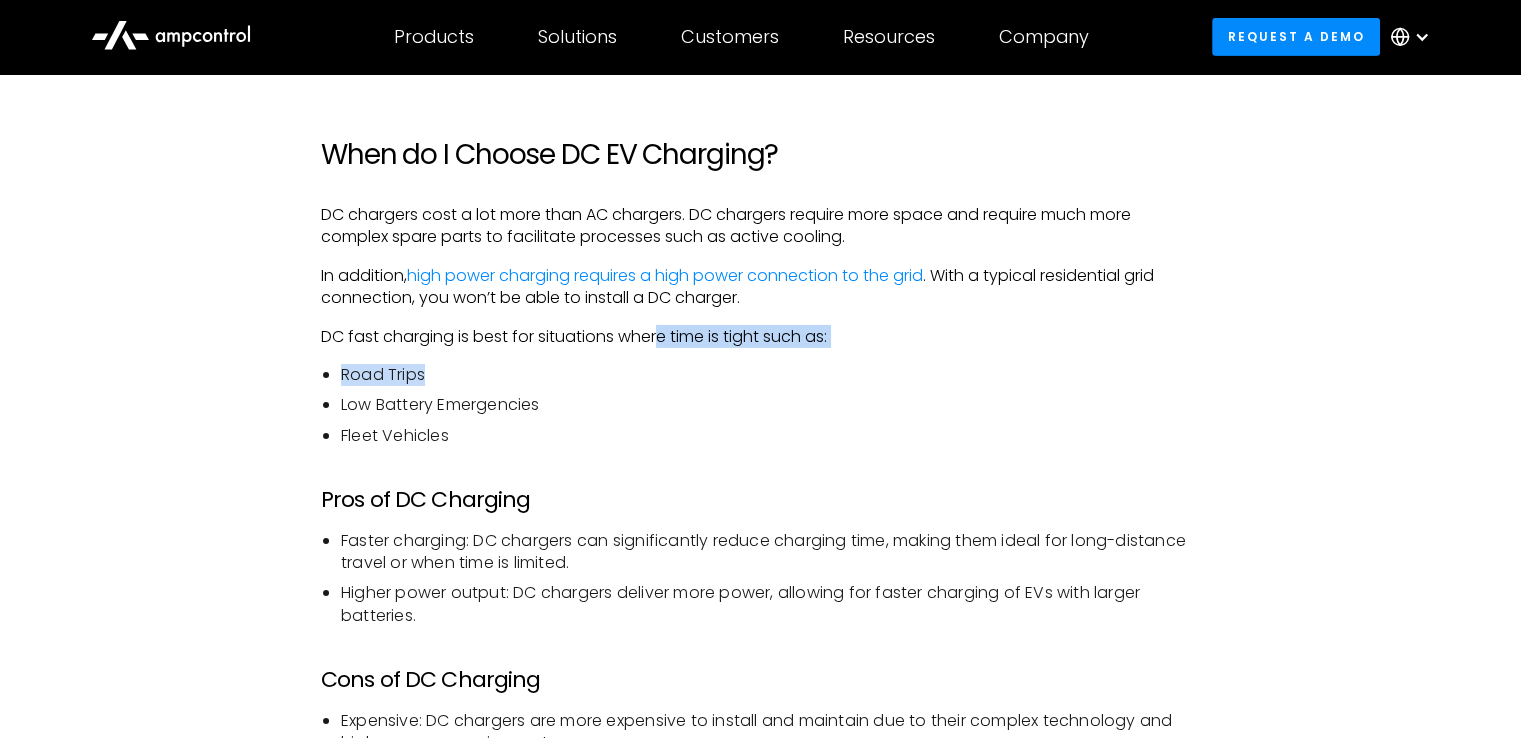 drag, startPoint x: 662, startPoint y: 339, endPoint x: 849, endPoint y: 349, distance: 187.26718 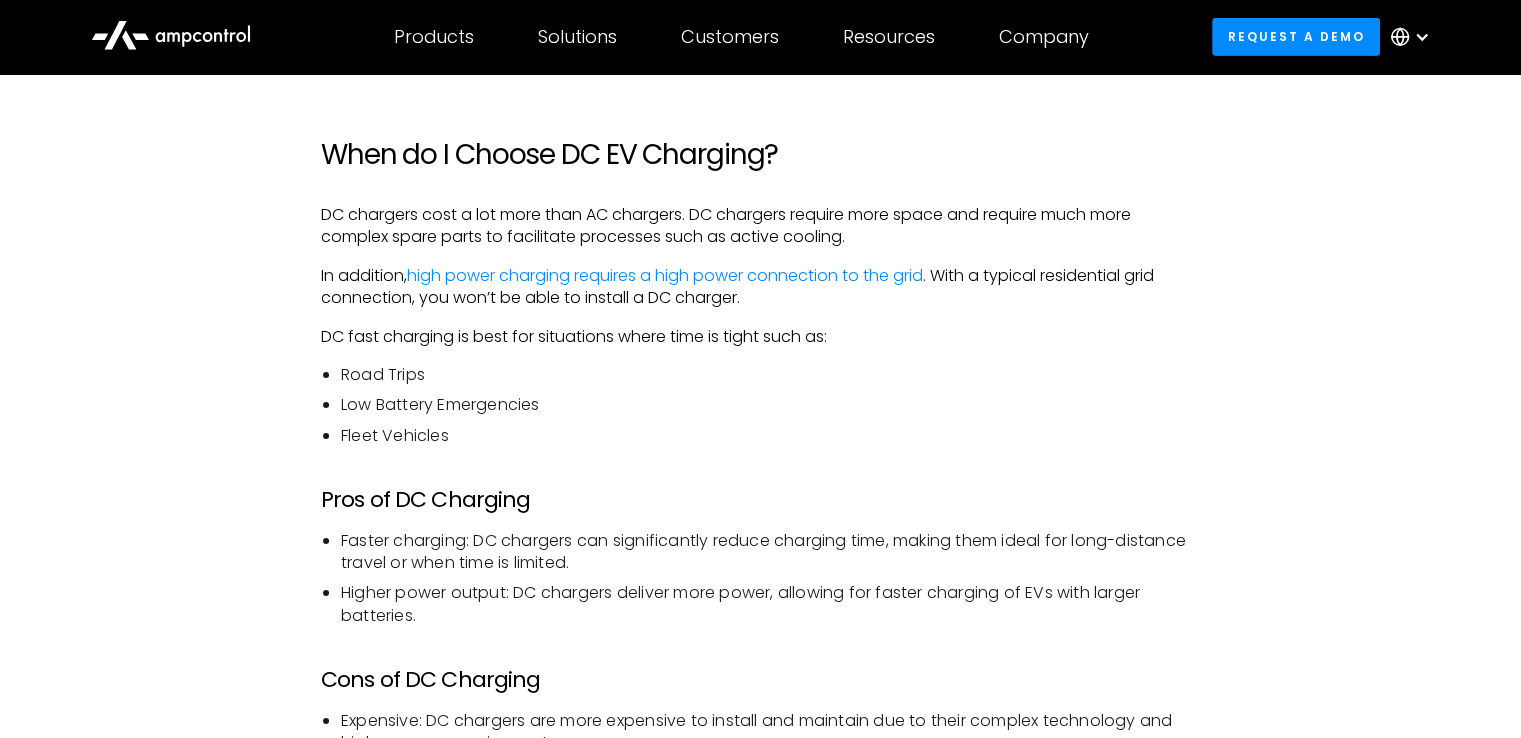 scroll, scrollTop: 6615, scrollLeft: 0, axis: vertical 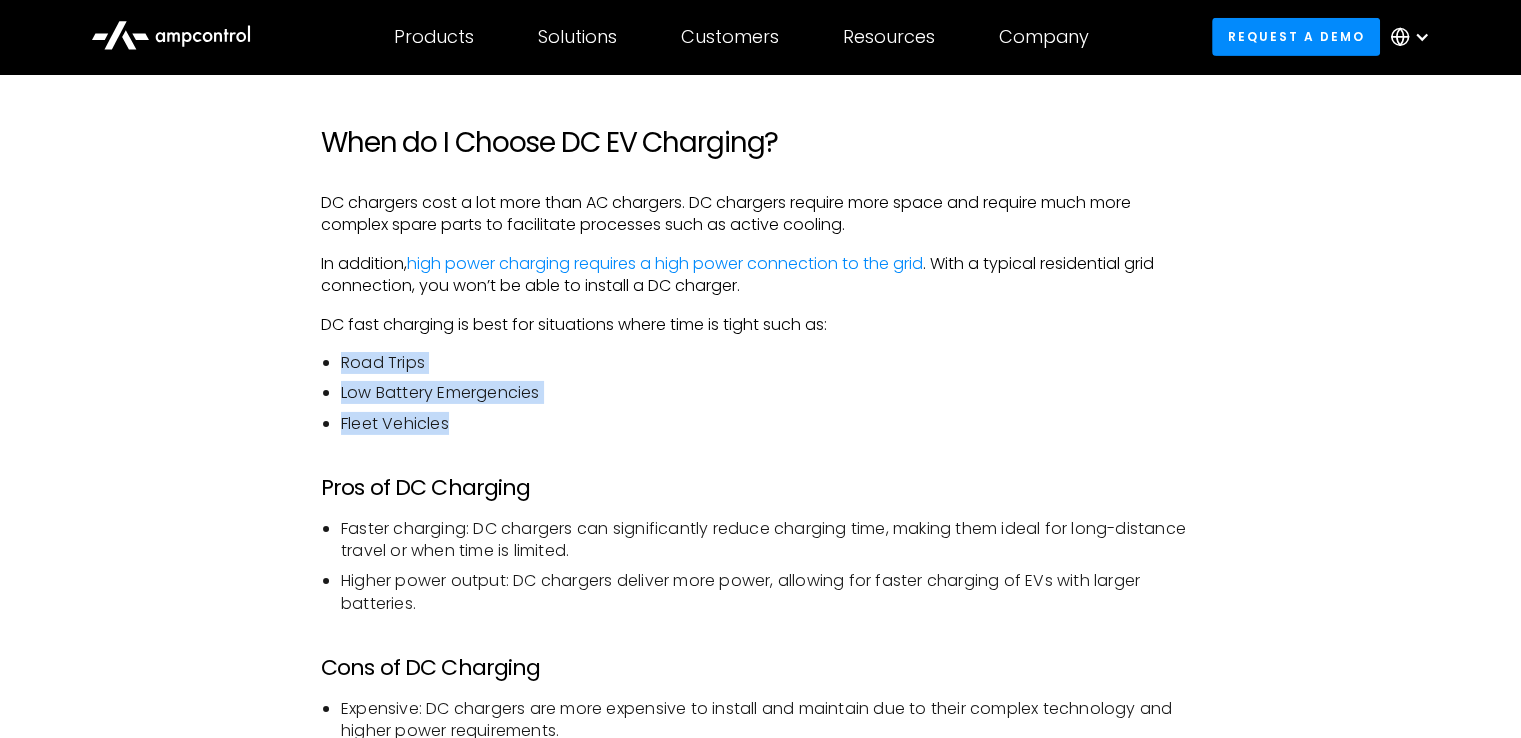 drag, startPoint x: 334, startPoint y: 356, endPoint x: 457, endPoint y: 432, distance: 144.58562 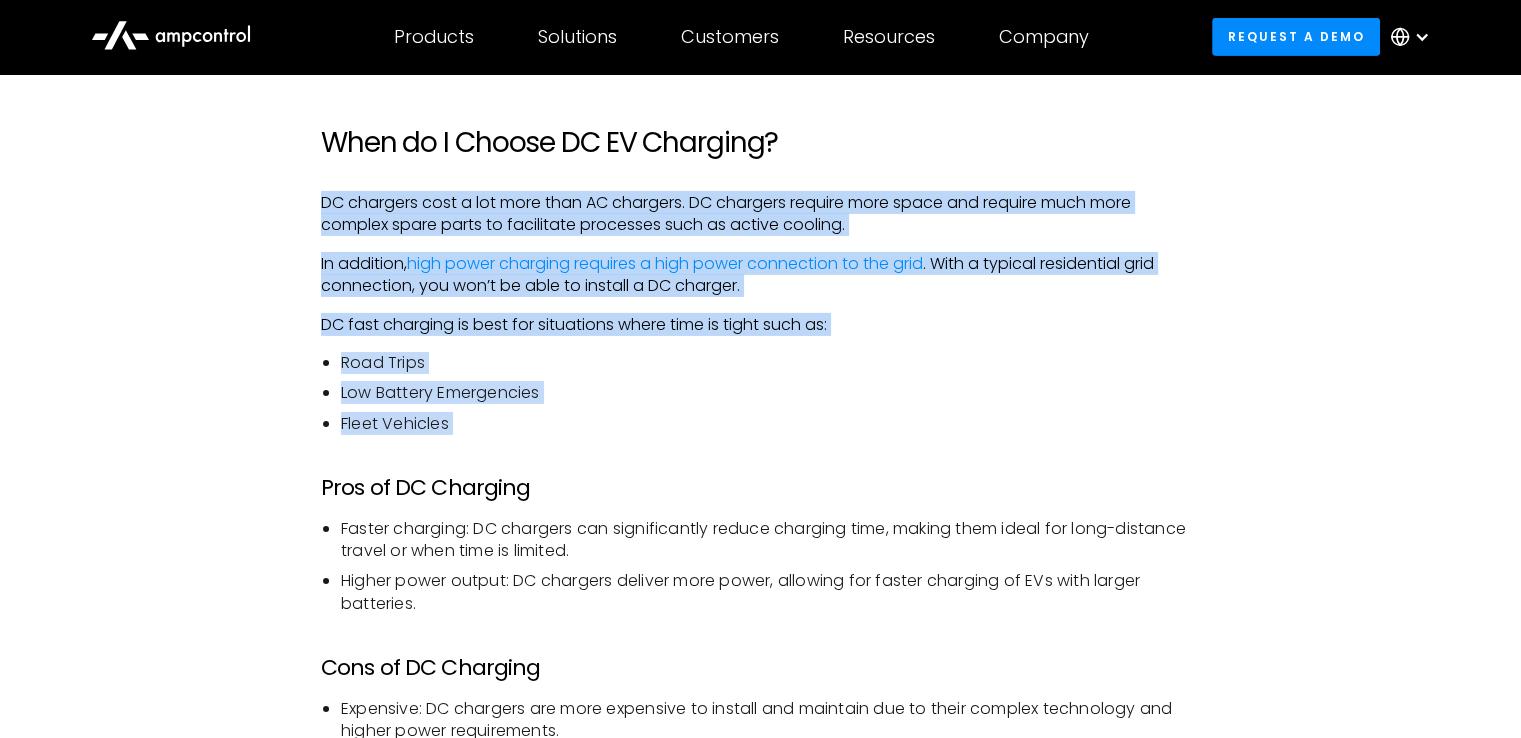 drag, startPoint x: 457, startPoint y: 432, endPoint x: 305, endPoint y: 205, distance: 273.1904 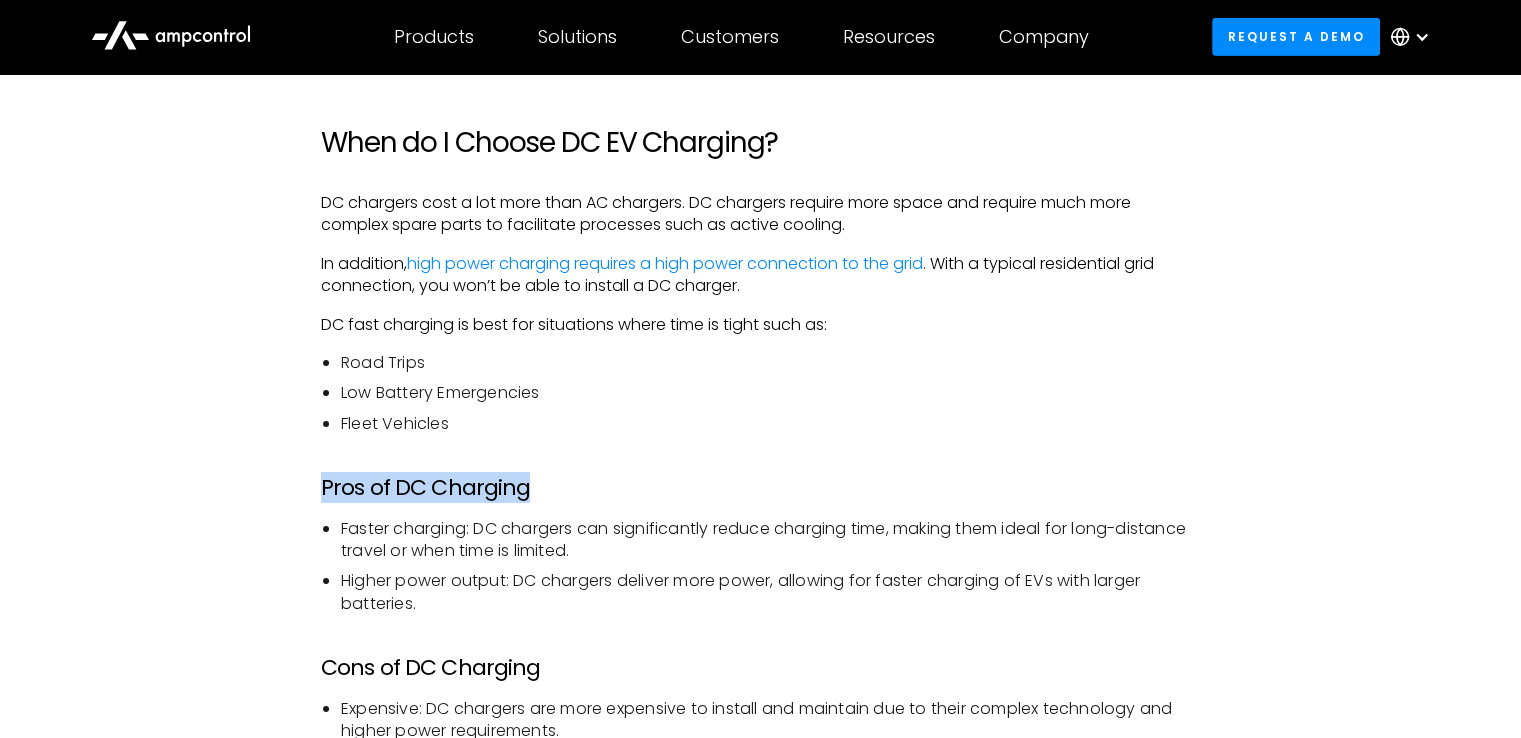 drag, startPoint x: 318, startPoint y: 477, endPoint x: 529, endPoint y: 489, distance: 211.34096 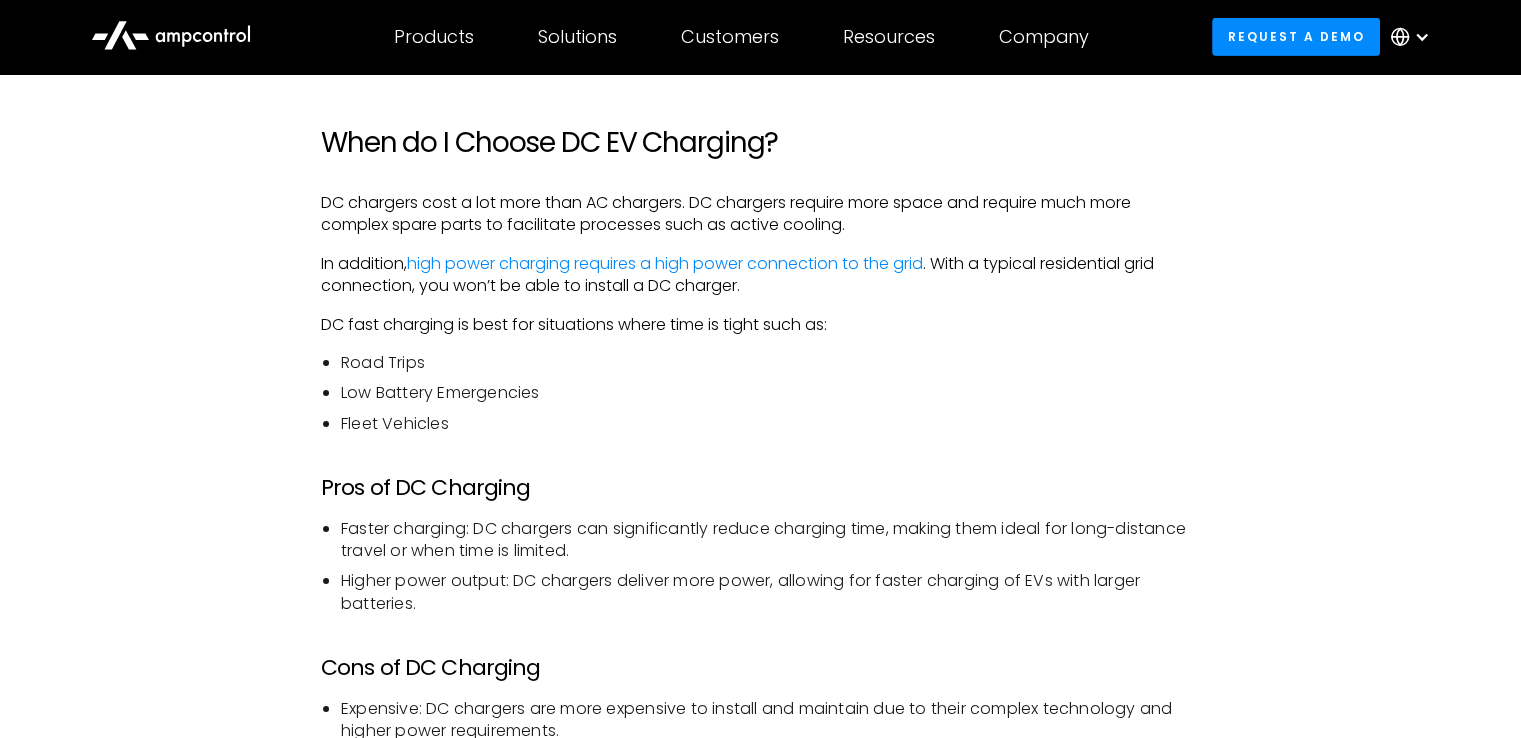 scroll, scrollTop: 6682, scrollLeft: 0, axis: vertical 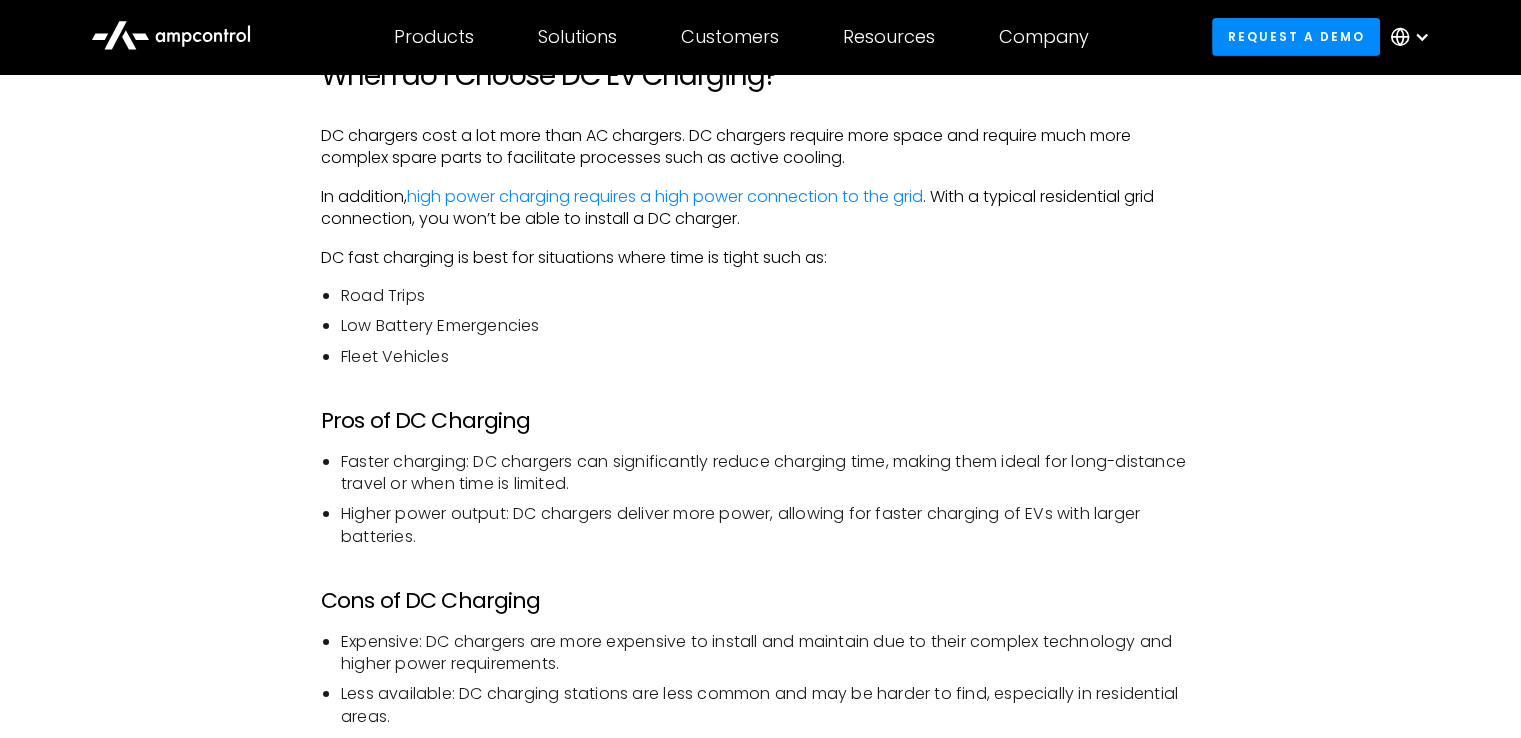 click on "EV charging stations are becoming more commonplace. Most charging stations you see are AC chargers. Until recently, AC chargers have been the only option. But in recent years new technology known as DC Fast Chargers has been developed allowing companies to apply a different type of technology to charge vehicles faster than the standard AC chargers The proportion of DC fast chargers to AC chargers is growing. But for many people, the question remains AC vs DC EV charging, which charging station should be used for fleet vehicles? Should companies with depots install AC chargers or DC chargers? That’s the question we’ll seek to answer in this article. To help introduce you to the world of AC vs DC and their differences, there are two key things to remember: The electricity from the grid (like a wall socket in your home) is always AC (alternating current). Electric Vehicle Batteries always store and use DC (direct current). Learn more about energy management and smart charging by downloading our report," at bounding box center [760, -2043] 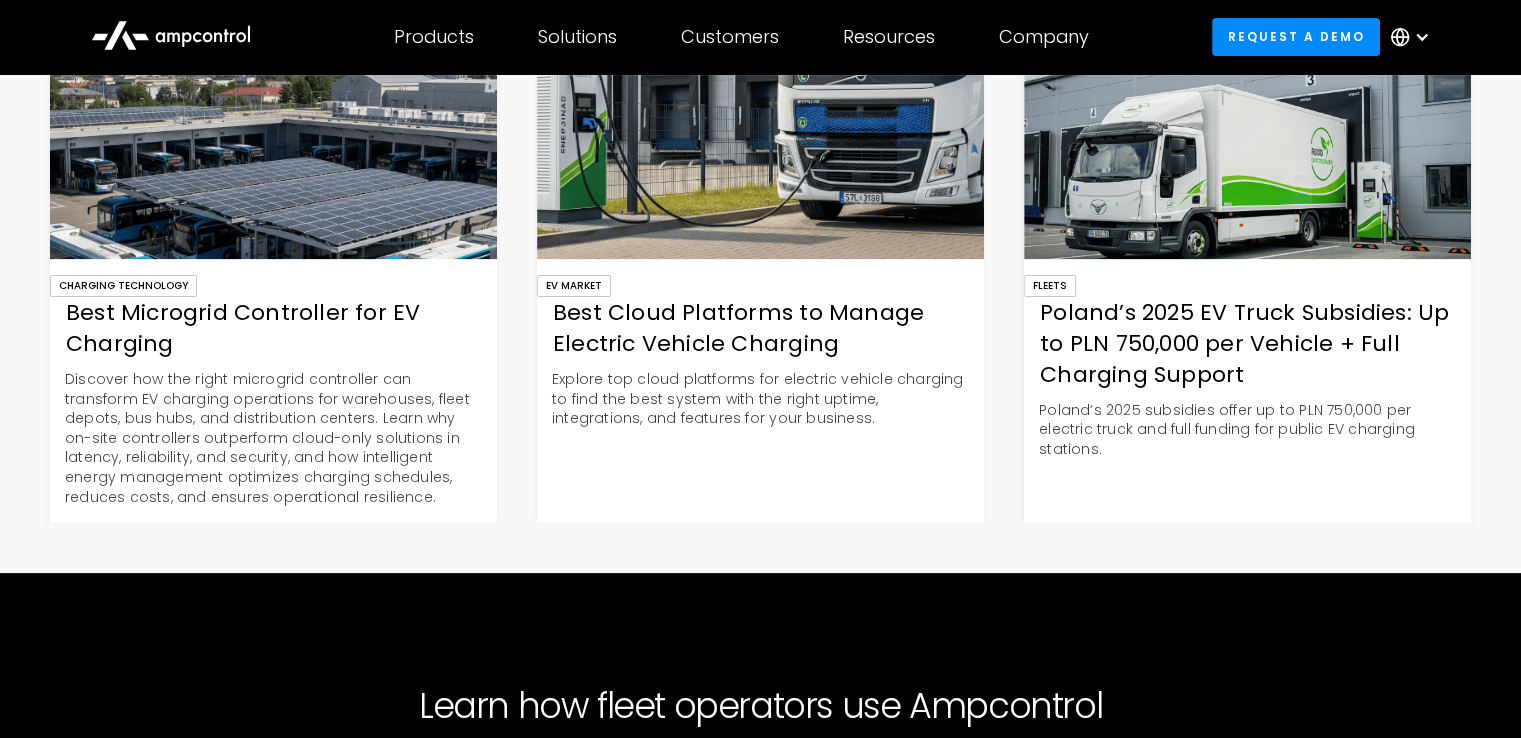 scroll, scrollTop: 8112, scrollLeft: 0, axis: vertical 